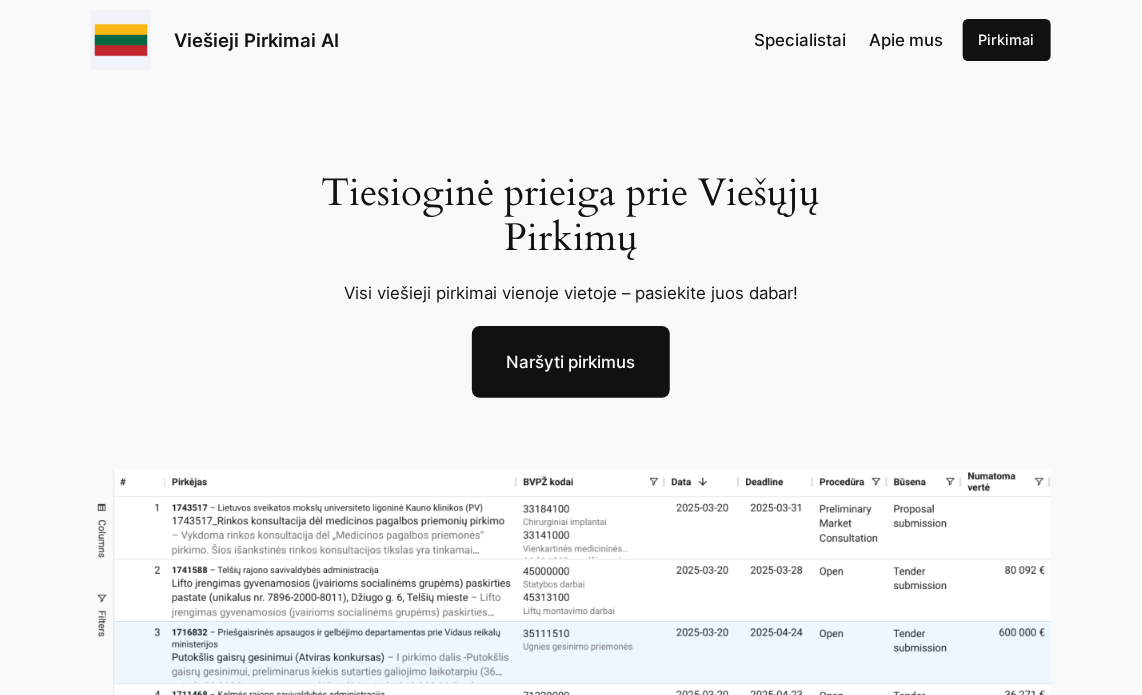 scroll, scrollTop: 100, scrollLeft: 0, axis: vertical 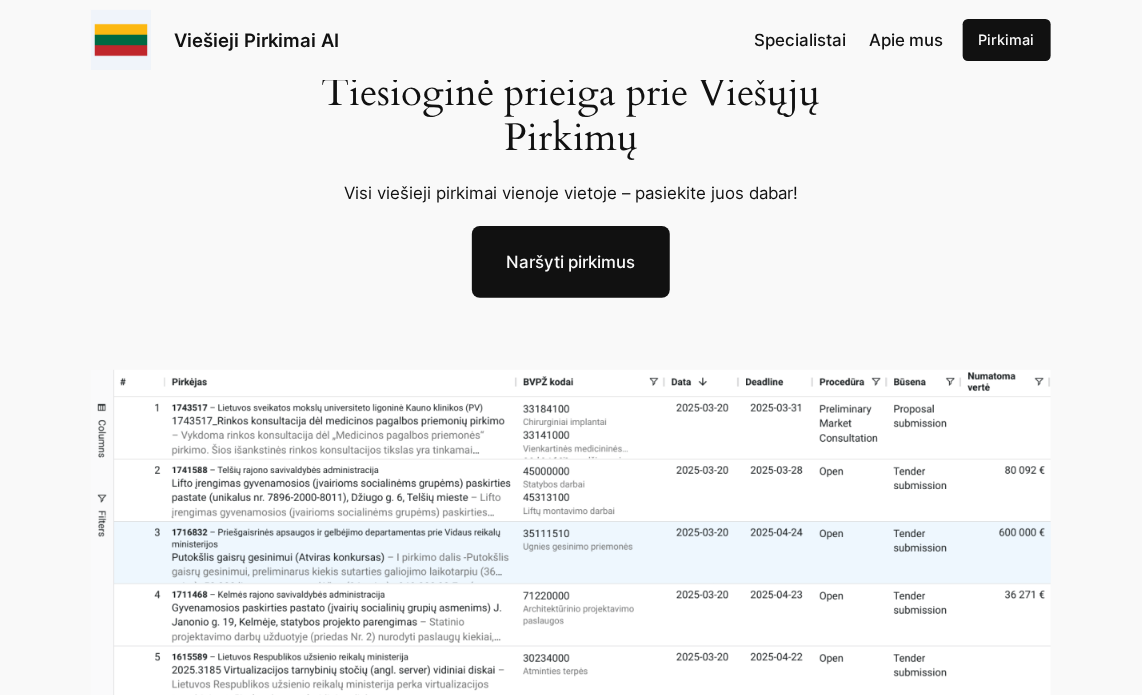 click on "Naršyti pirkimus" at bounding box center [571, 262] 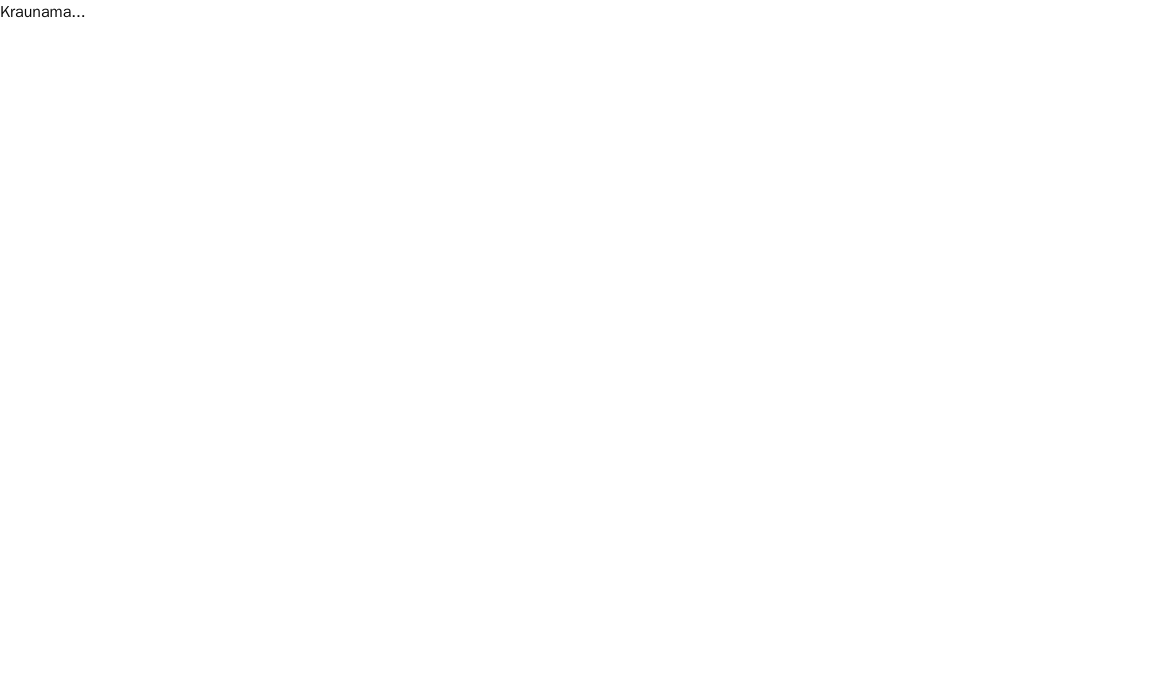 scroll, scrollTop: 0, scrollLeft: 0, axis: both 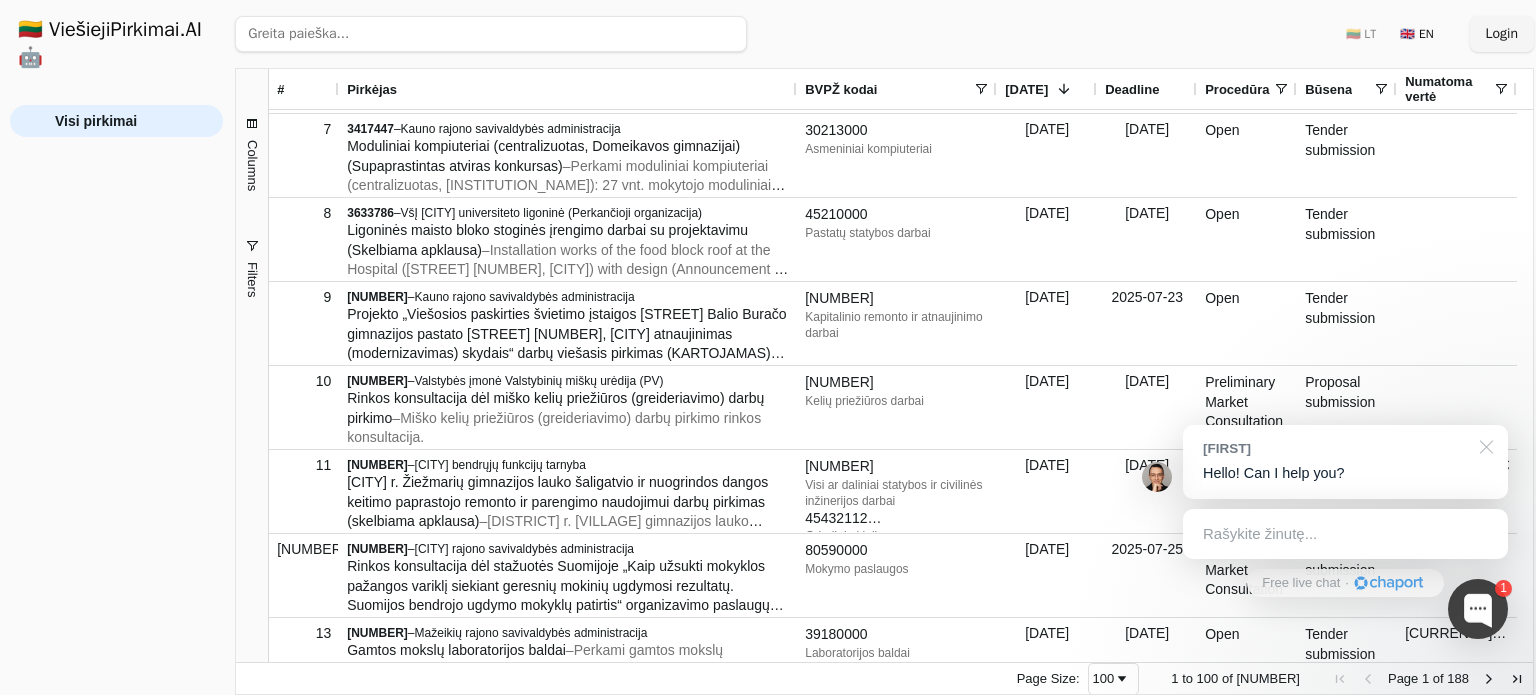 click at bounding box center (1483, 445) 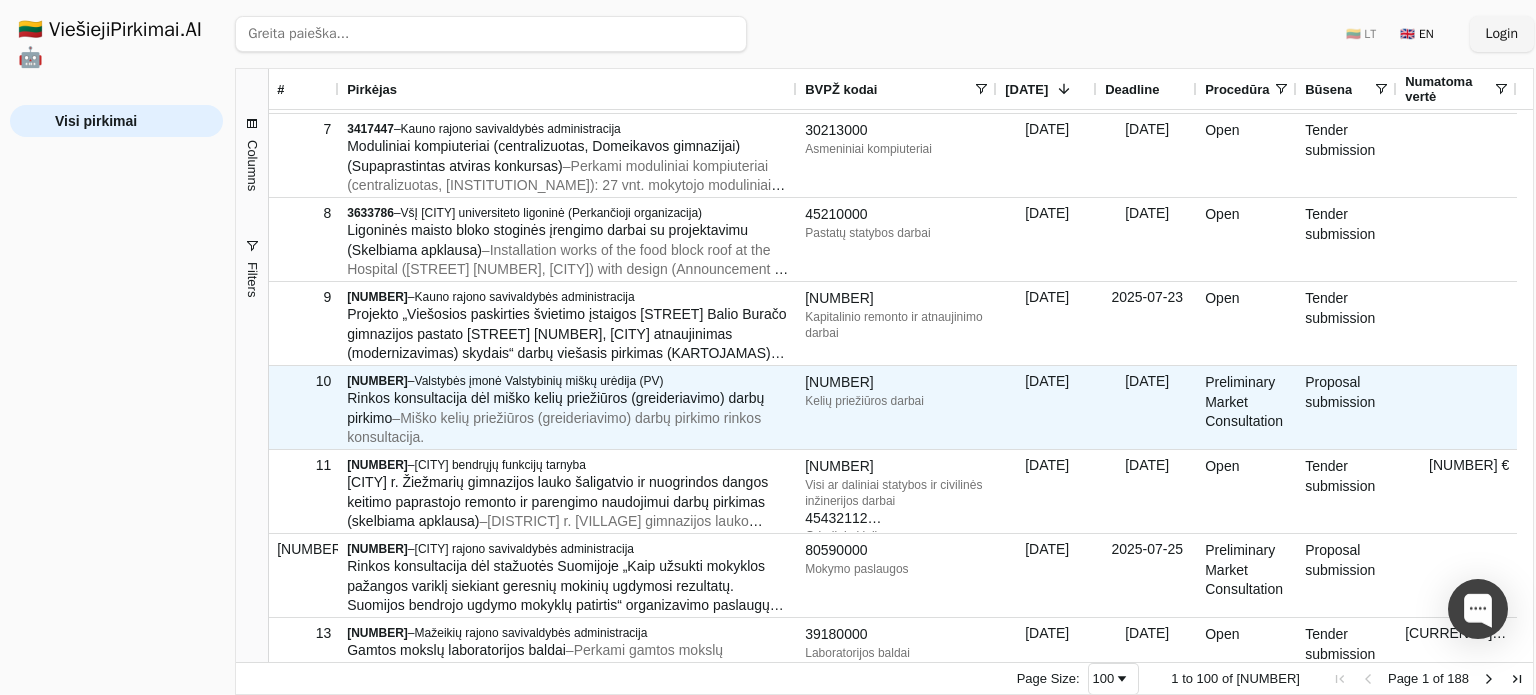 scroll, scrollTop: 940, scrollLeft: 0, axis: vertical 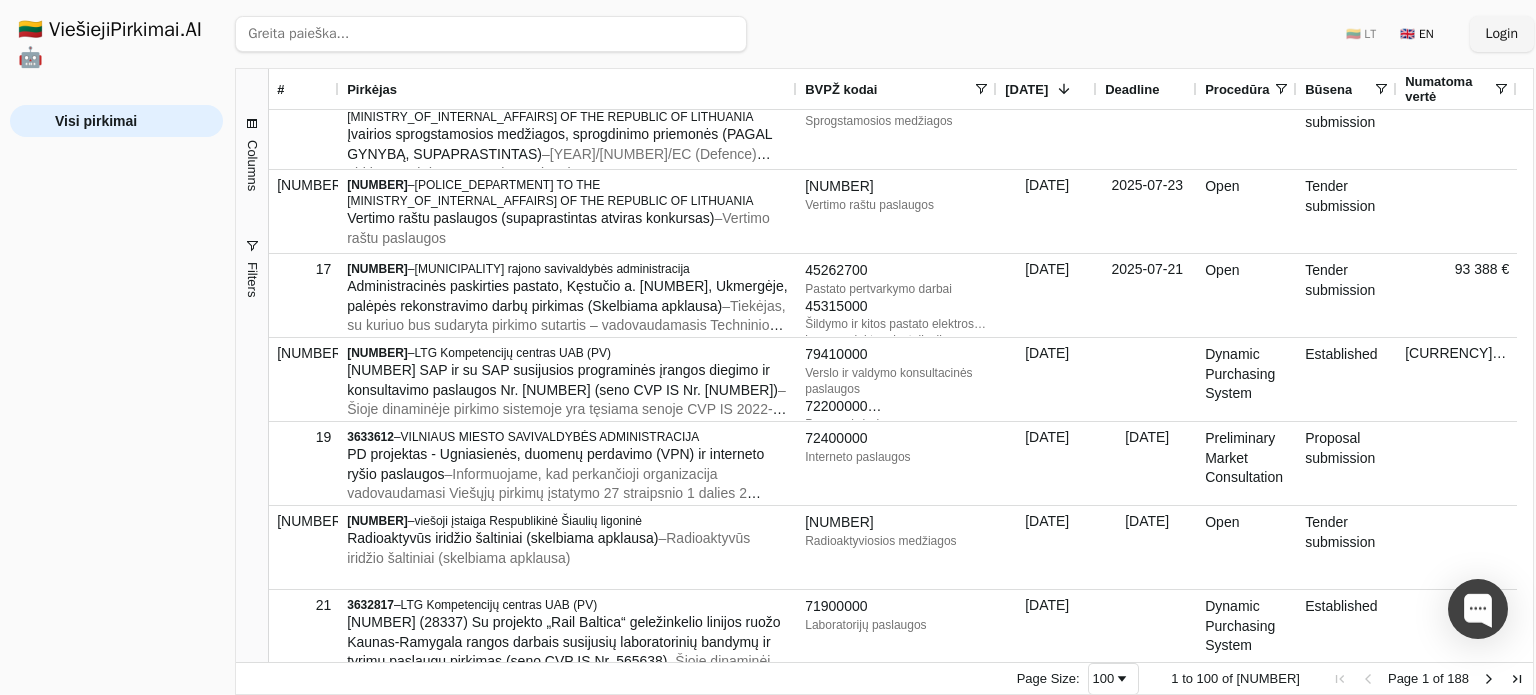 click at bounding box center [491, 34] 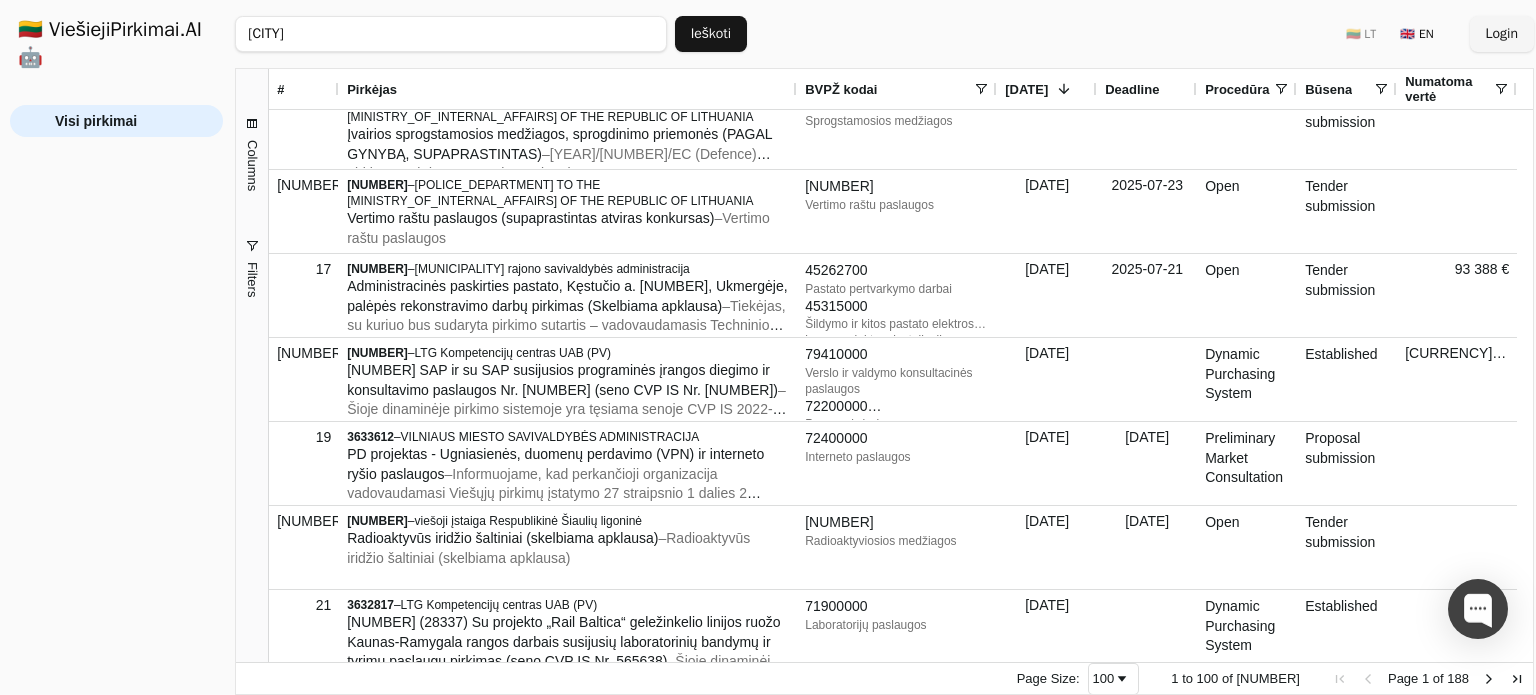 click on "šilale Ieškoti 🇱🇹 LT 🇬🇧 EN Prisijungti" at bounding box center [884, 34] 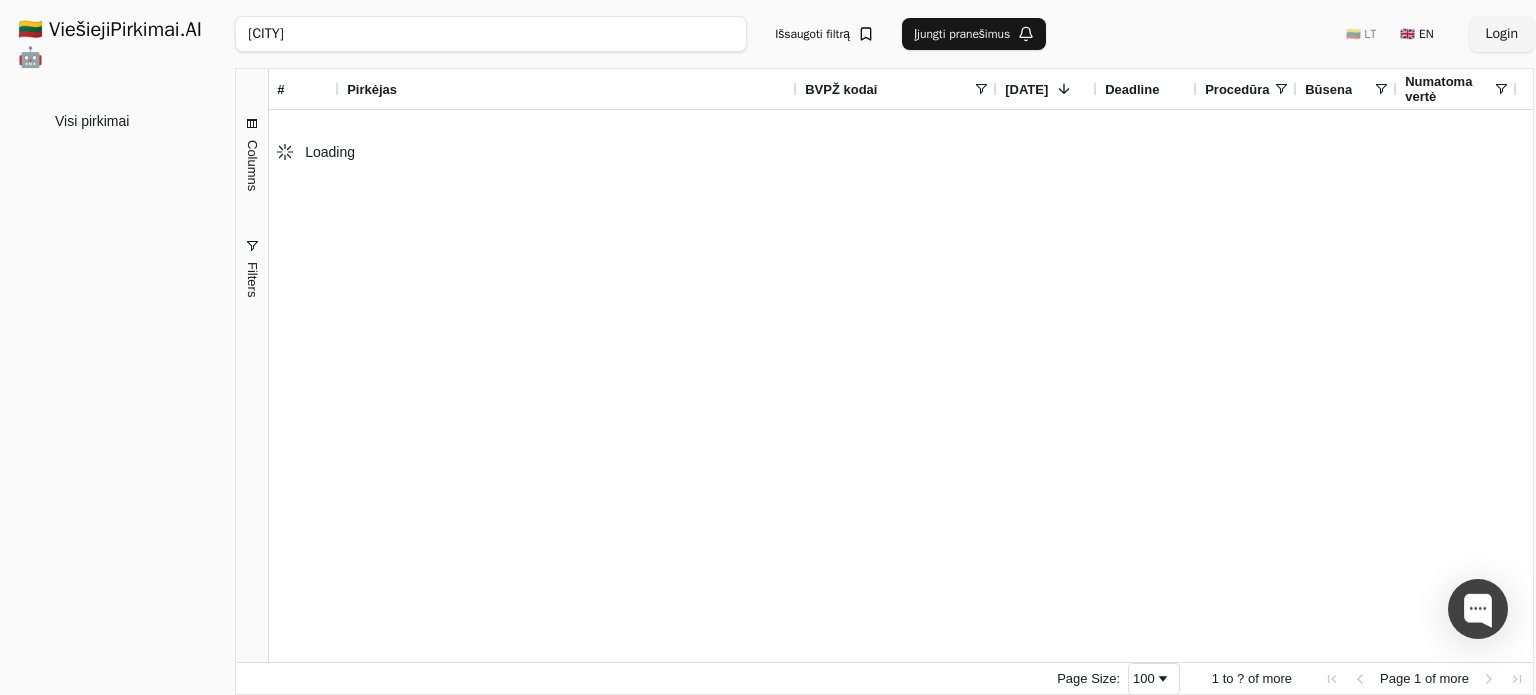 scroll, scrollTop: 0, scrollLeft: 0, axis: both 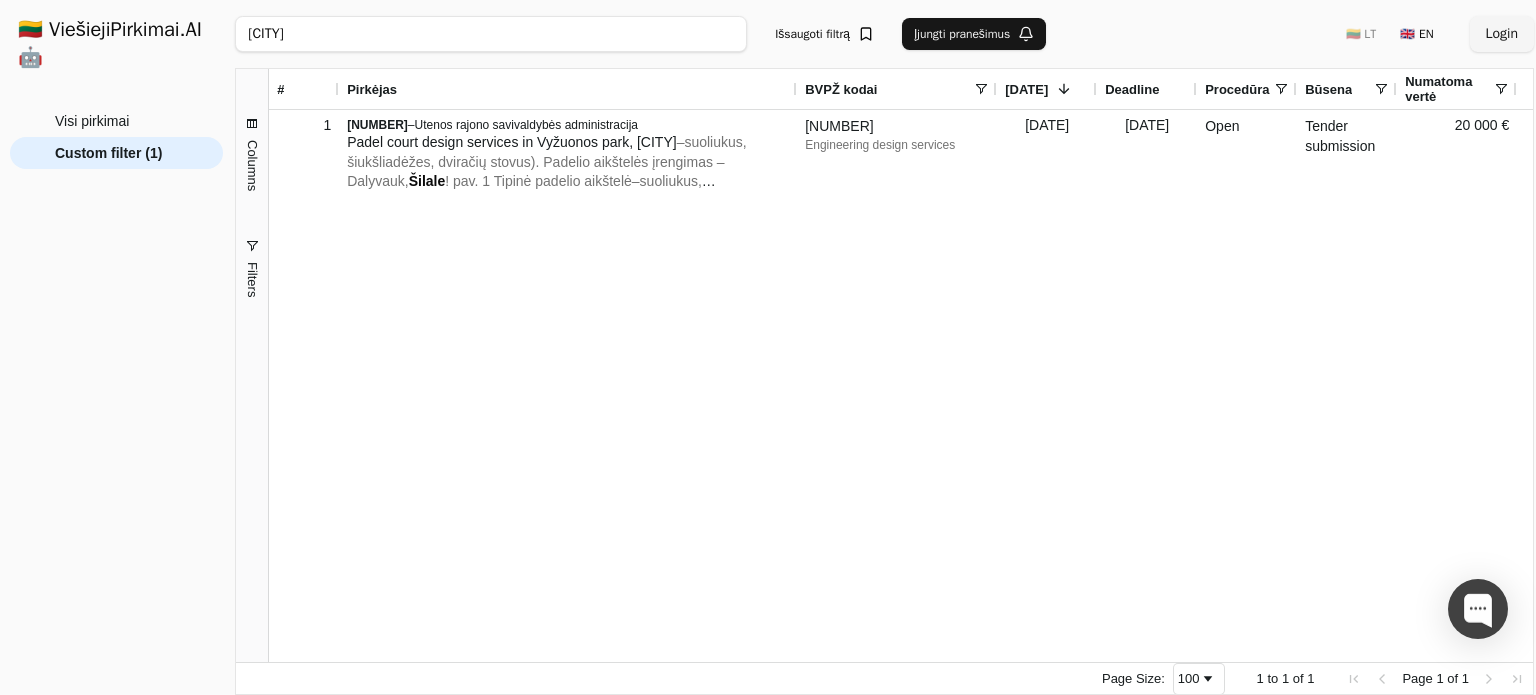 click on "[CITY]" at bounding box center [491, 34] 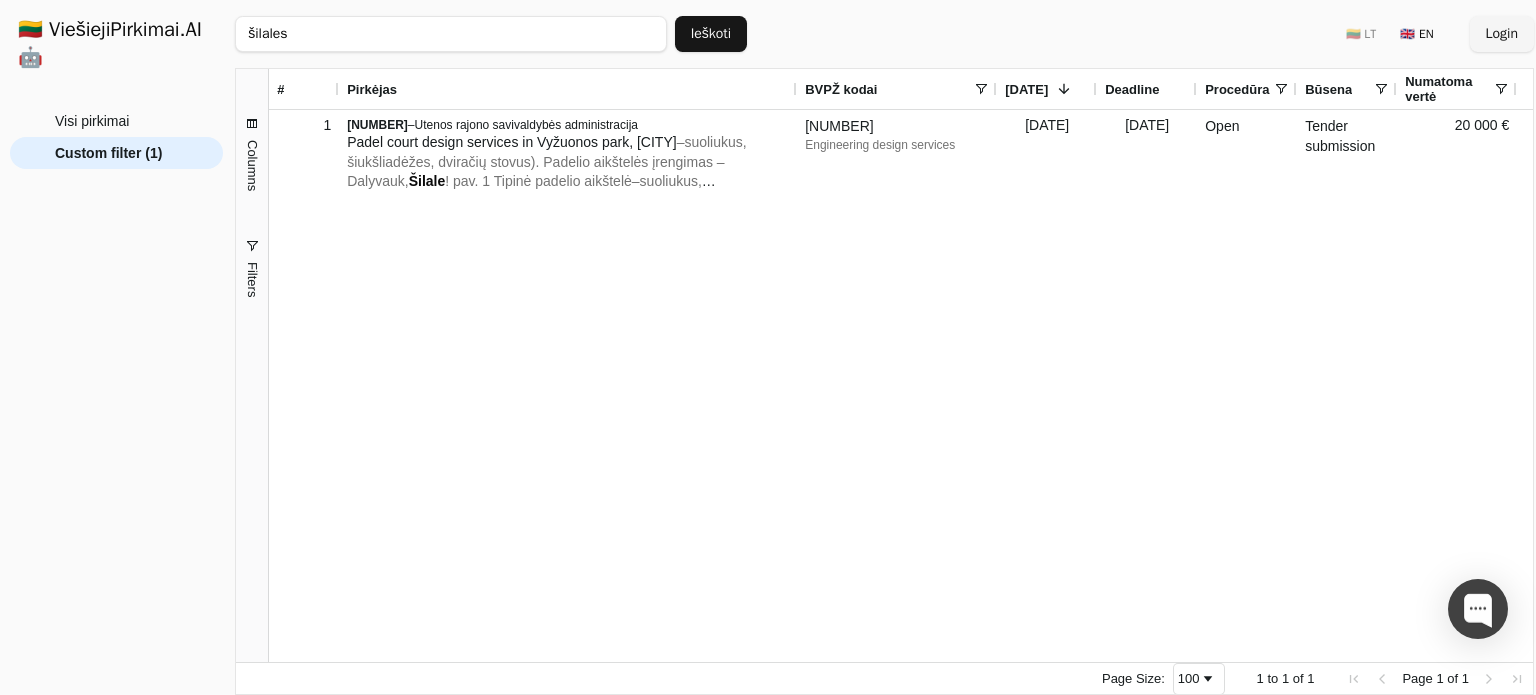 type on "šilales" 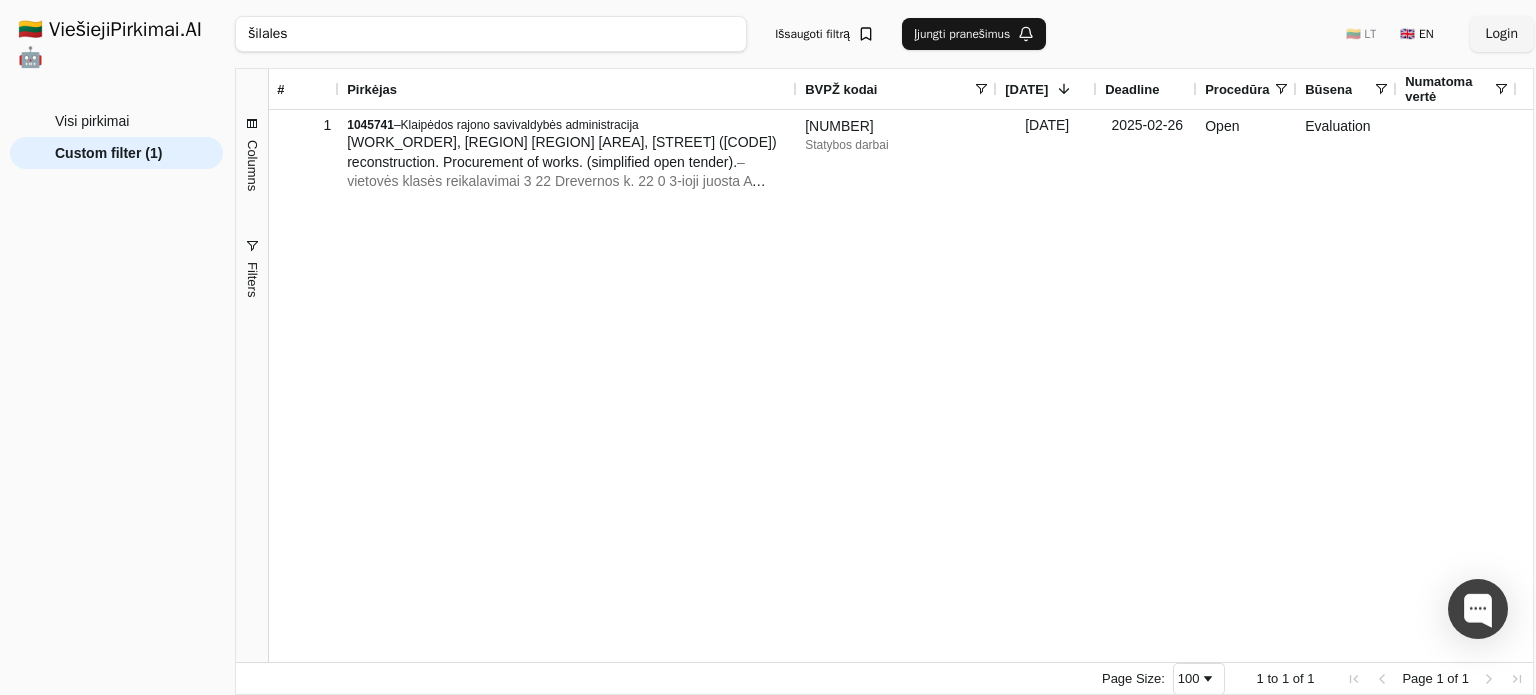 drag, startPoint x: 310, startPoint y: 32, endPoint x: 219, endPoint y: 47, distance: 92.22798 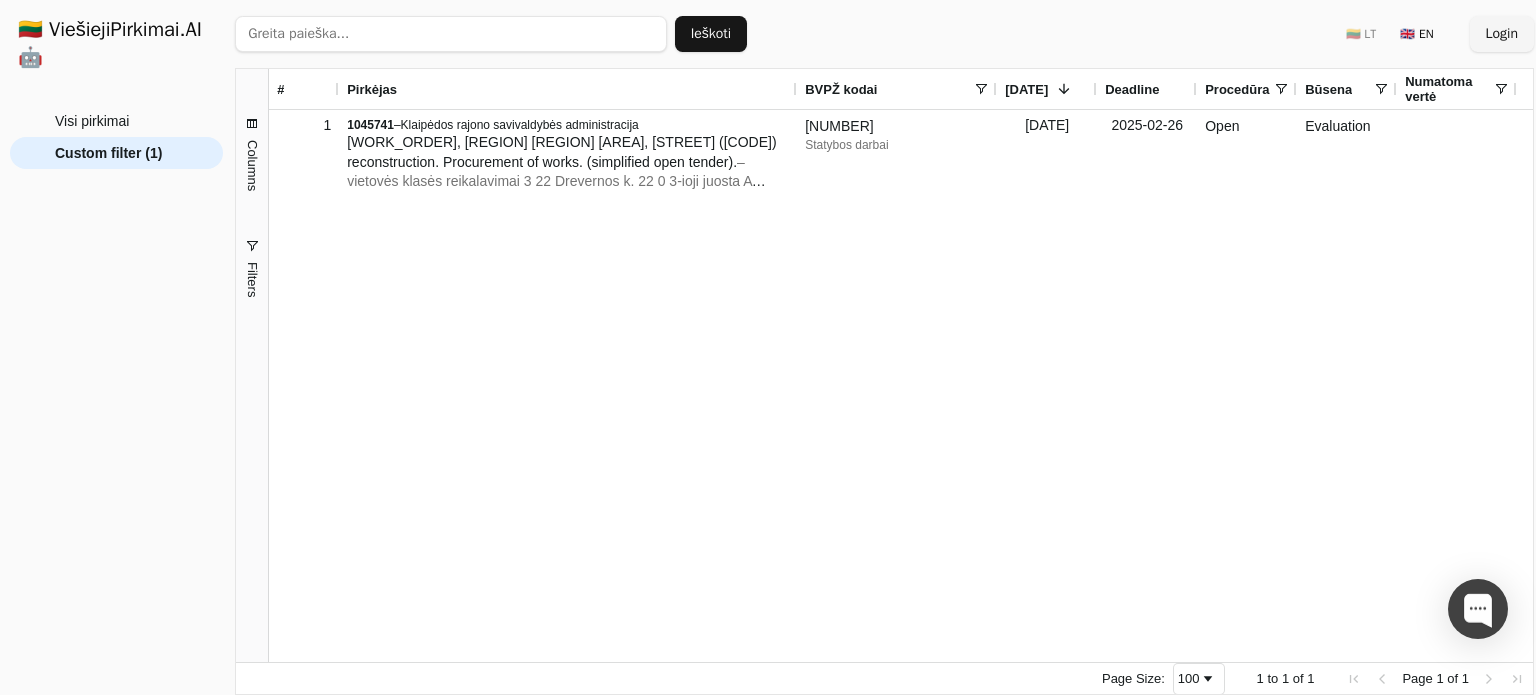 click on "Group
Visi pirkimai Pasirinktinis filtras ([NUMBER])
to
of
Page
of
For Trial Use Only" at bounding box center (116, 391) 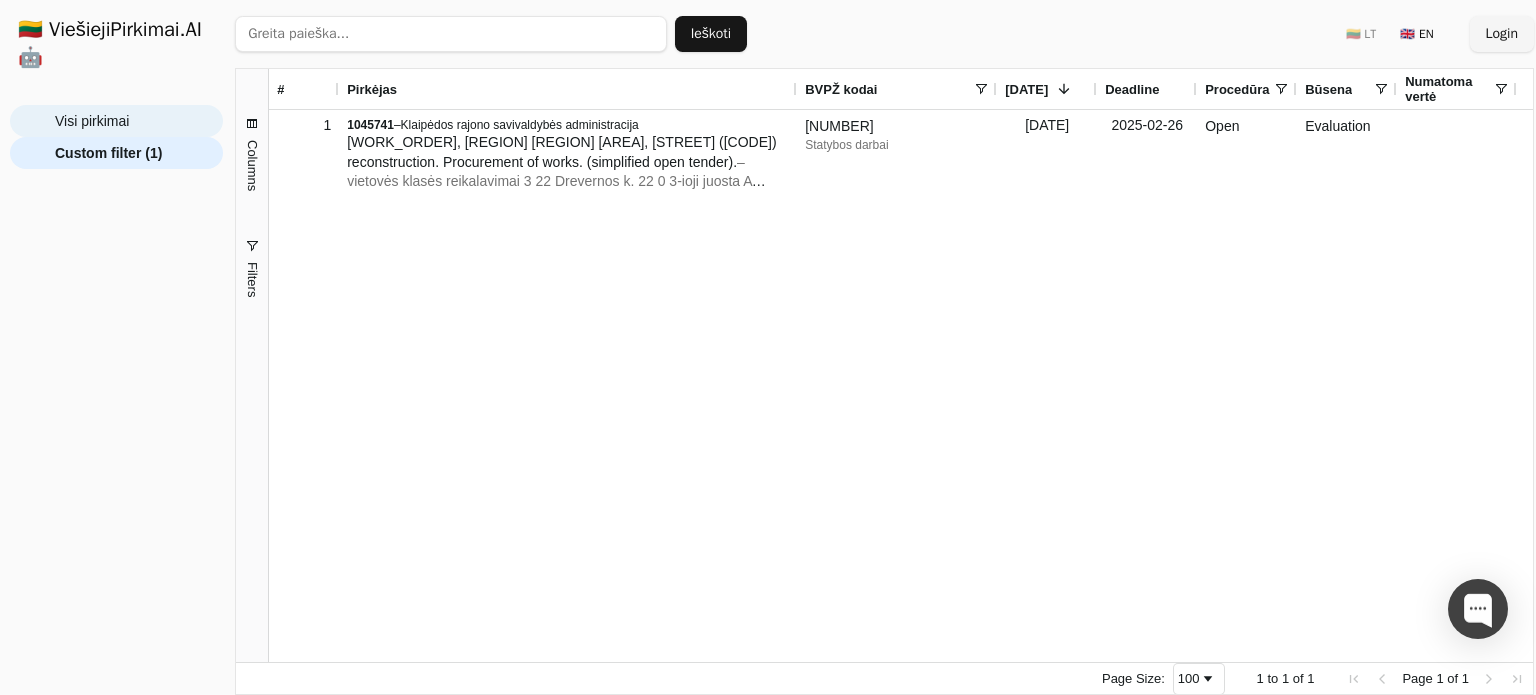 click on "Visi pirkimai" at bounding box center (92, 121) 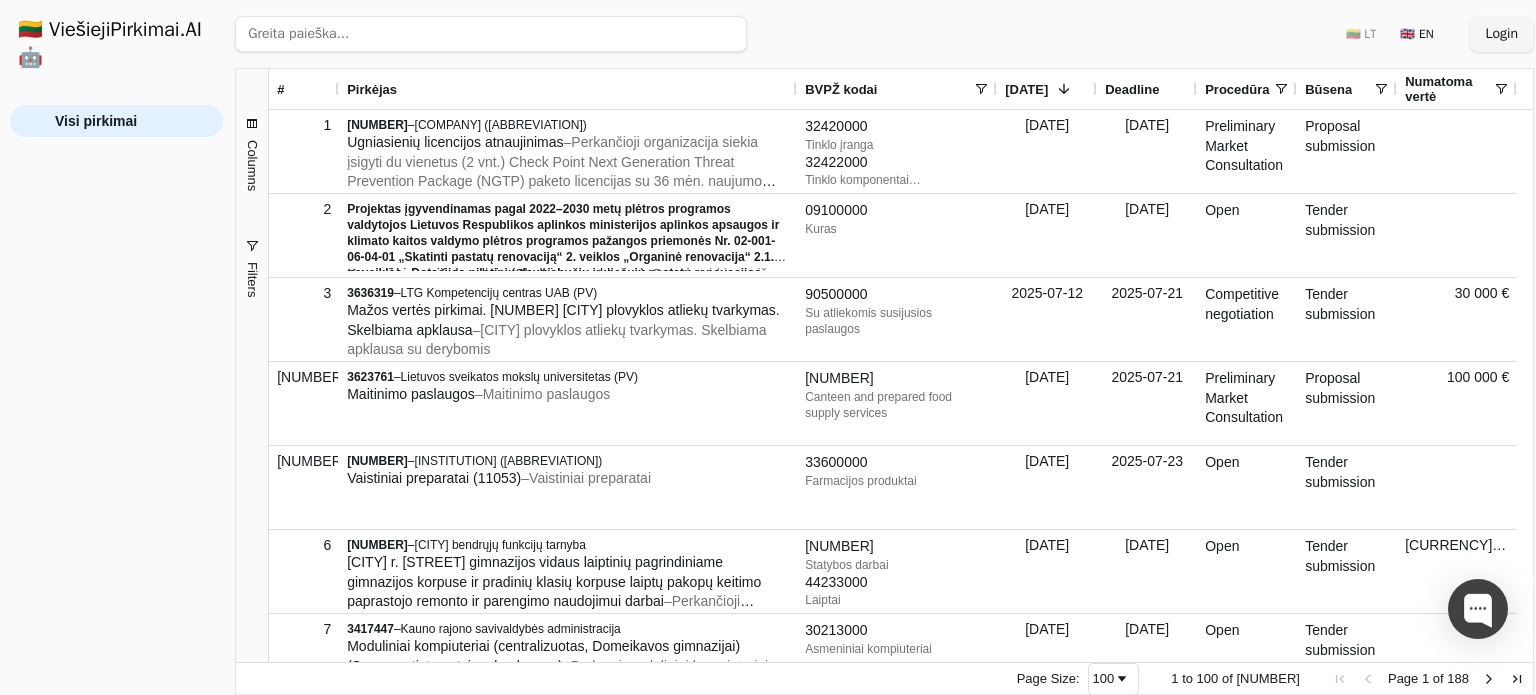 click on "Filters" at bounding box center (252, 279) 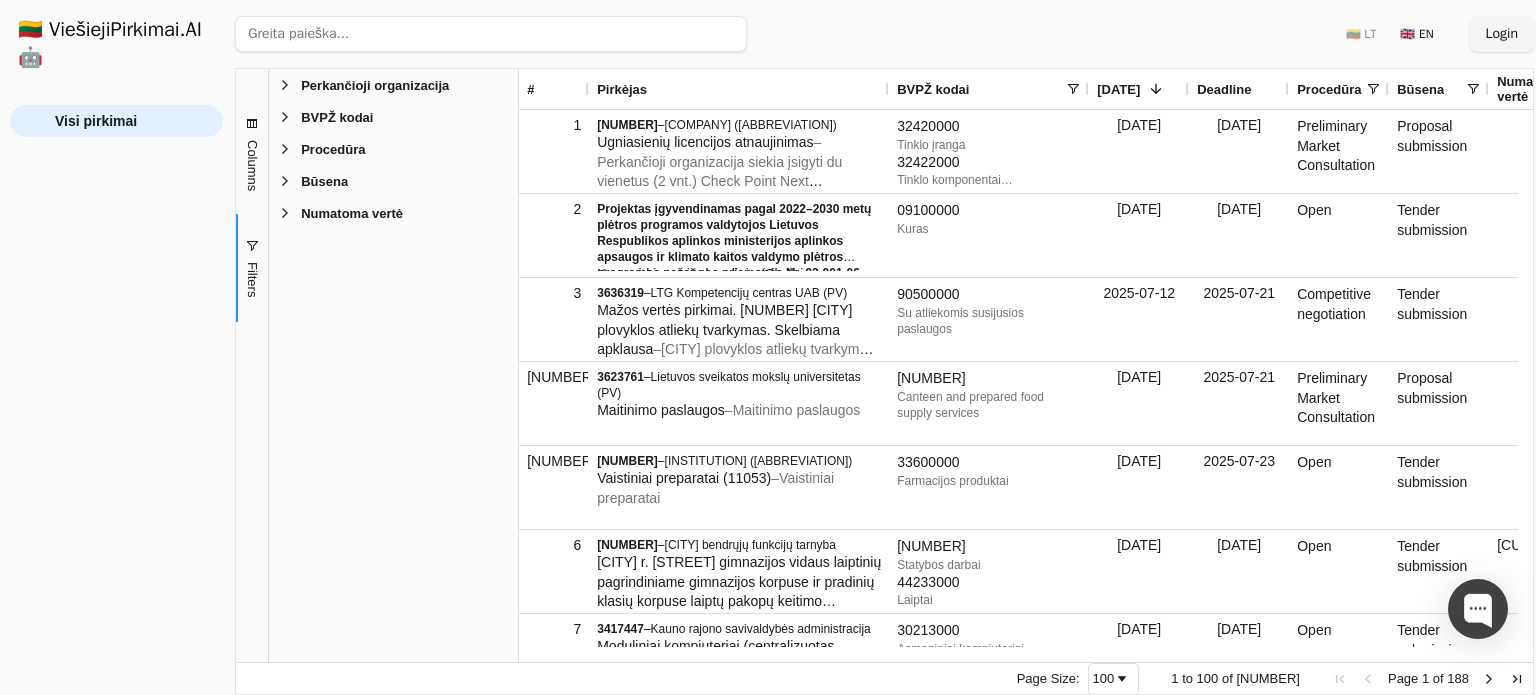 click on "Būsena" at bounding box center (324, 181) 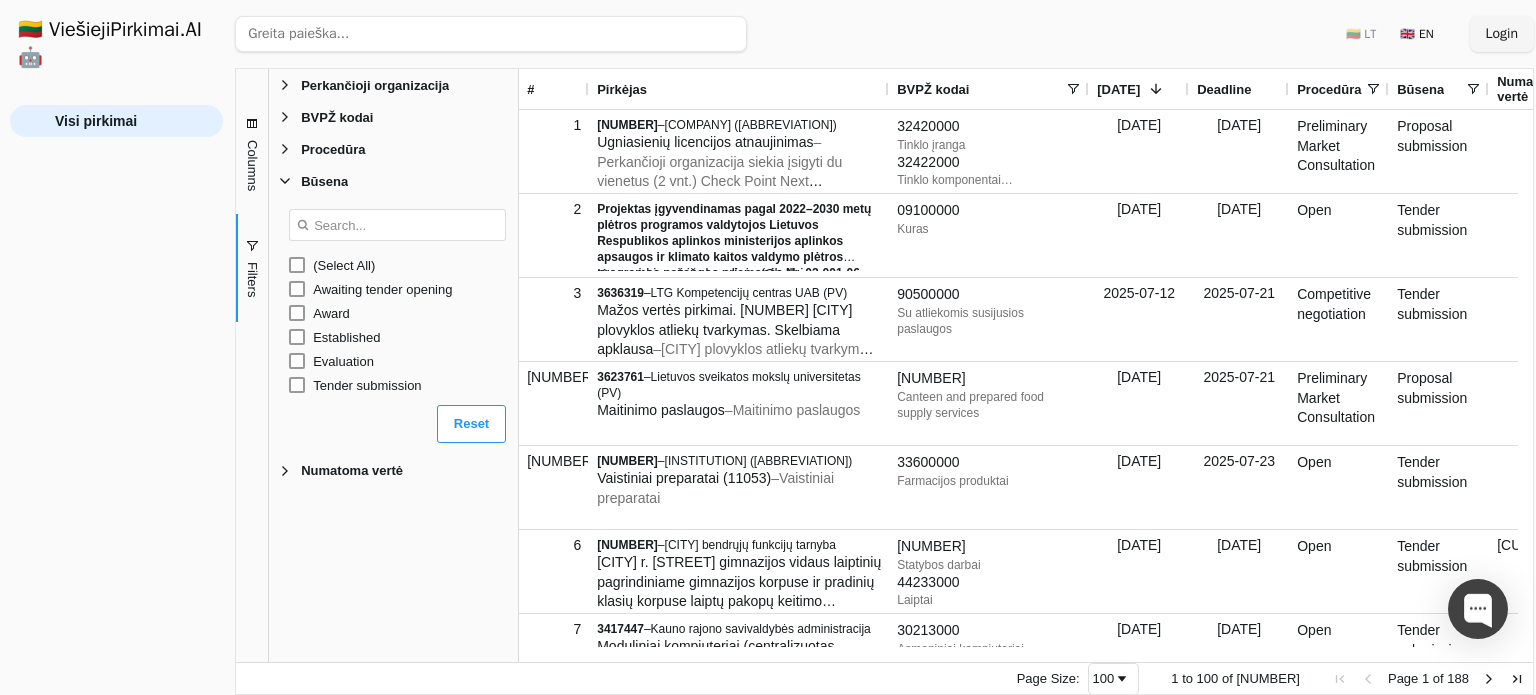 click on "Procedūra" at bounding box center [333, 149] 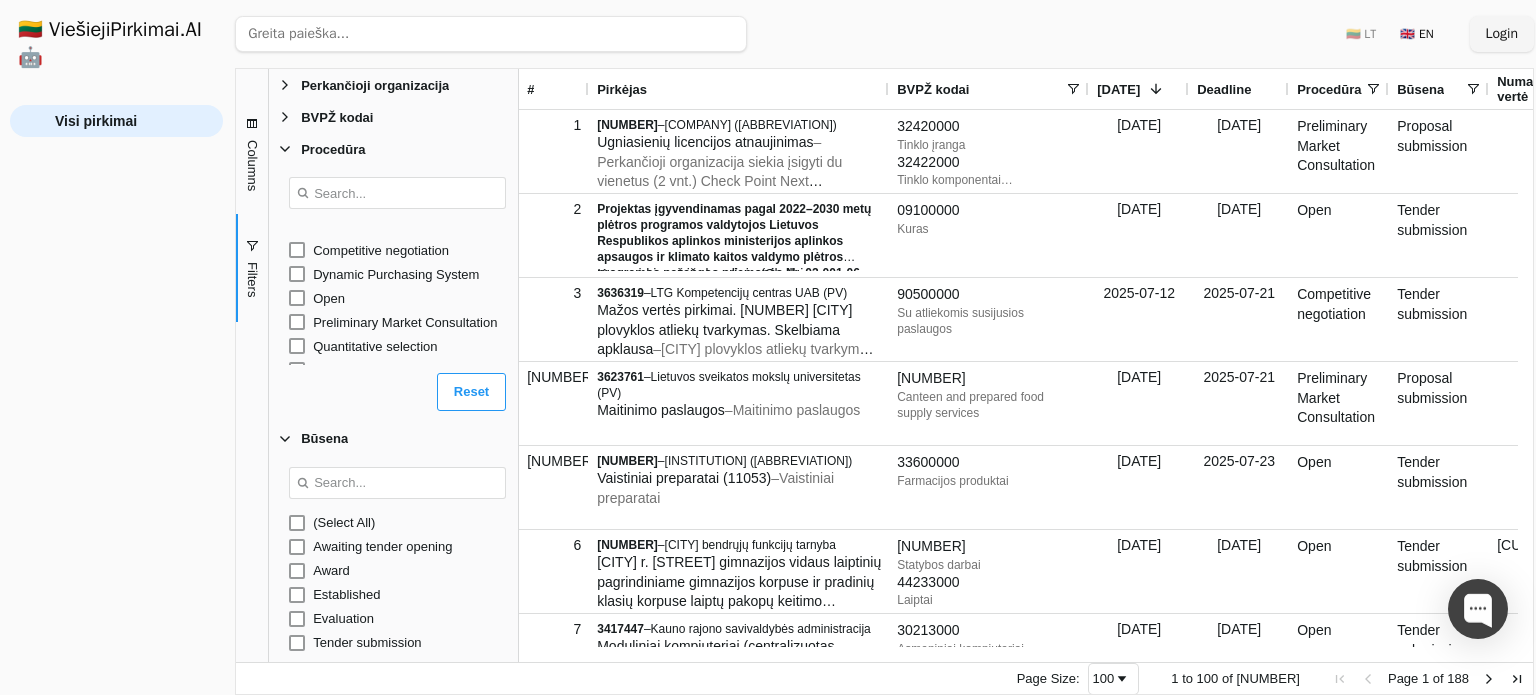 scroll, scrollTop: 48, scrollLeft: 0, axis: vertical 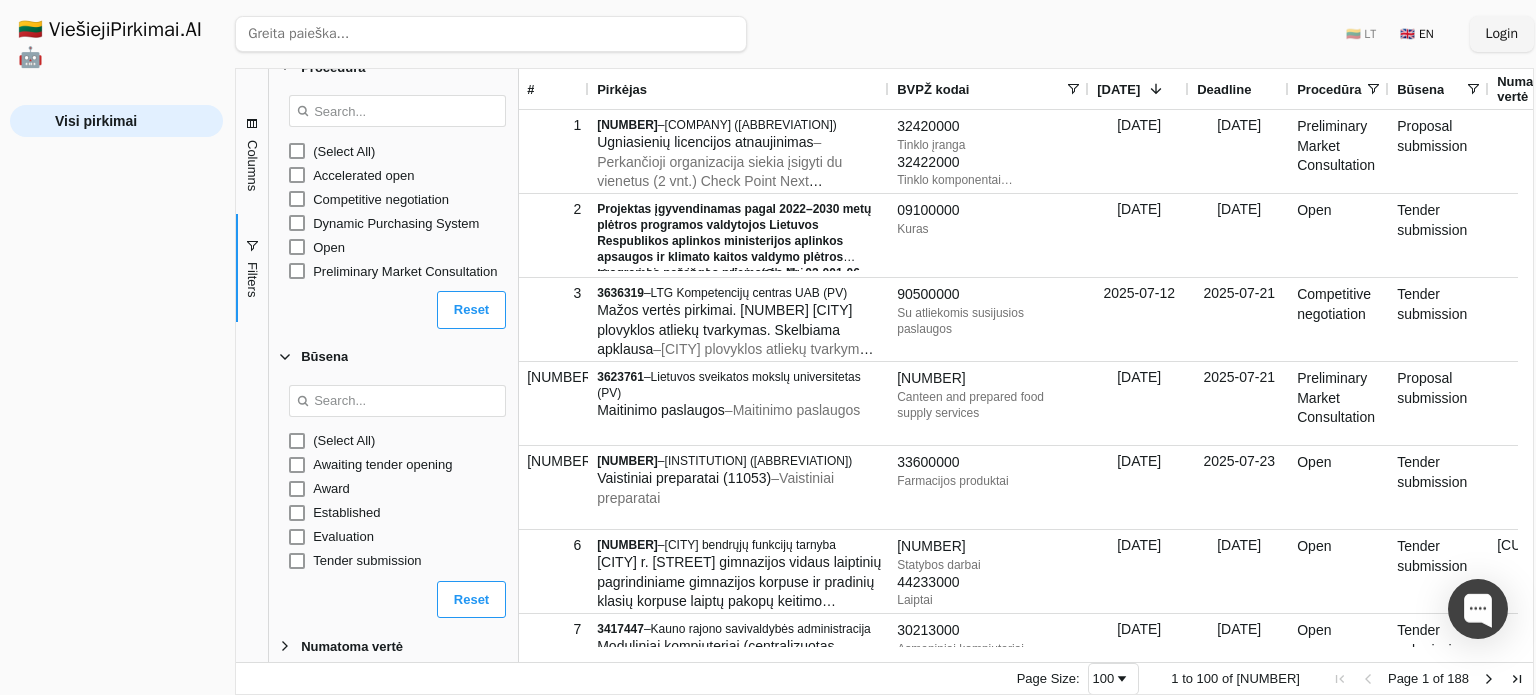 click on "Būsena" at bounding box center (324, 356) 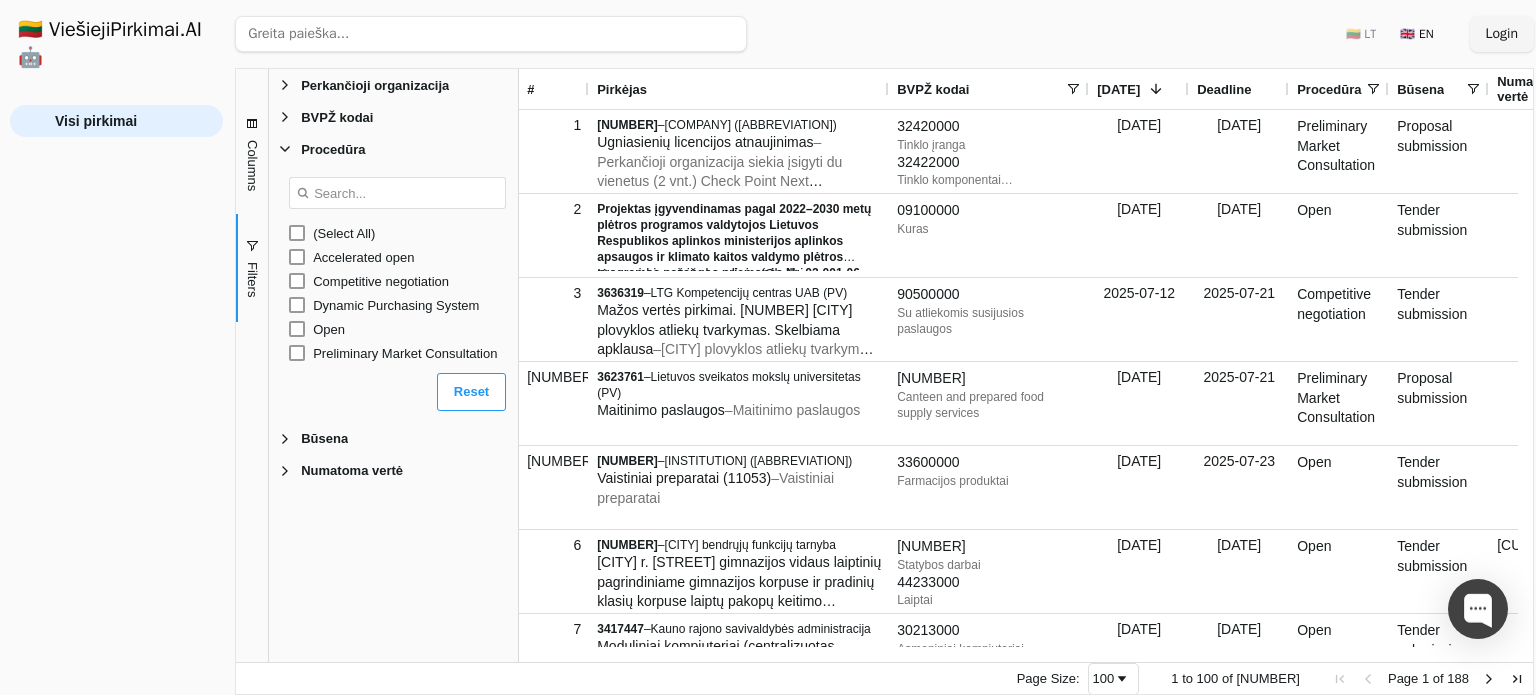 scroll, scrollTop: 0, scrollLeft: 0, axis: both 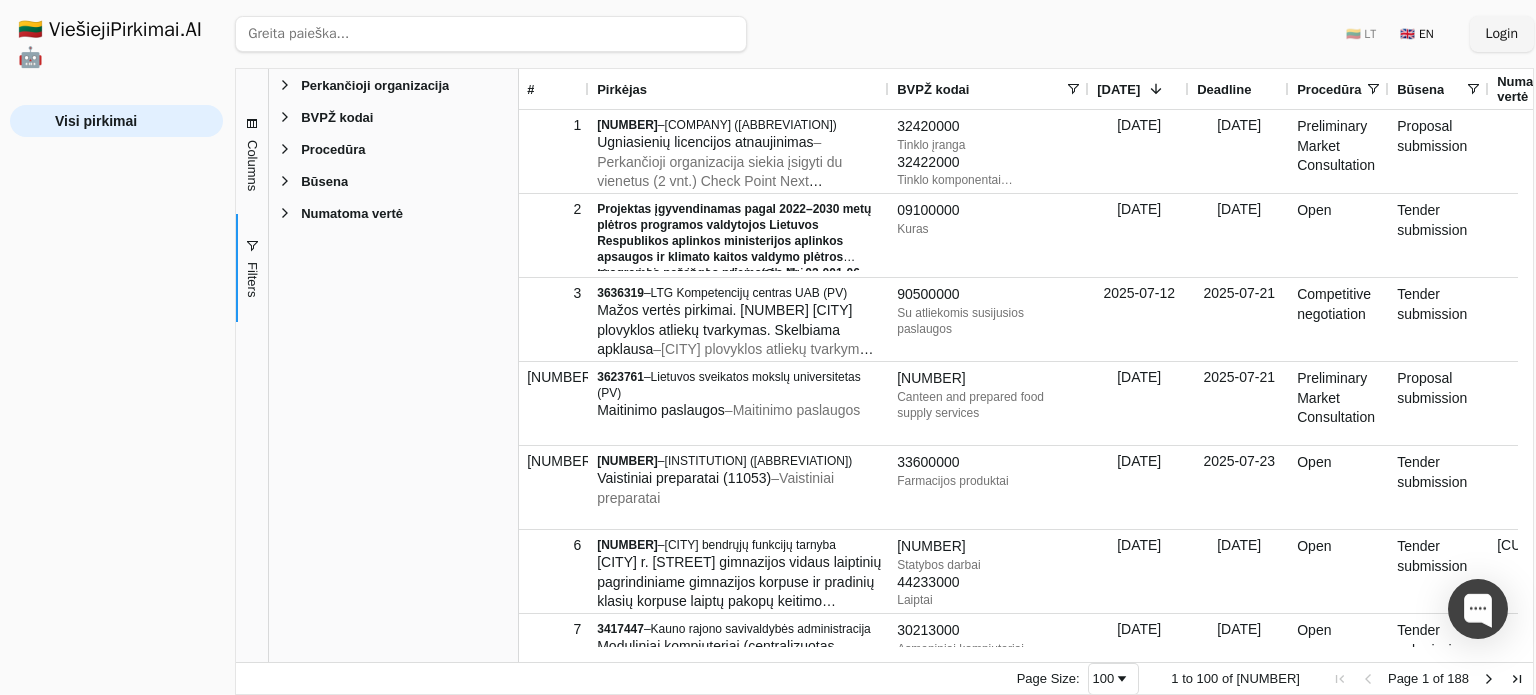 click on "BVPŽ kodai" at bounding box center (337, 117) 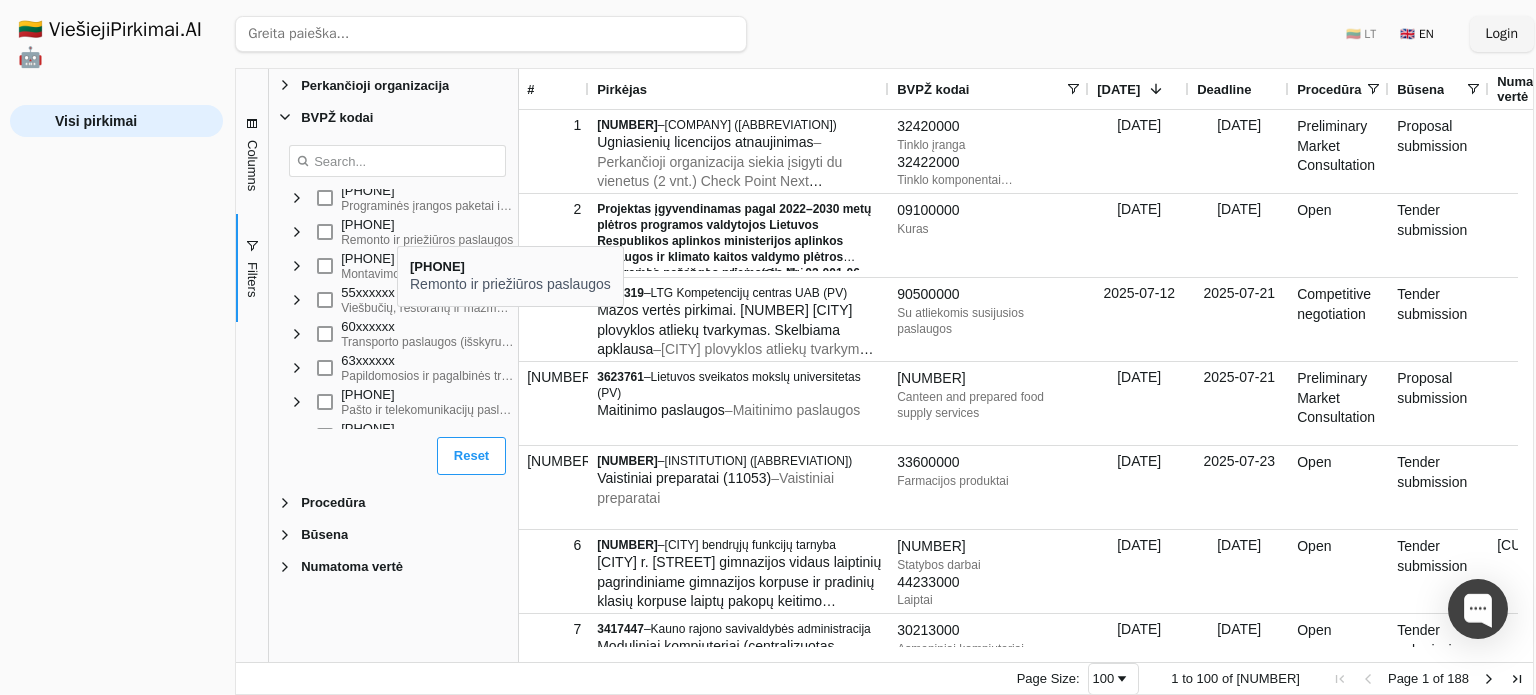 scroll, scrollTop: 690, scrollLeft: 0, axis: vertical 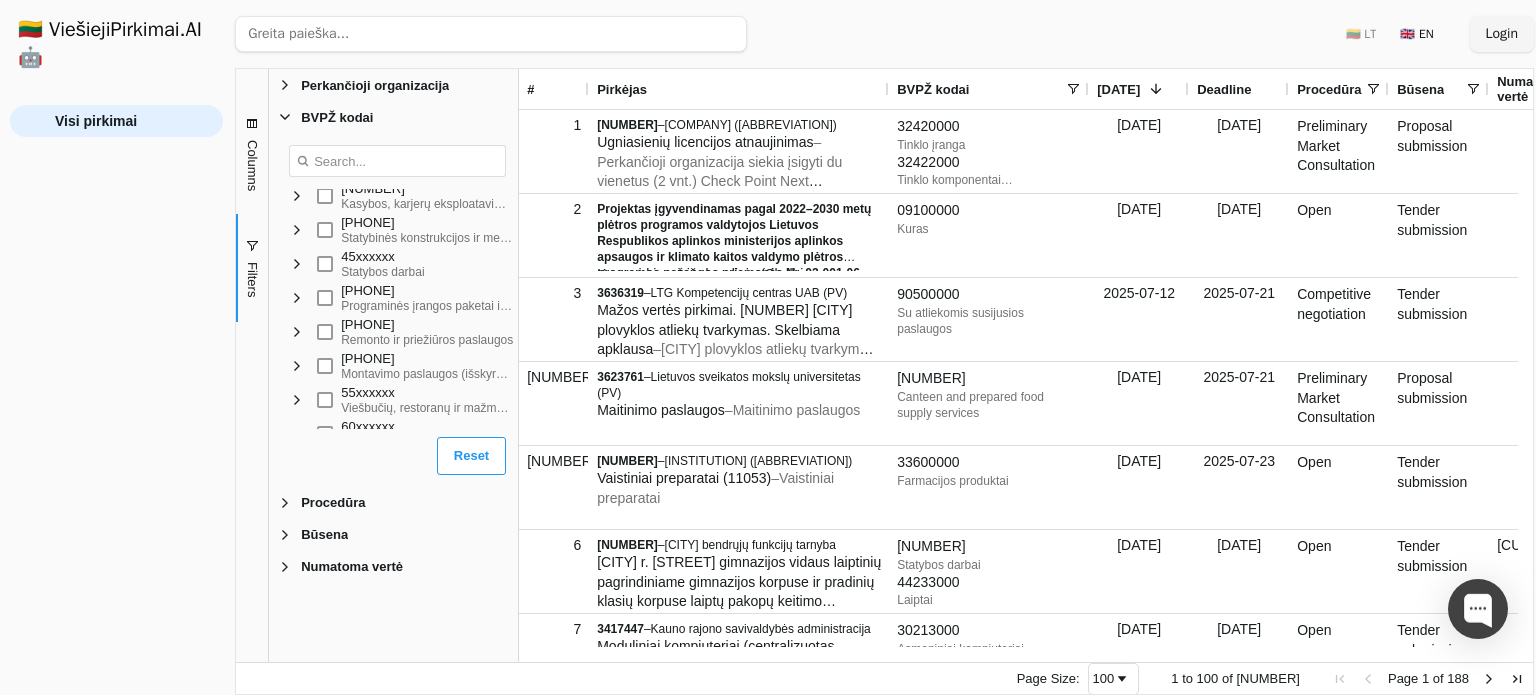 click on "Statybos darbai" at bounding box center [413, 272] 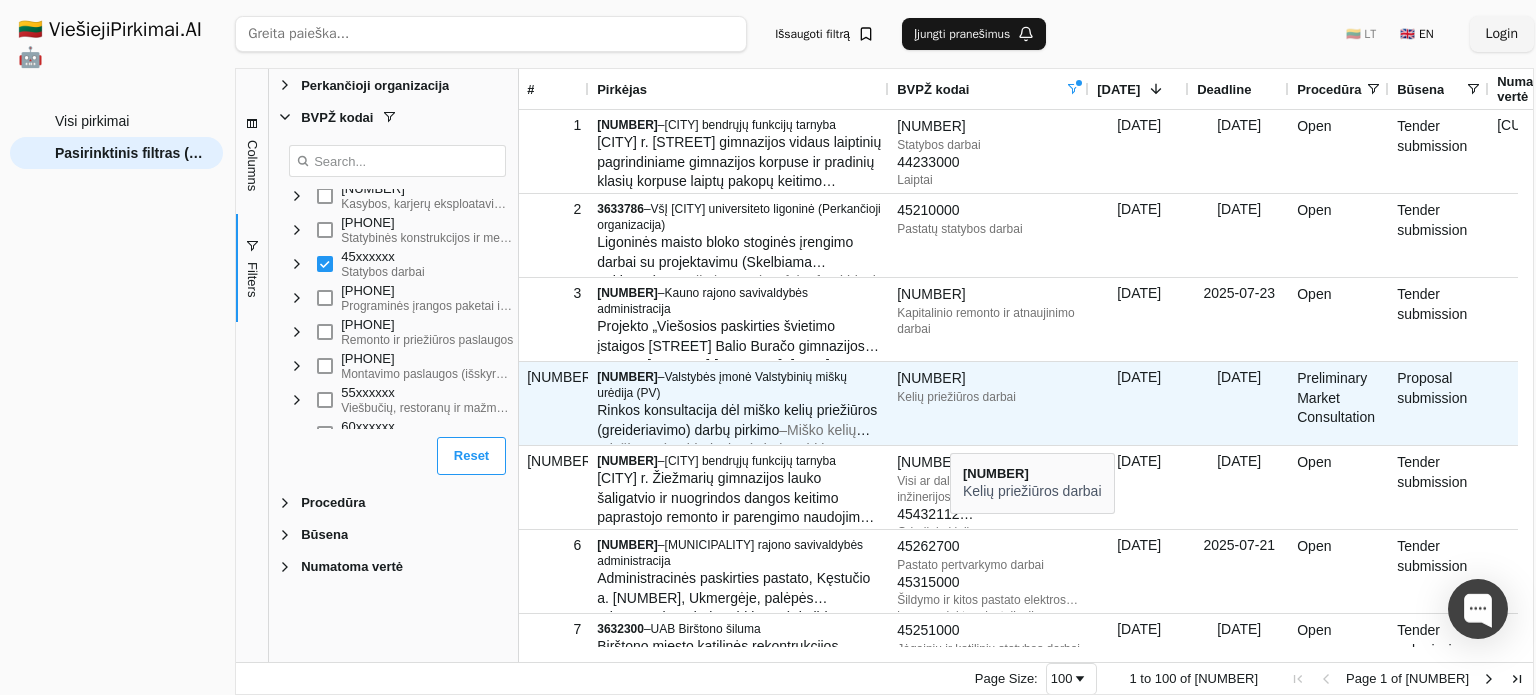scroll, scrollTop: 68, scrollLeft: 0, axis: vertical 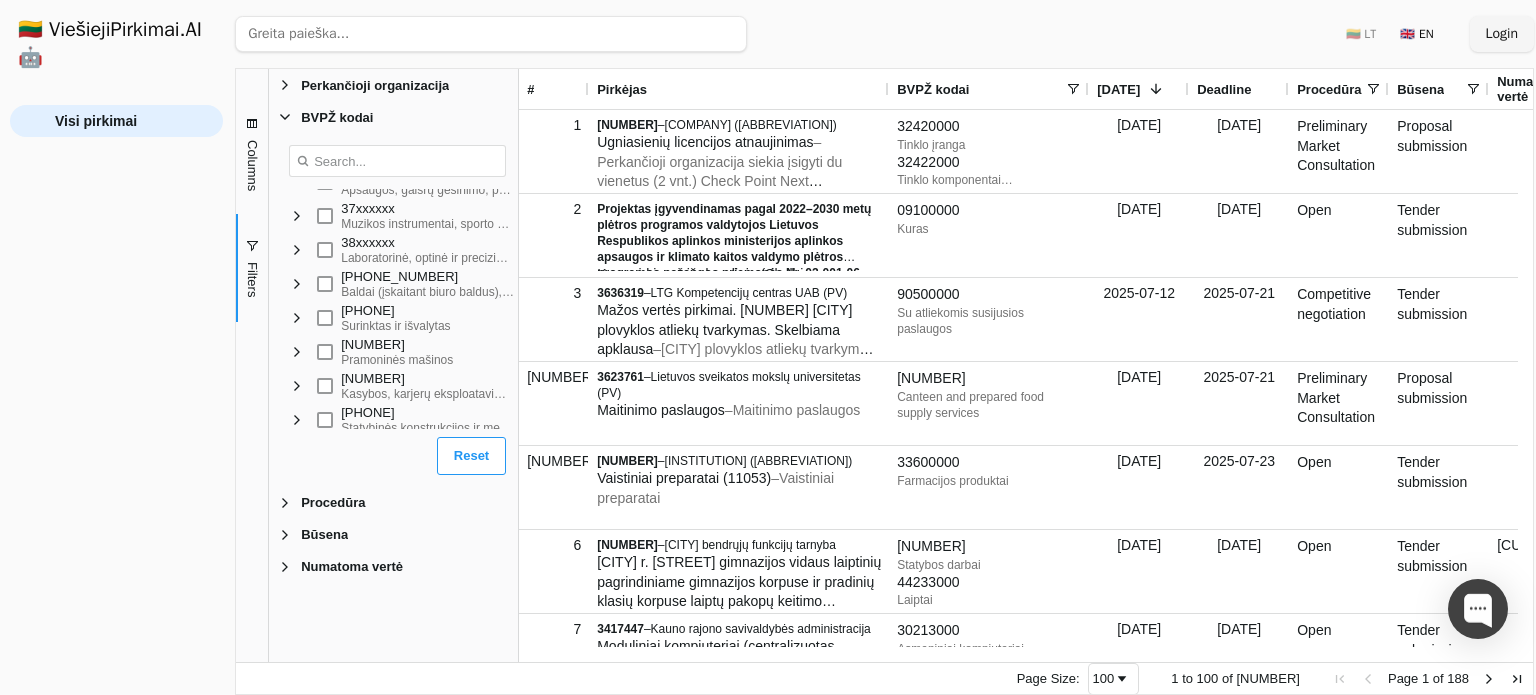click at bounding box center [325, 386] 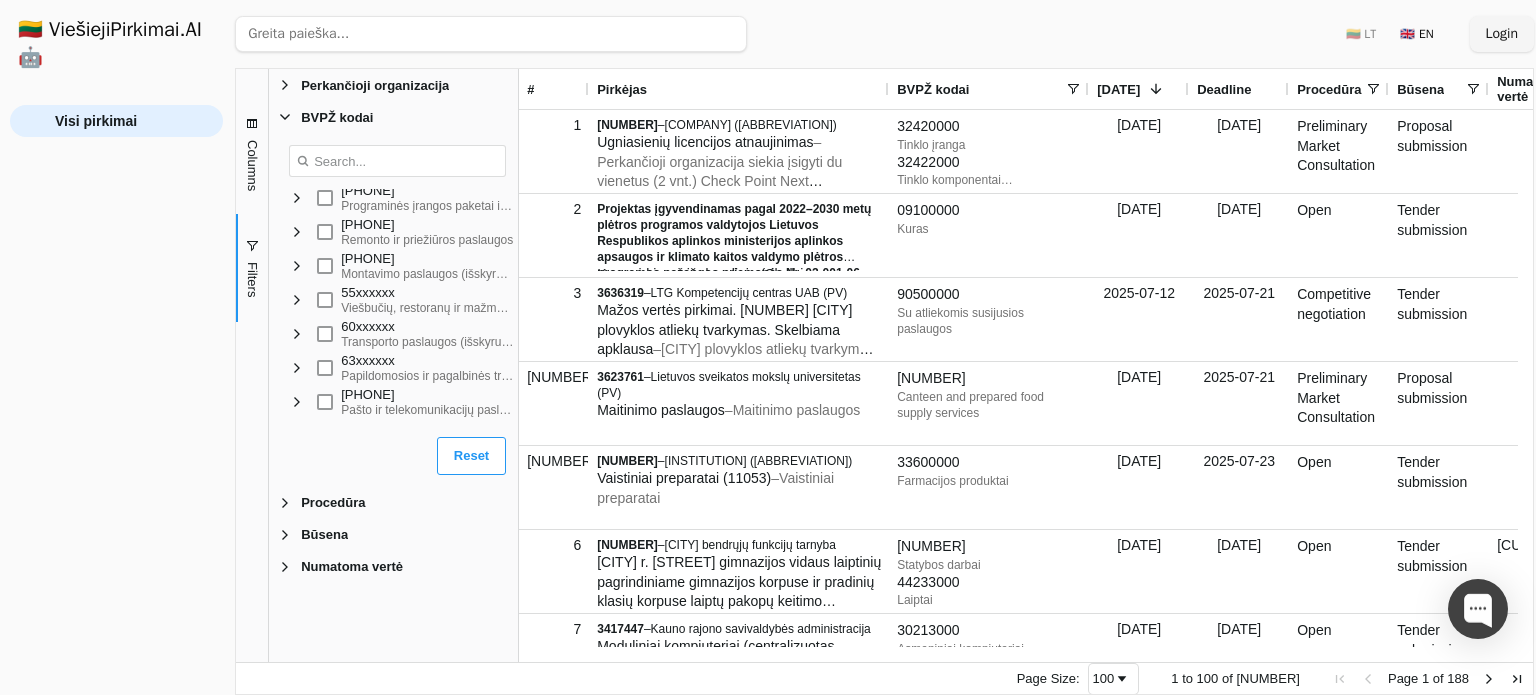 scroll, scrollTop: 690, scrollLeft: 0, axis: vertical 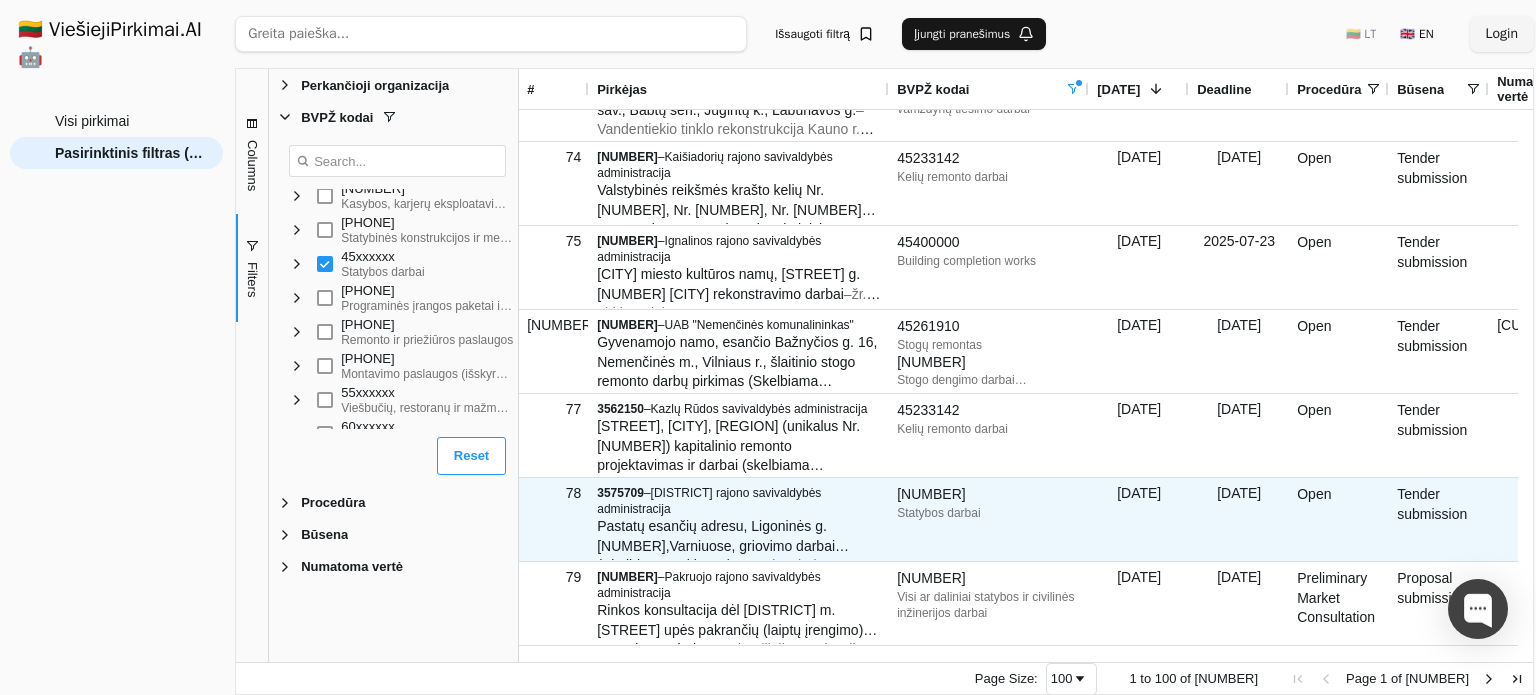 click on "Pastatų esančių adresu, Ligoninės g. [NUMBER],Varniuose, griovimo darbai (Skelbiama apklausa)" at bounding box center [723, 545] 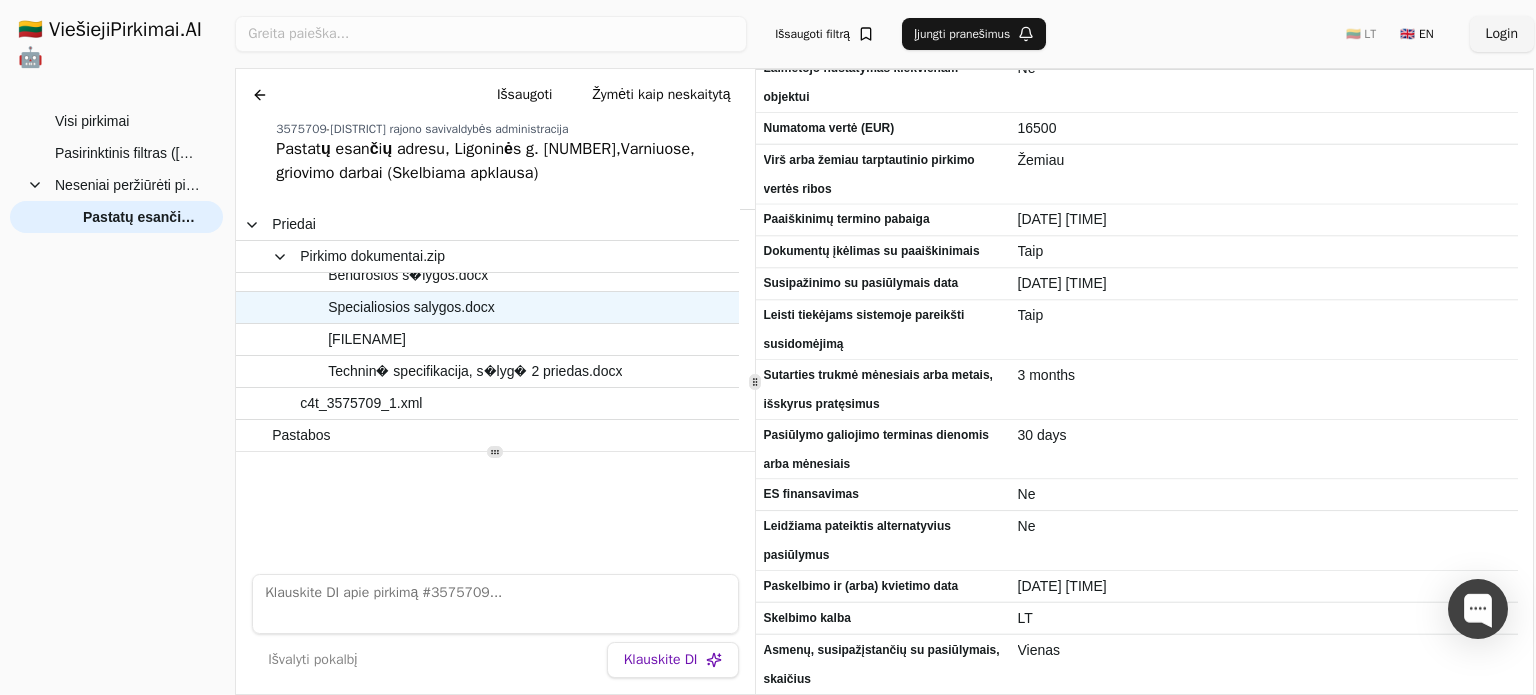 click on "Specialiosios salygos.docx" at bounding box center (411, 307) 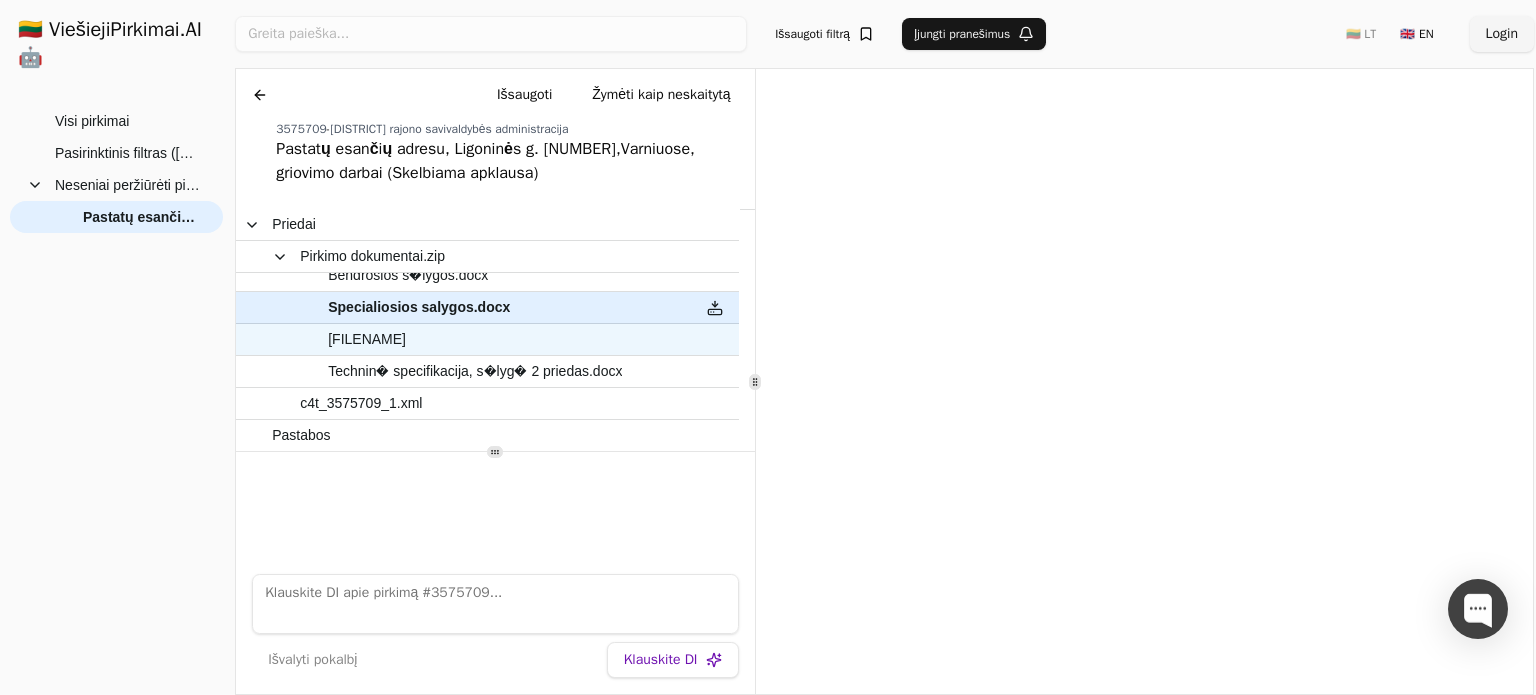 click on "[FILENAME]" at bounding box center [367, 339] 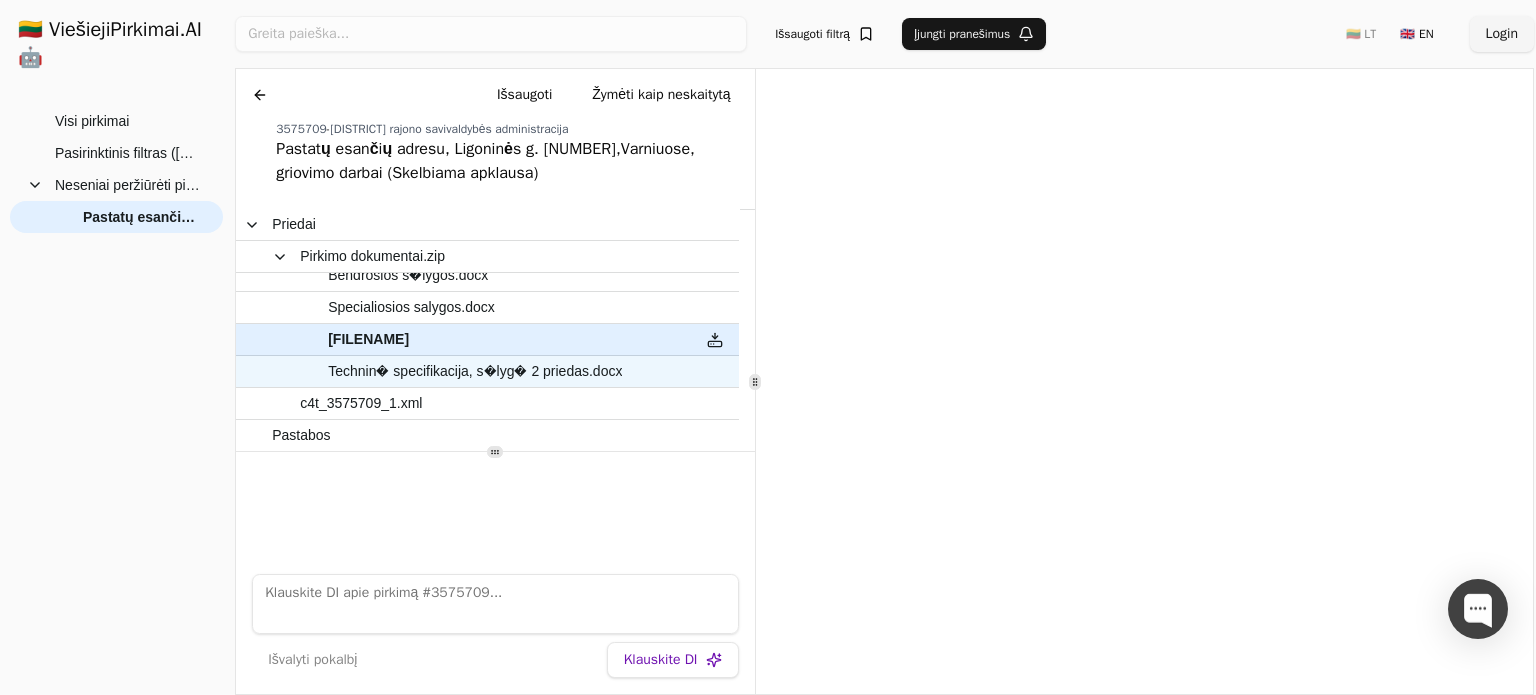 click on "Technin� specifikacija, s�lyg� 2 priedas.docx" at bounding box center [475, 371] 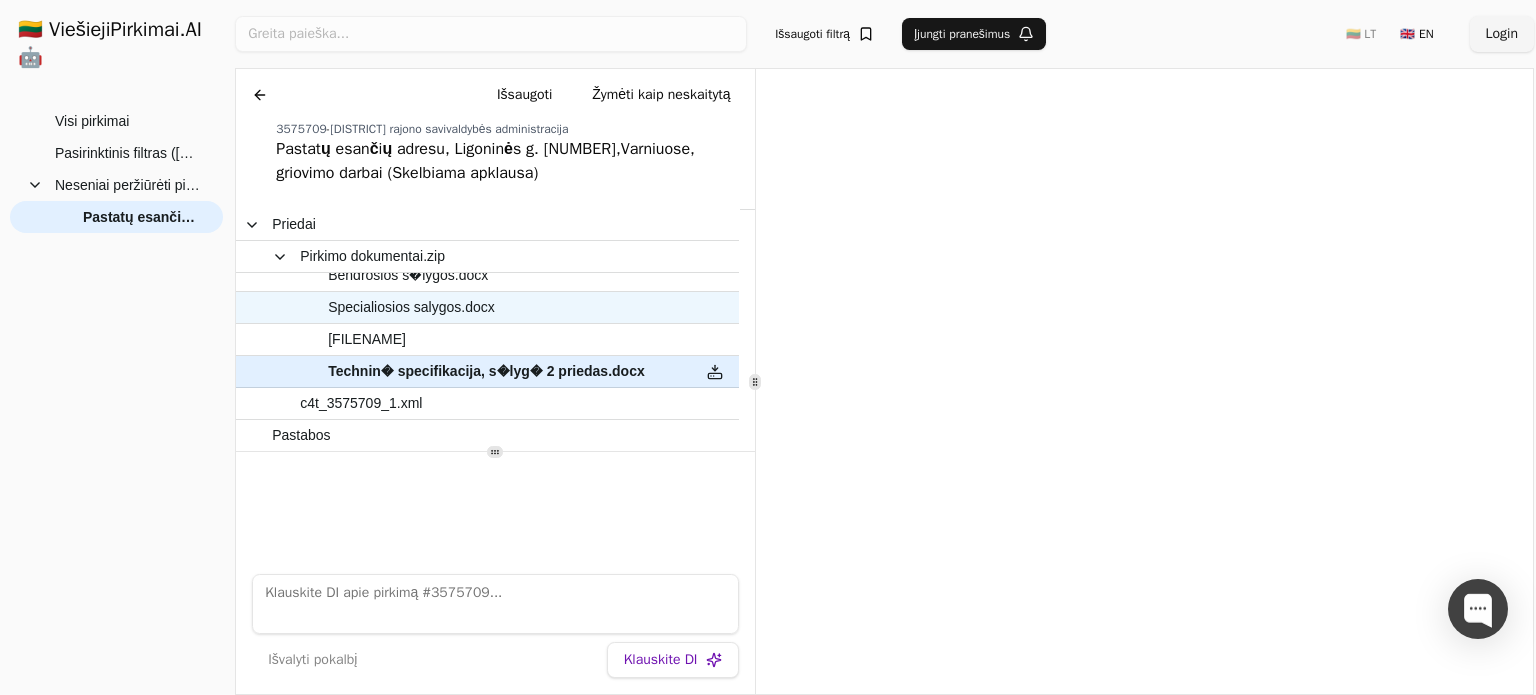 scroll, scrollTop: 21, scrollLeft: 0, axis: vertical 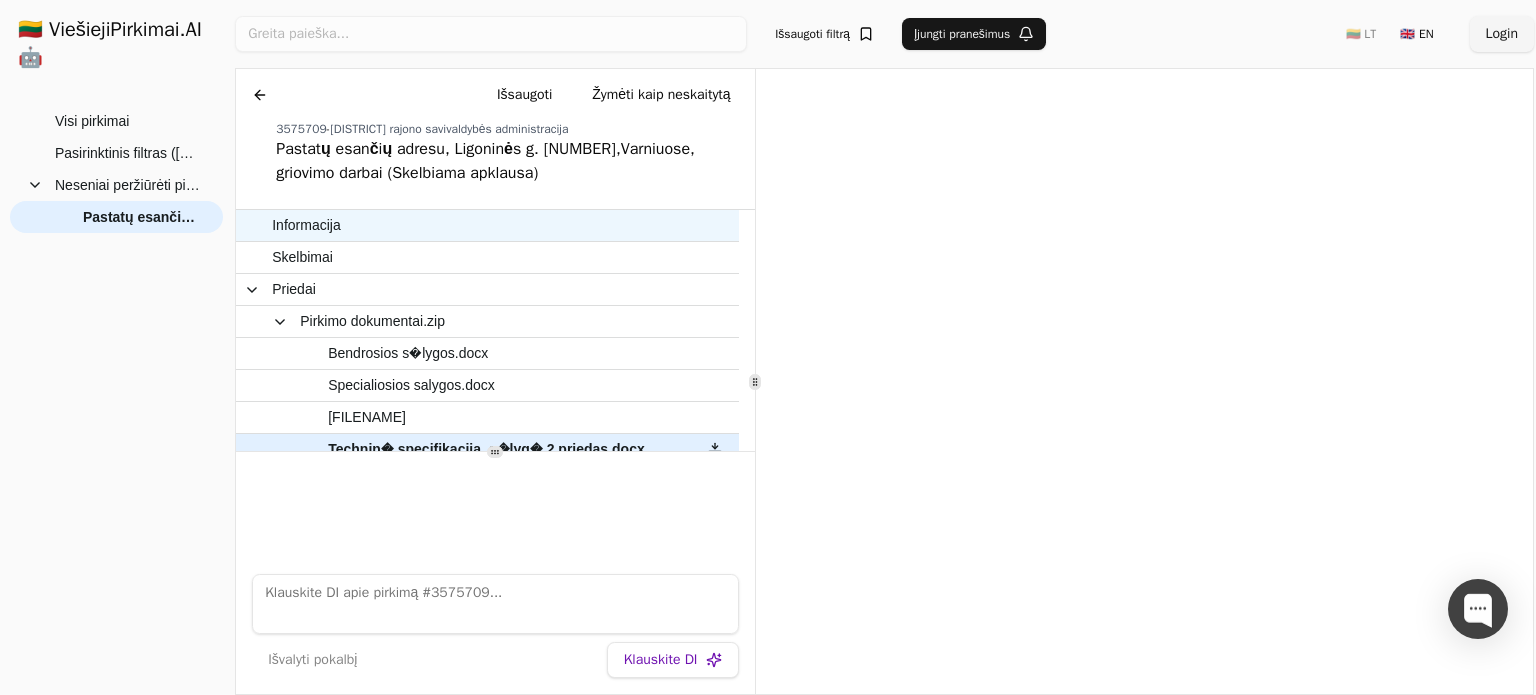 click on "Informacija" at bounding box center (477, 225) 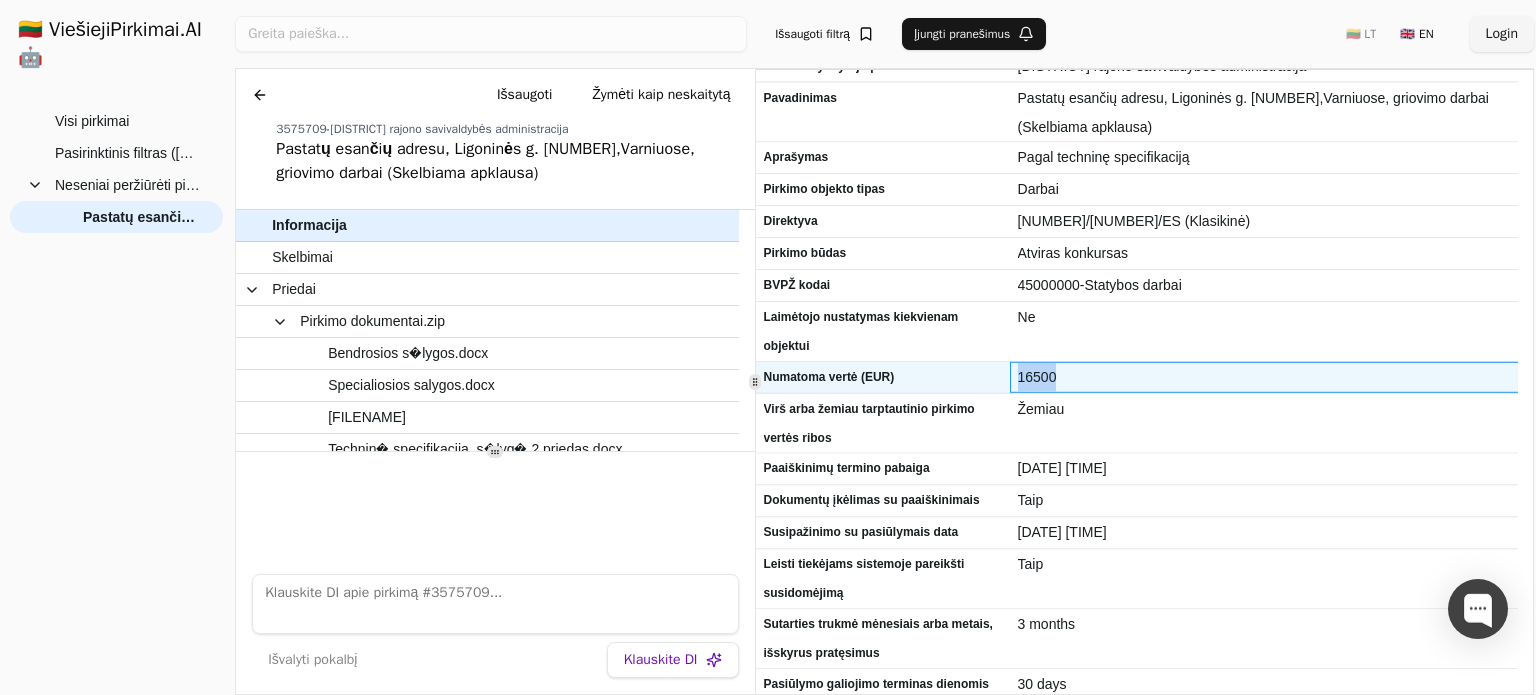 drag, startPoint x: 1018, startPoint y: 371, endPoint x: 1101, endPoint y: 373, distance: 83.02409 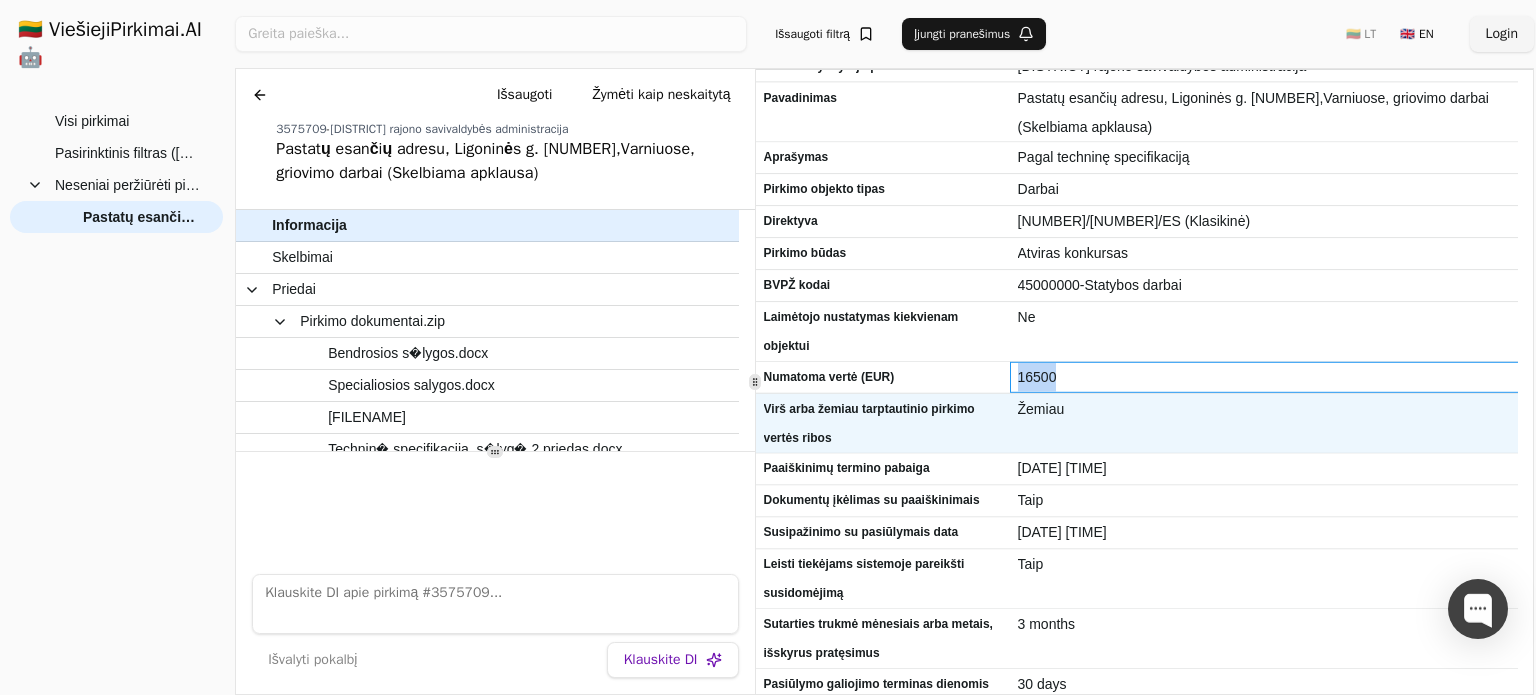 scroll, scrollTop: 182, scrollLeft: 0, axis: vertical 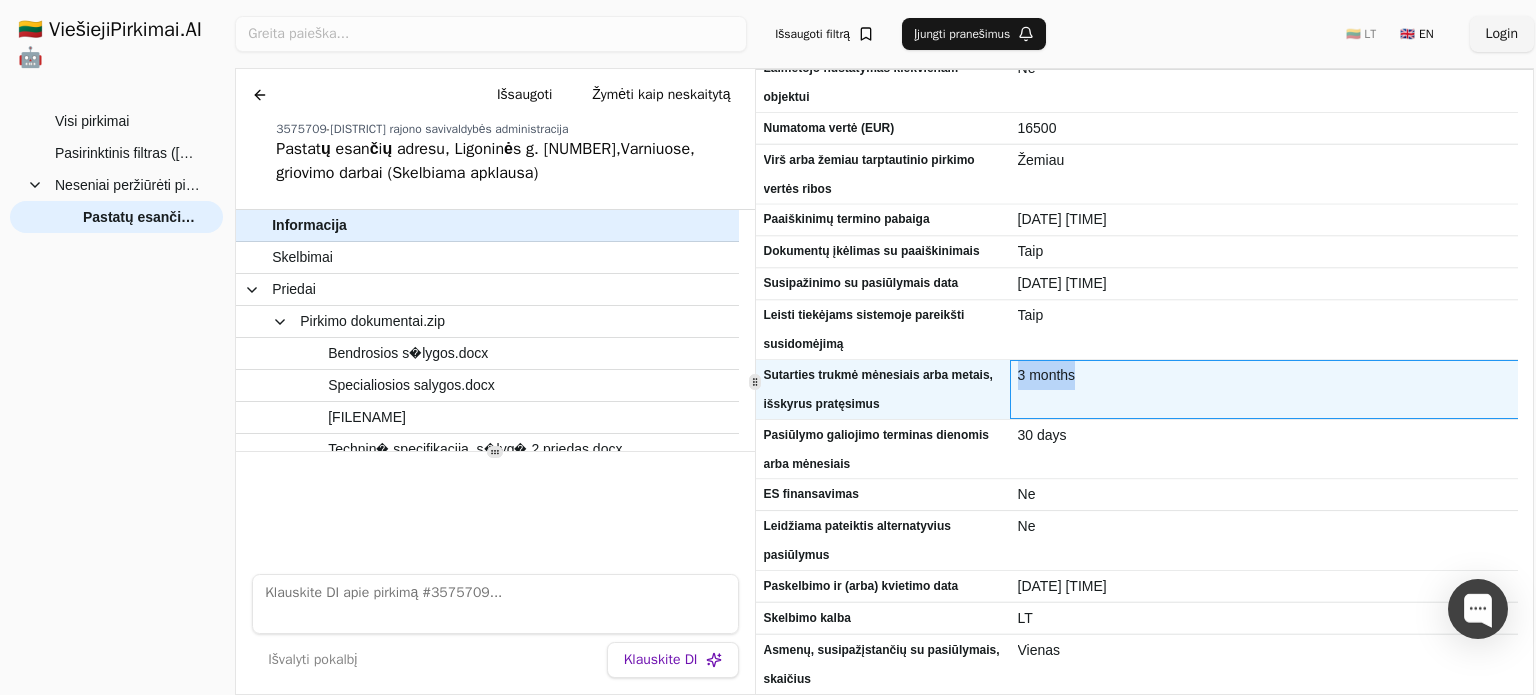 drag, startPoint x: 1013, startPoint y: 372, endPoint x: 1108, endPoint y: 373, distance: 95.005264 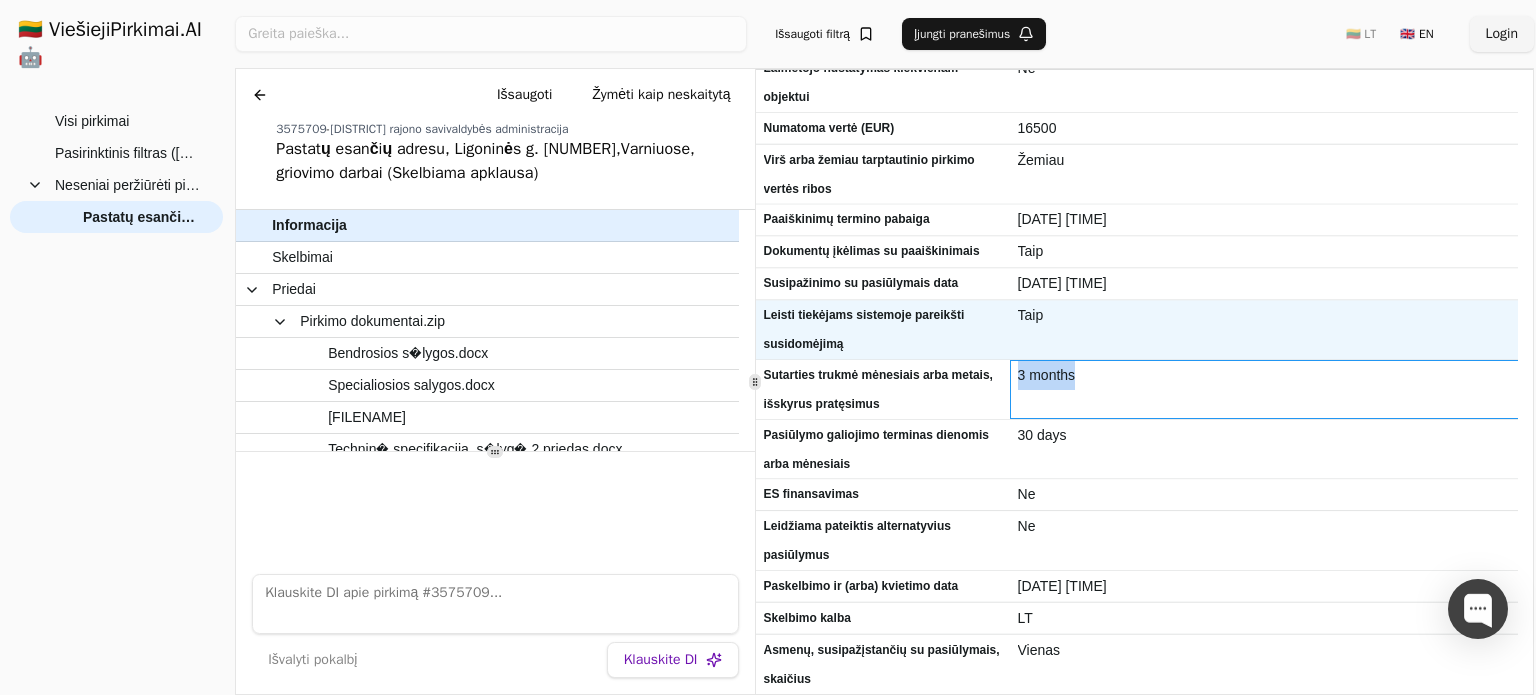 scroll, scrollTop: 260, scrollLeft: 0, axis: vertical 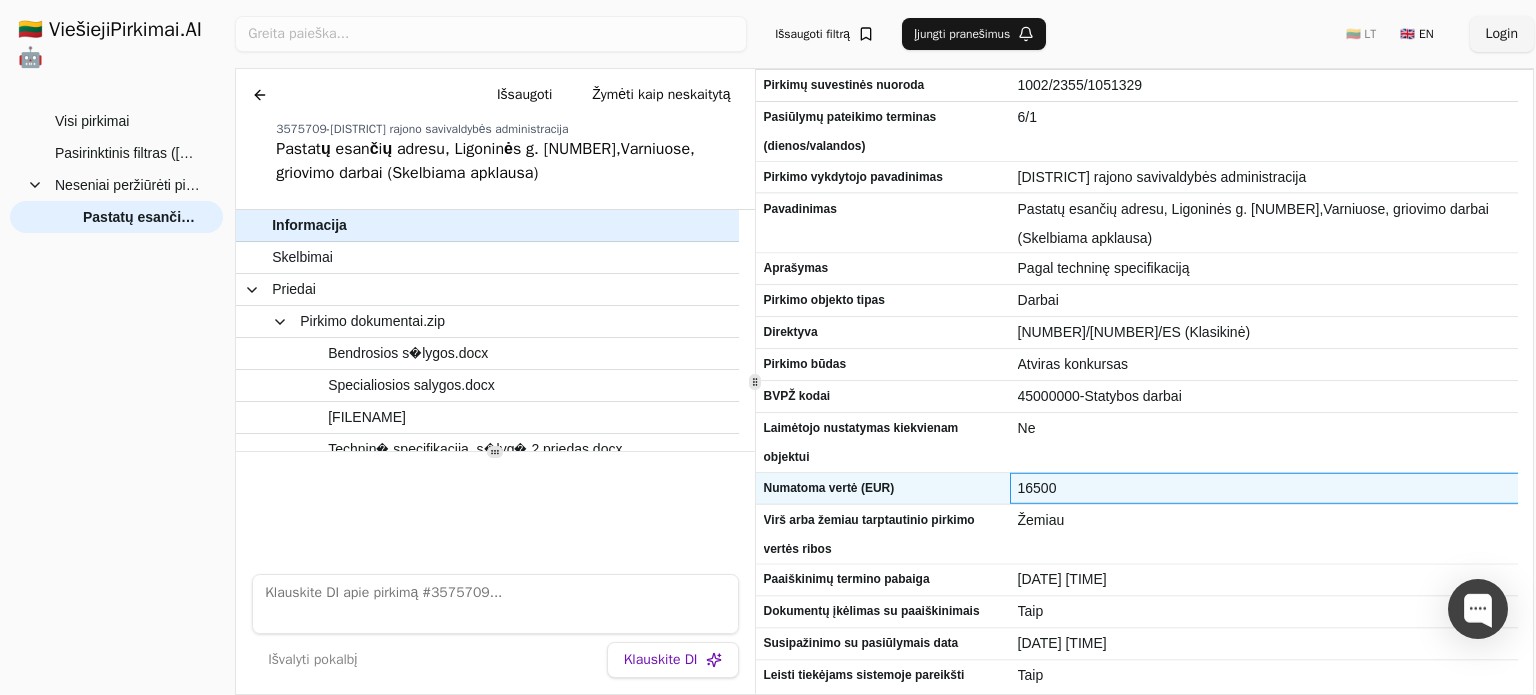 click on "16500" at bounding box center [1264, 488] 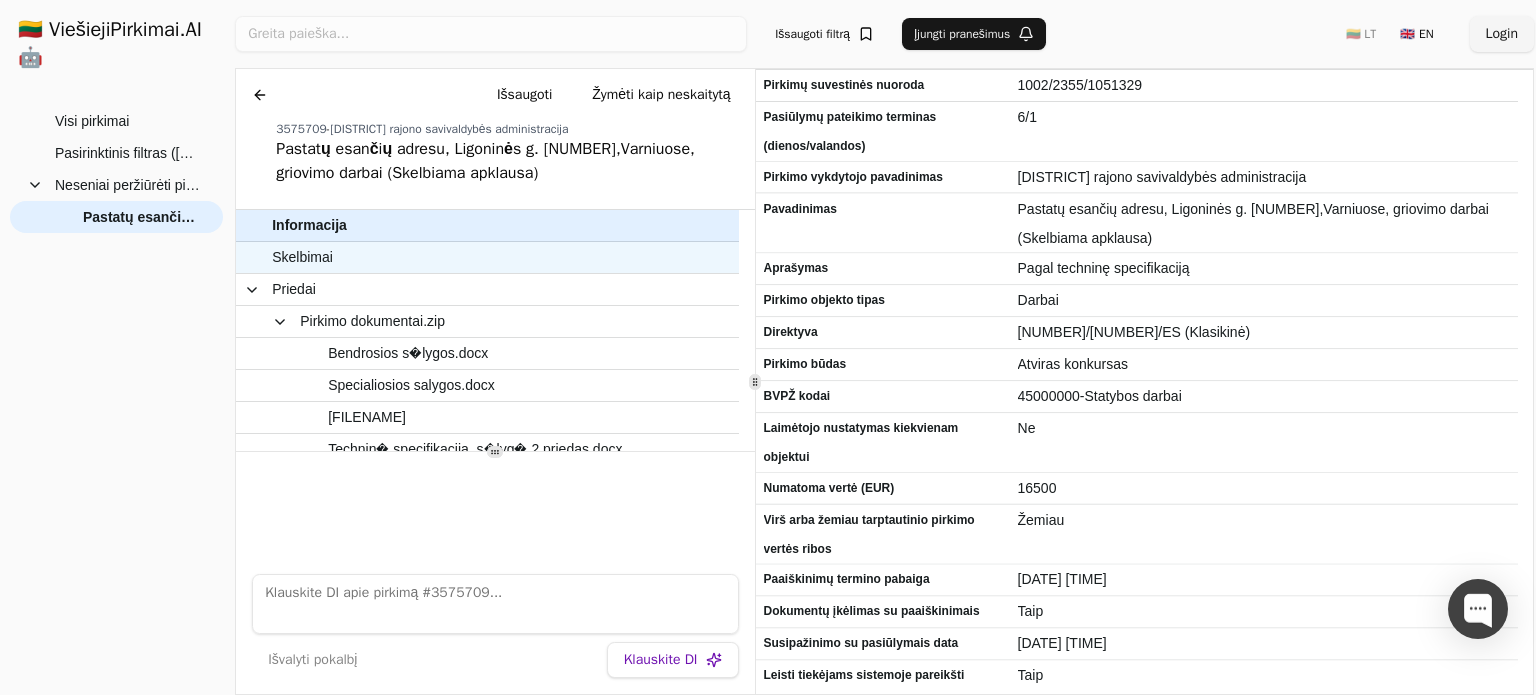 click on "Skelbimai" at bounding box center [302, 257] 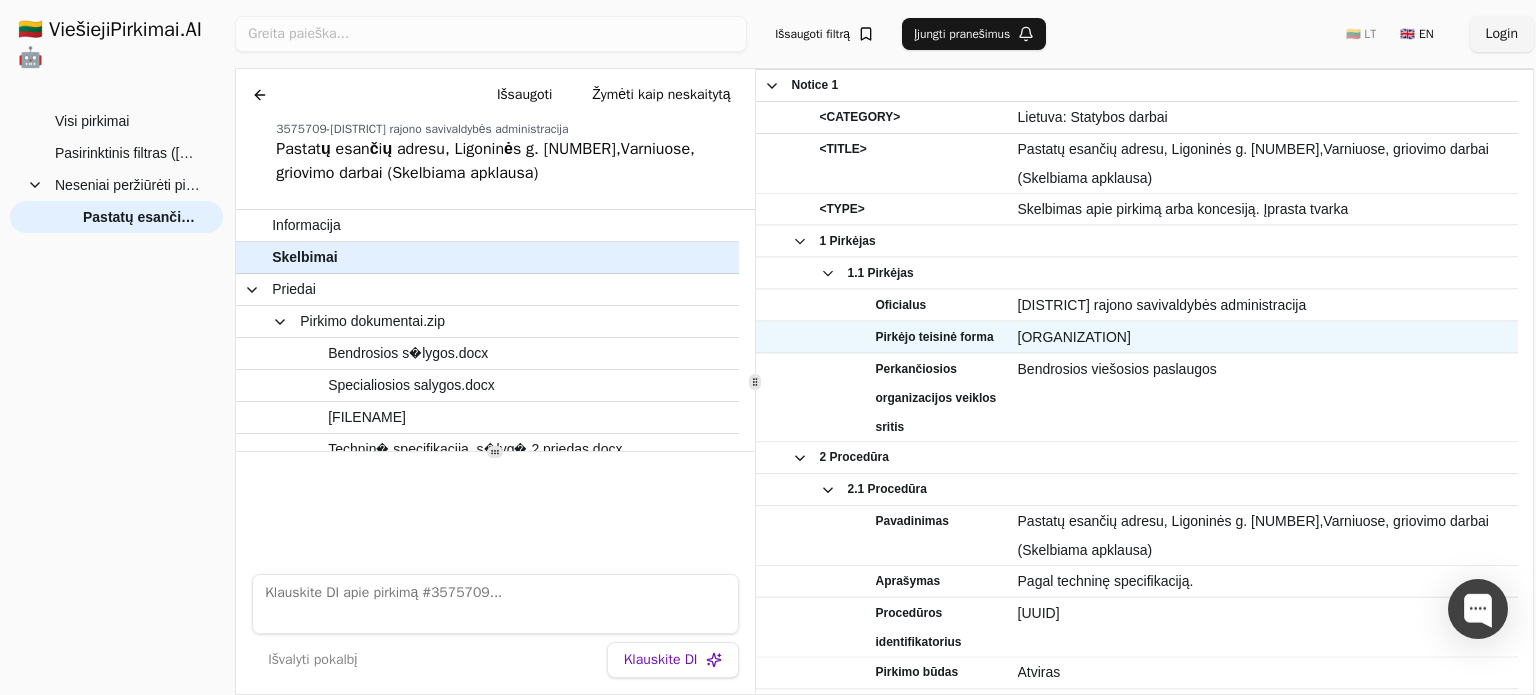 scroll, scrollTop: 100, scrollLeft: 0, axis: vertical 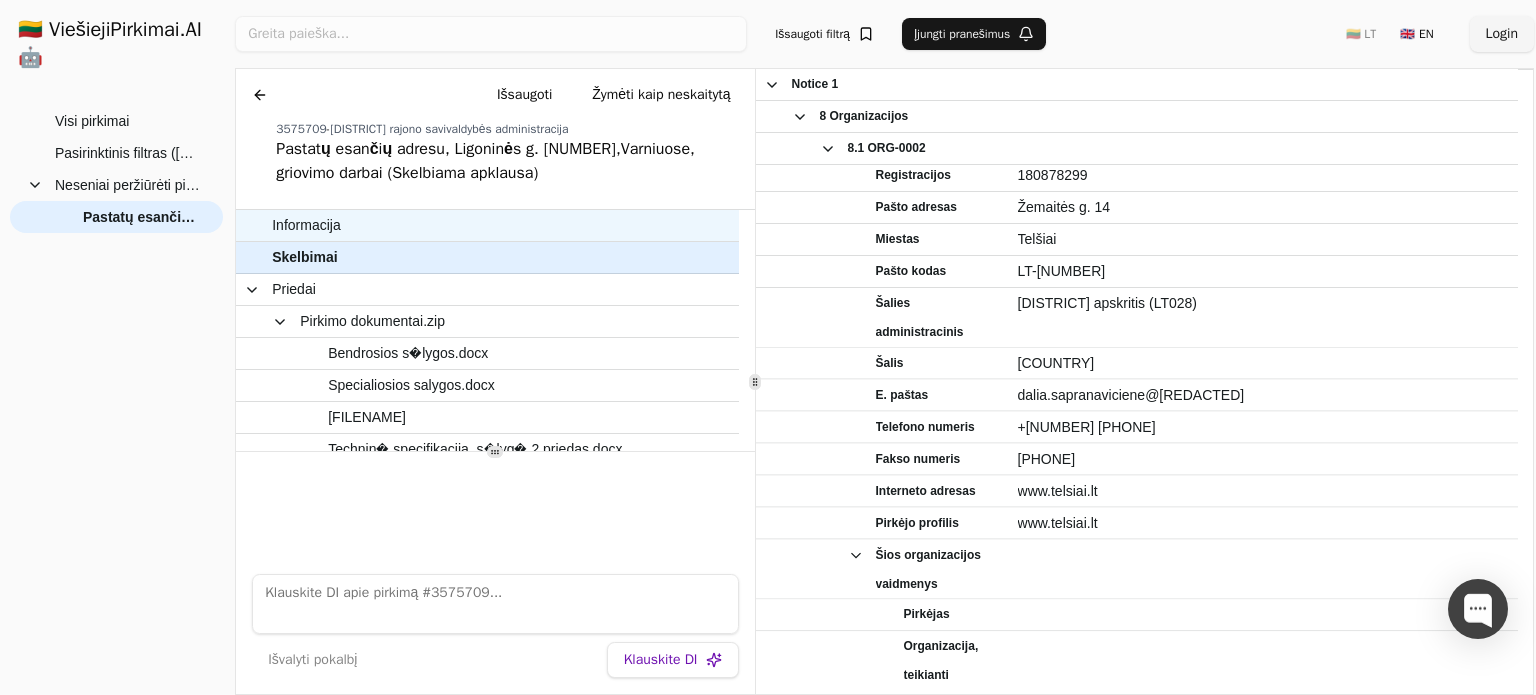 click on "Informacija" at bounding box center (306, 225) 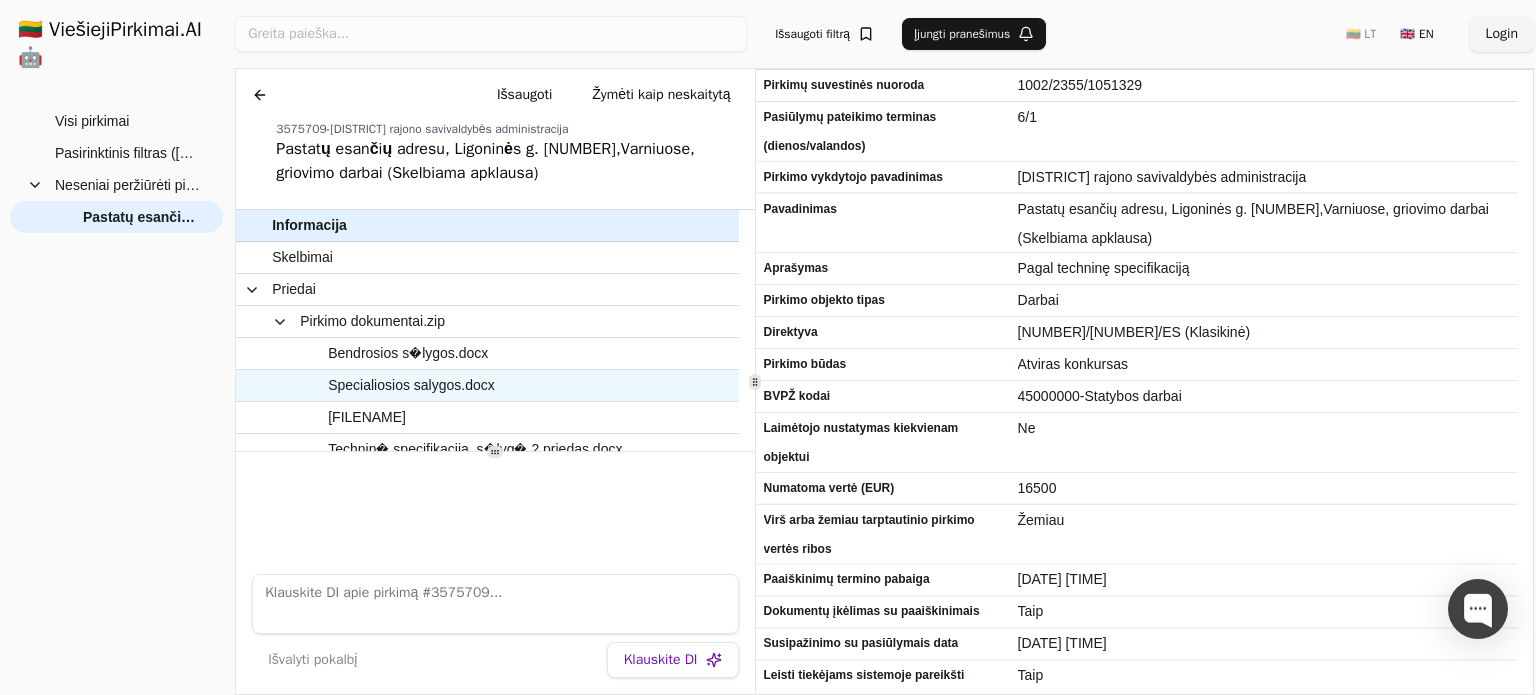 click on "Specialiosios salygos.docx" at bounding box center (411, 385) 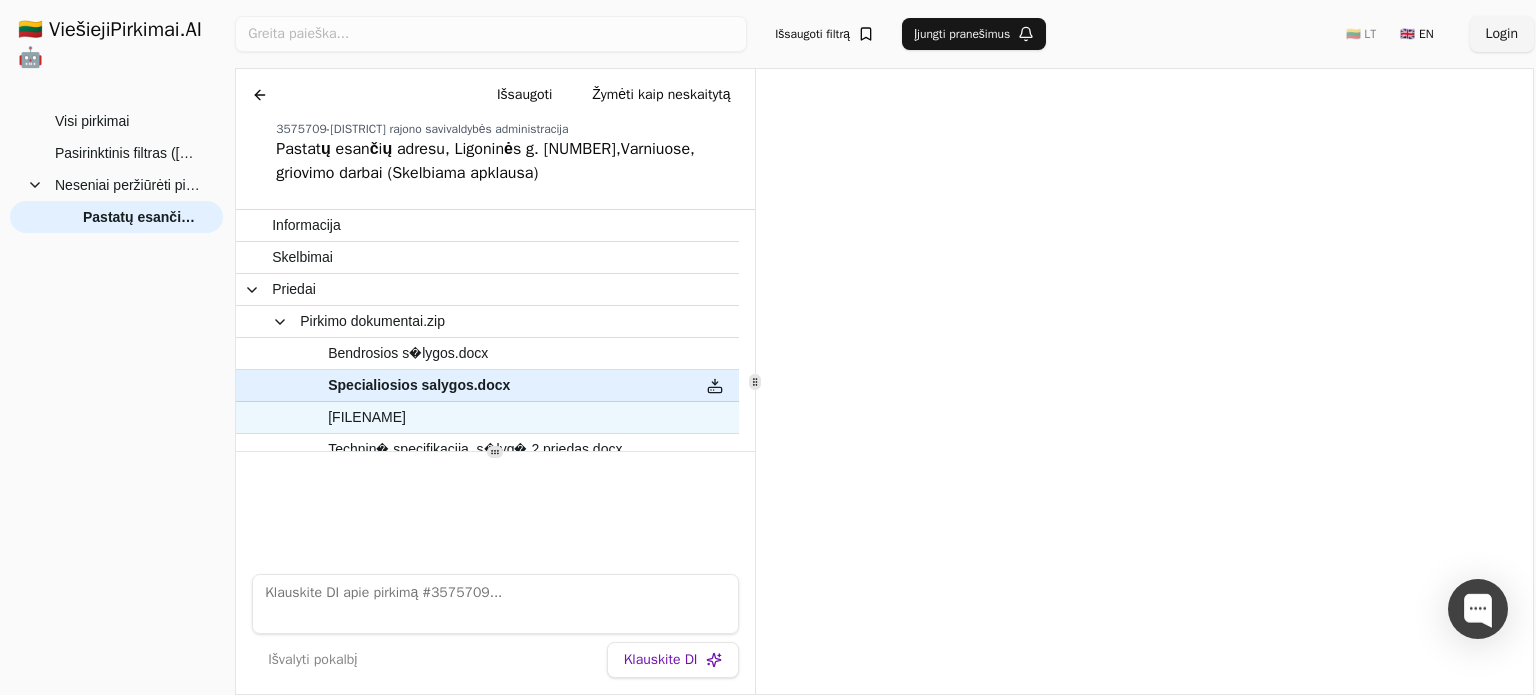 click on "[FILENAME]" at bounding box center [367, 417] 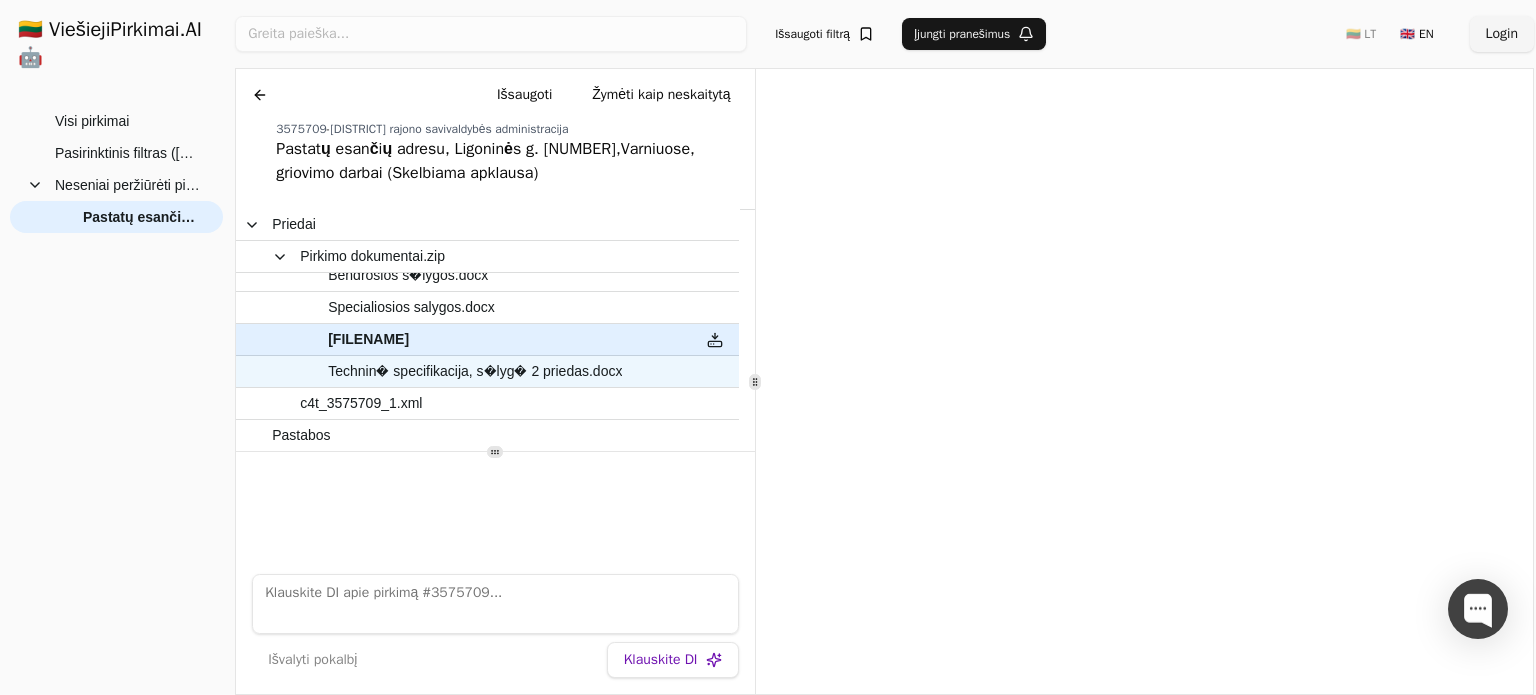 click on "Technin� specifikacija, s�lyg� 2 priedas.docx" at bounding box center [475, 371] 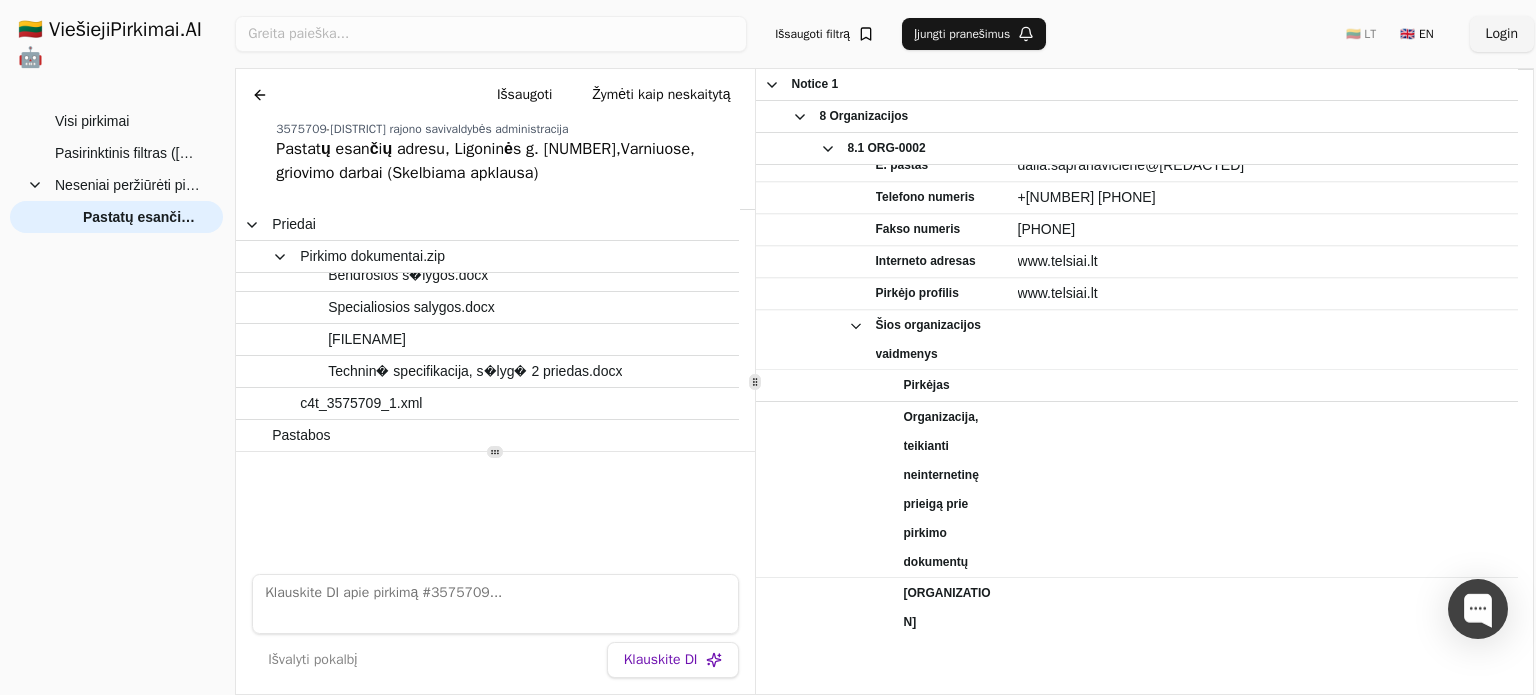 click at bounding box center (260, 95) 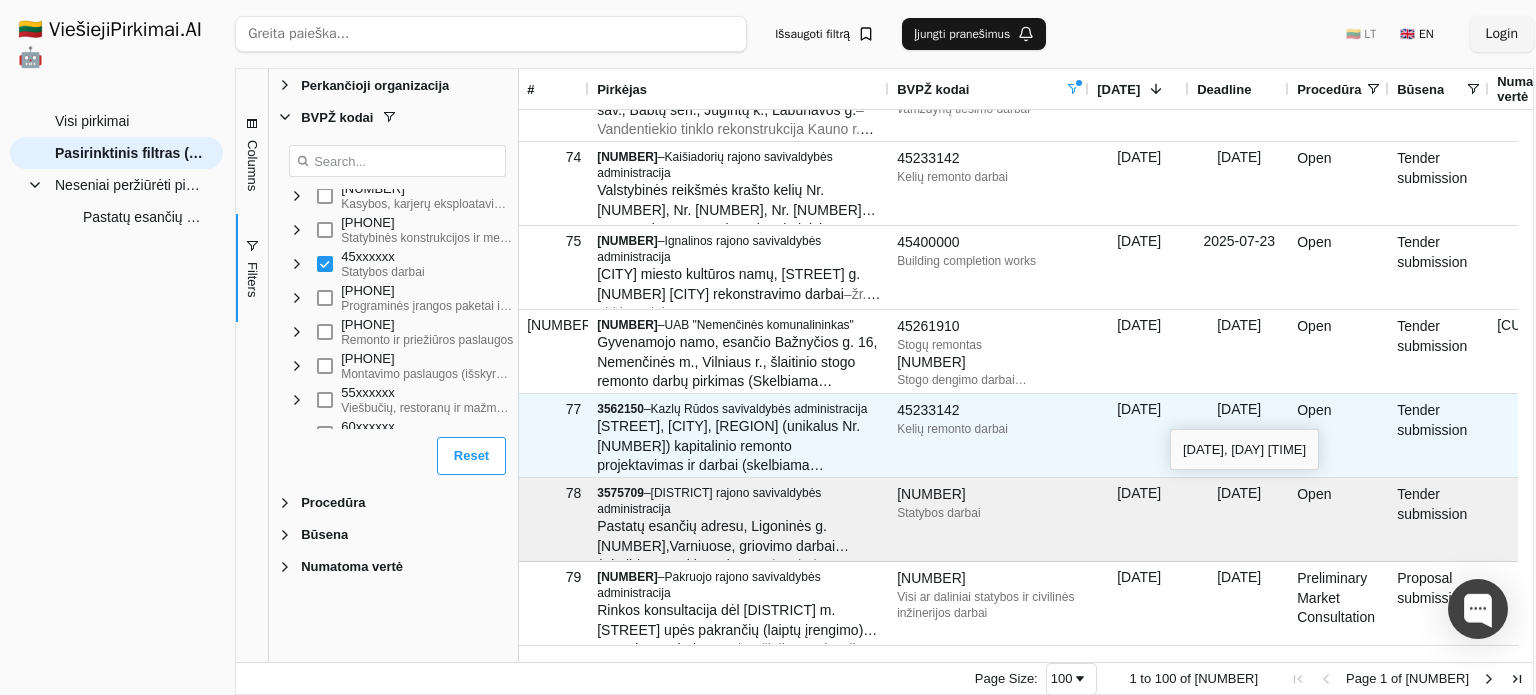 scroll, scrollTop: 6177, scrollLeft: 0, axis: vertical 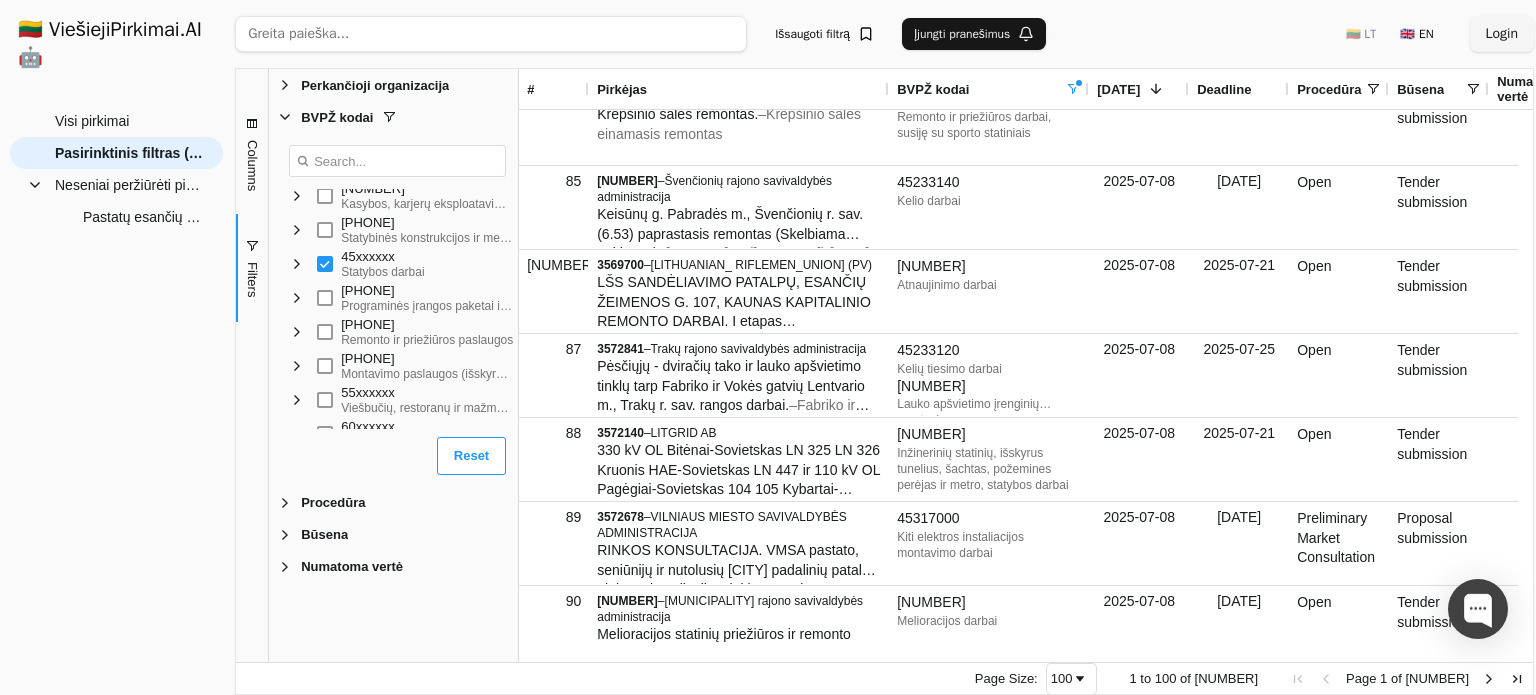 click at bounding box center (491, 34) 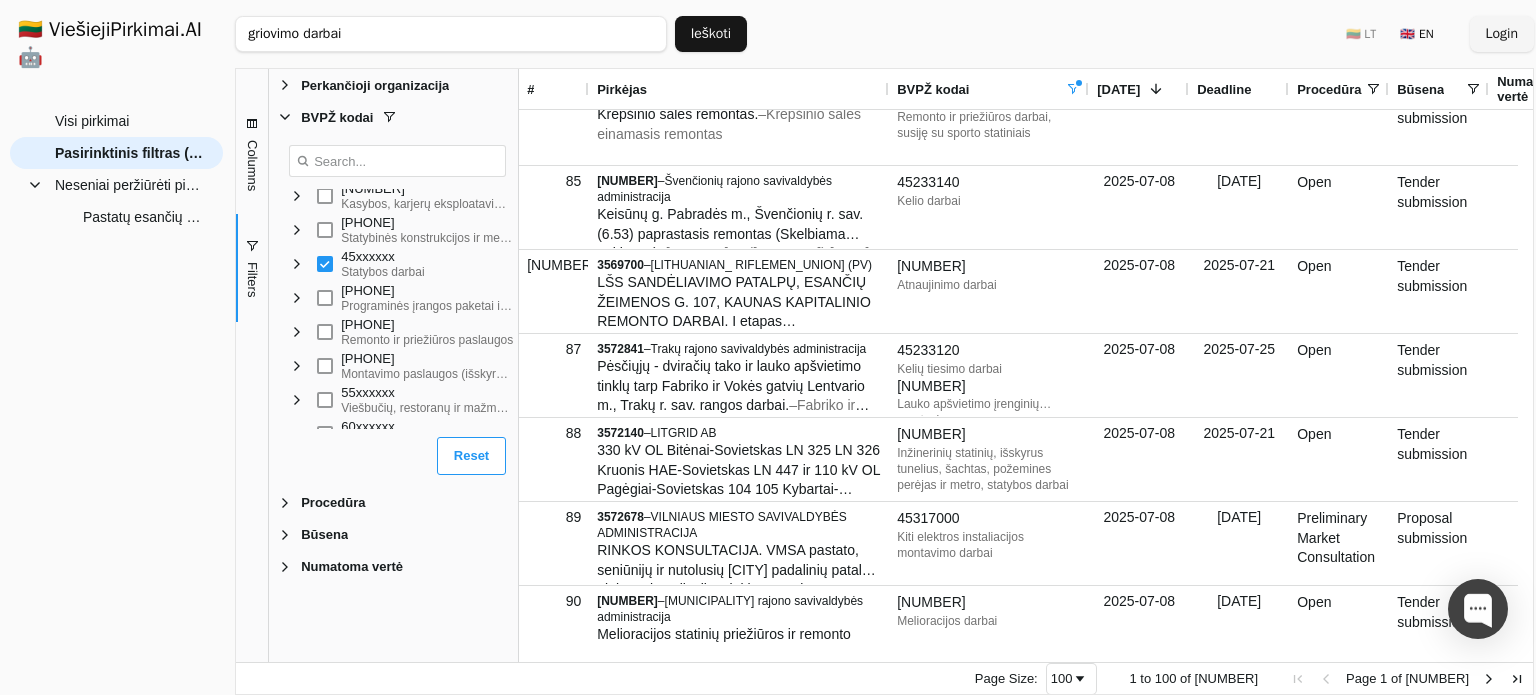 click on "Ieškoti" at bounding box center (711, 34) 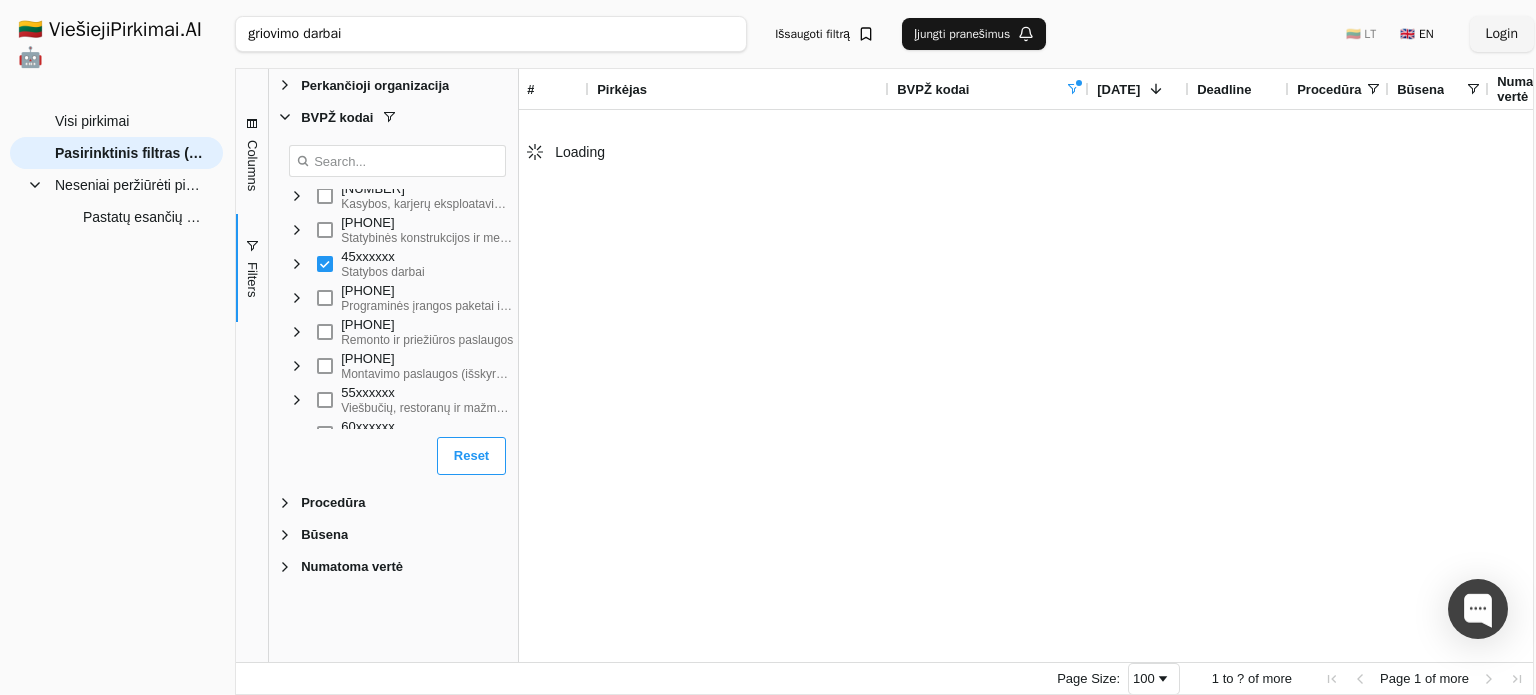 scroll, scrollTop: 0, scrollLeft: 0, axis: both 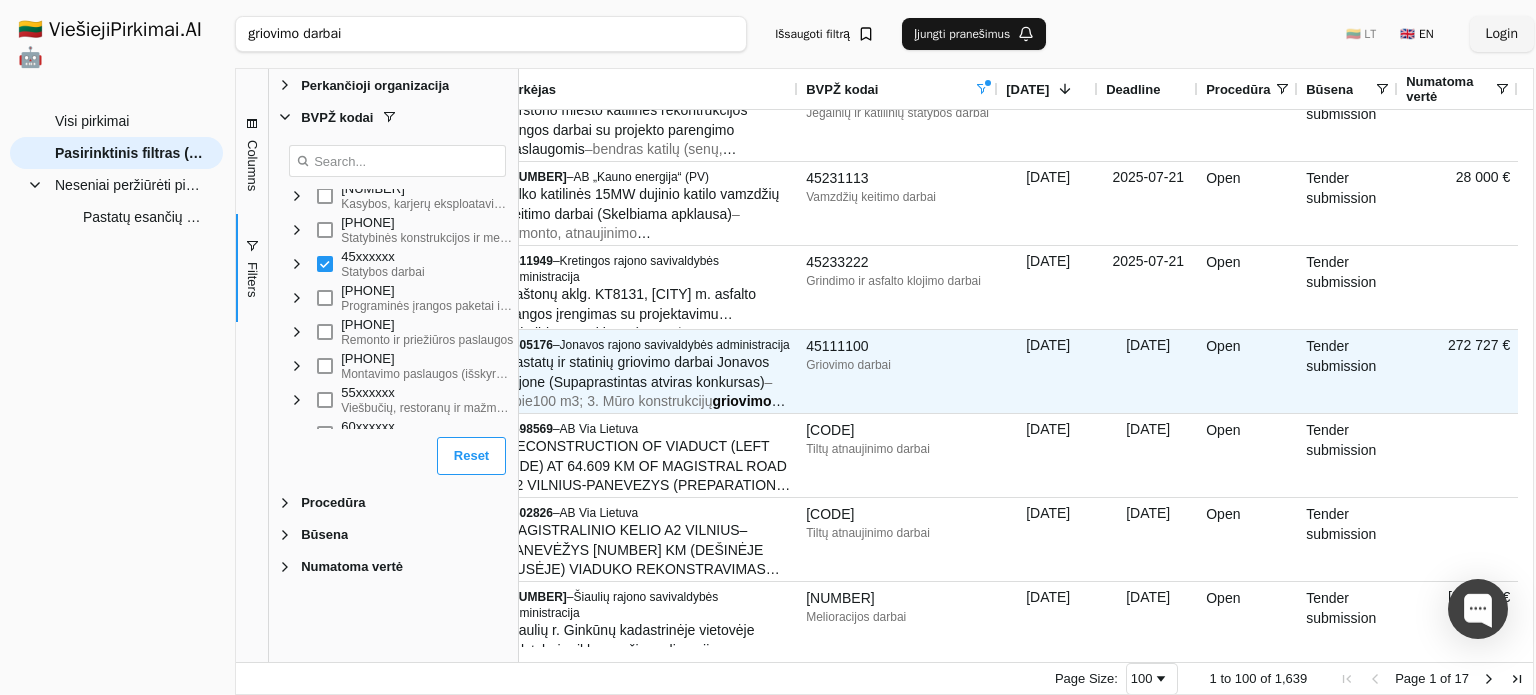 click on "[CITY] rajono savivaldybės administracija" at bounding box center [648, 345] 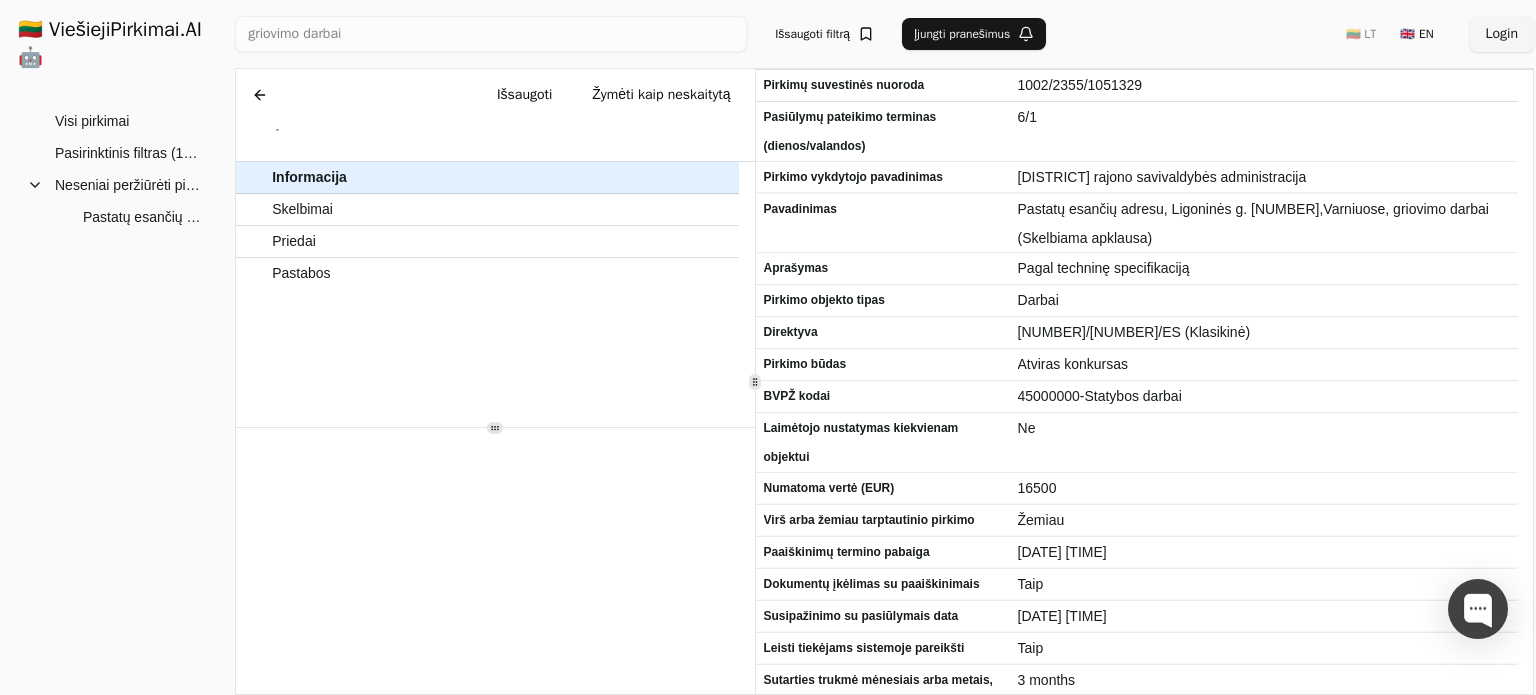 scroll, scrollTop: 0, scrollLeft: 0, axis: both 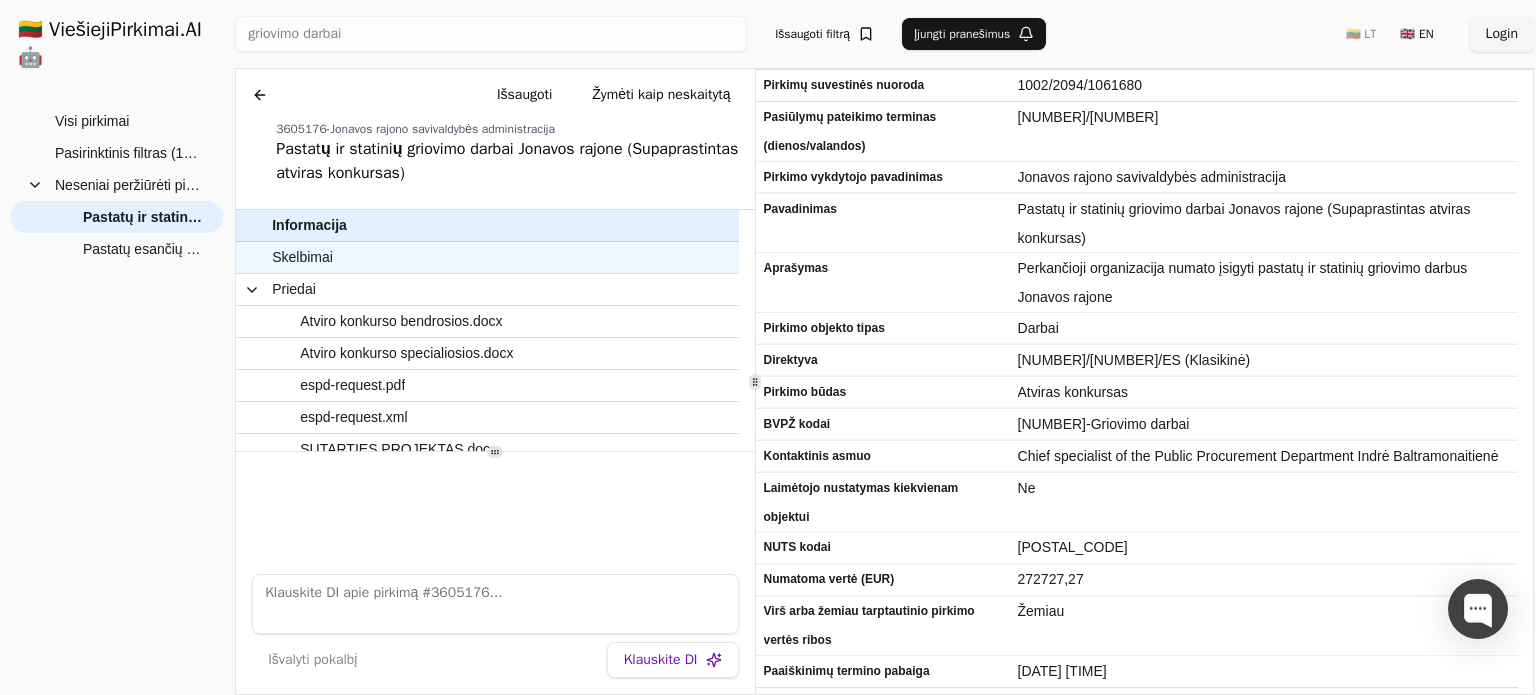 click on "Skelbimai" at bounding box center (302, 257) 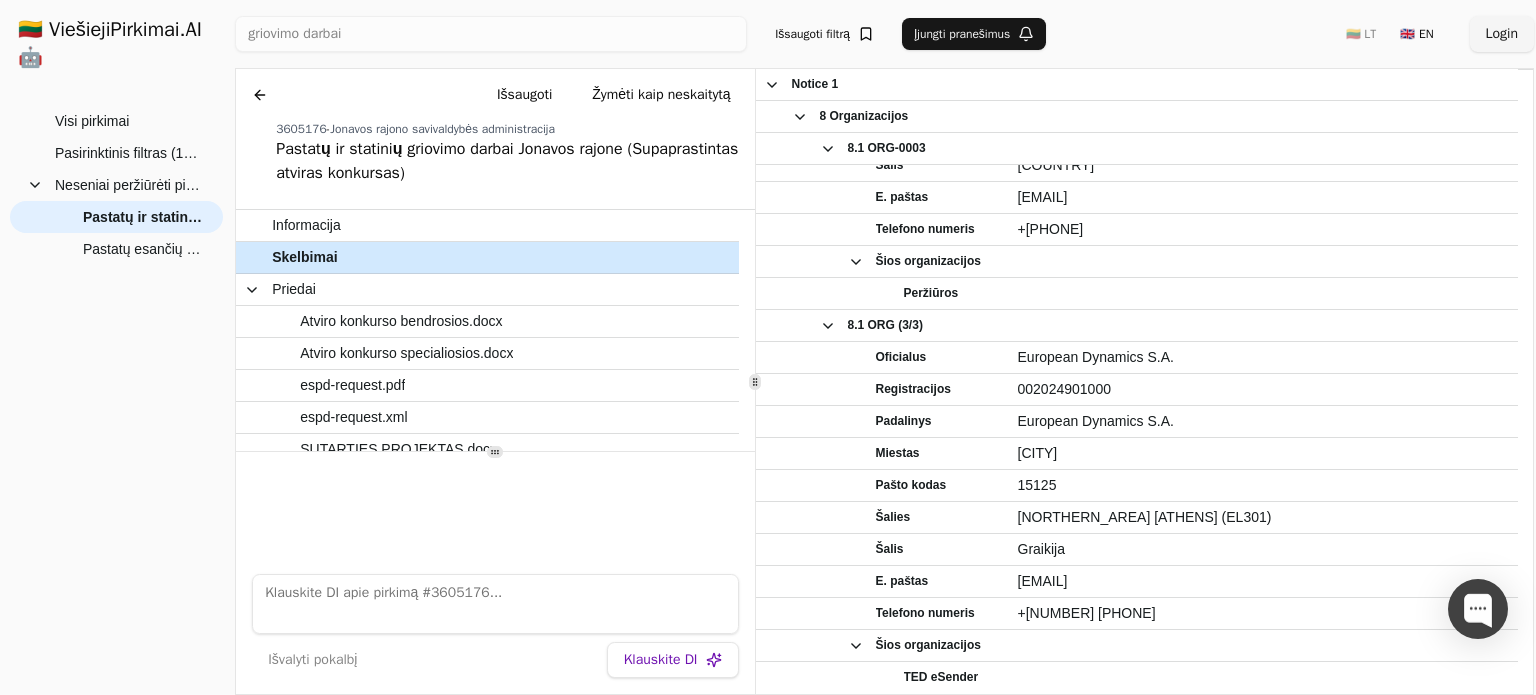 scroll, scrollTop: 3311, scrollLeft: 0, axis: vertical 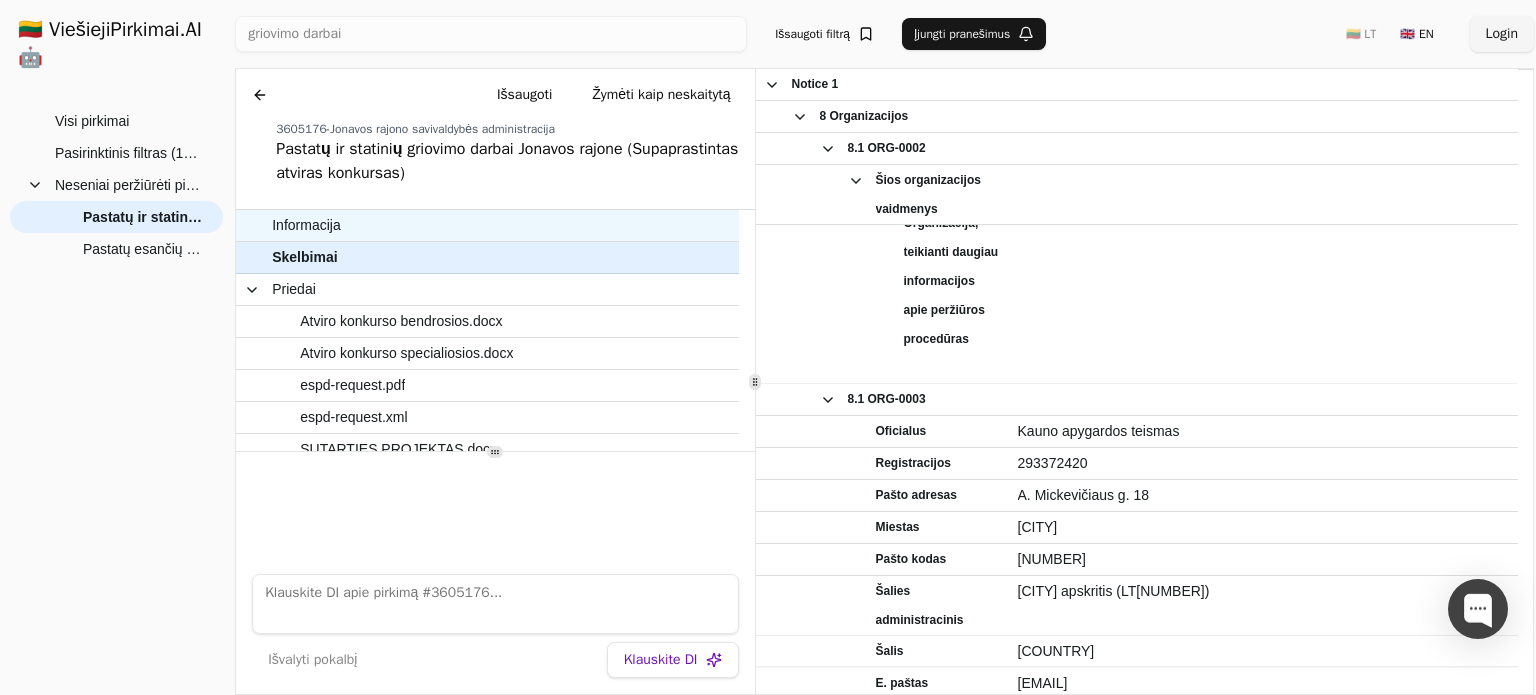 click on "Informacija" at bounding box center (306, 225) 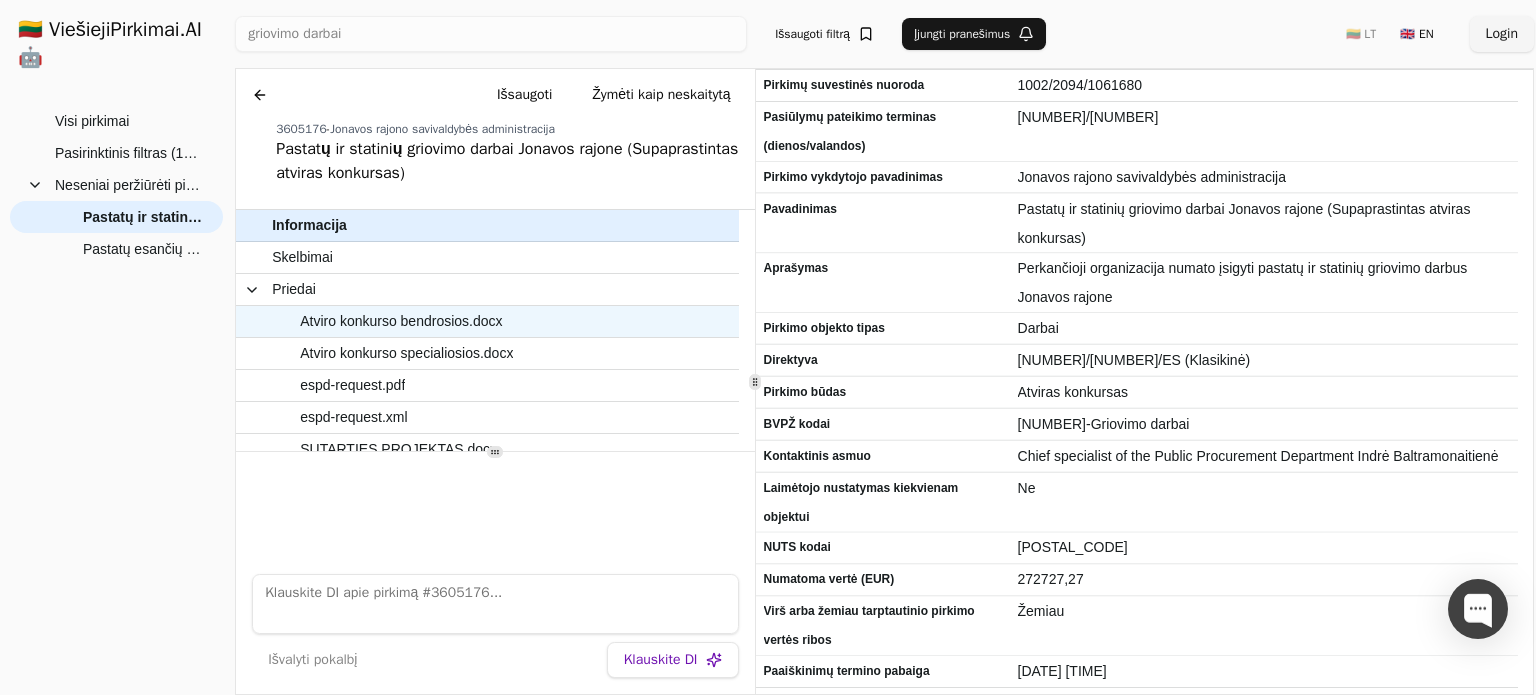 click on "Atviro konkurso bendrosios.docx" at bounding box center [401, 321] 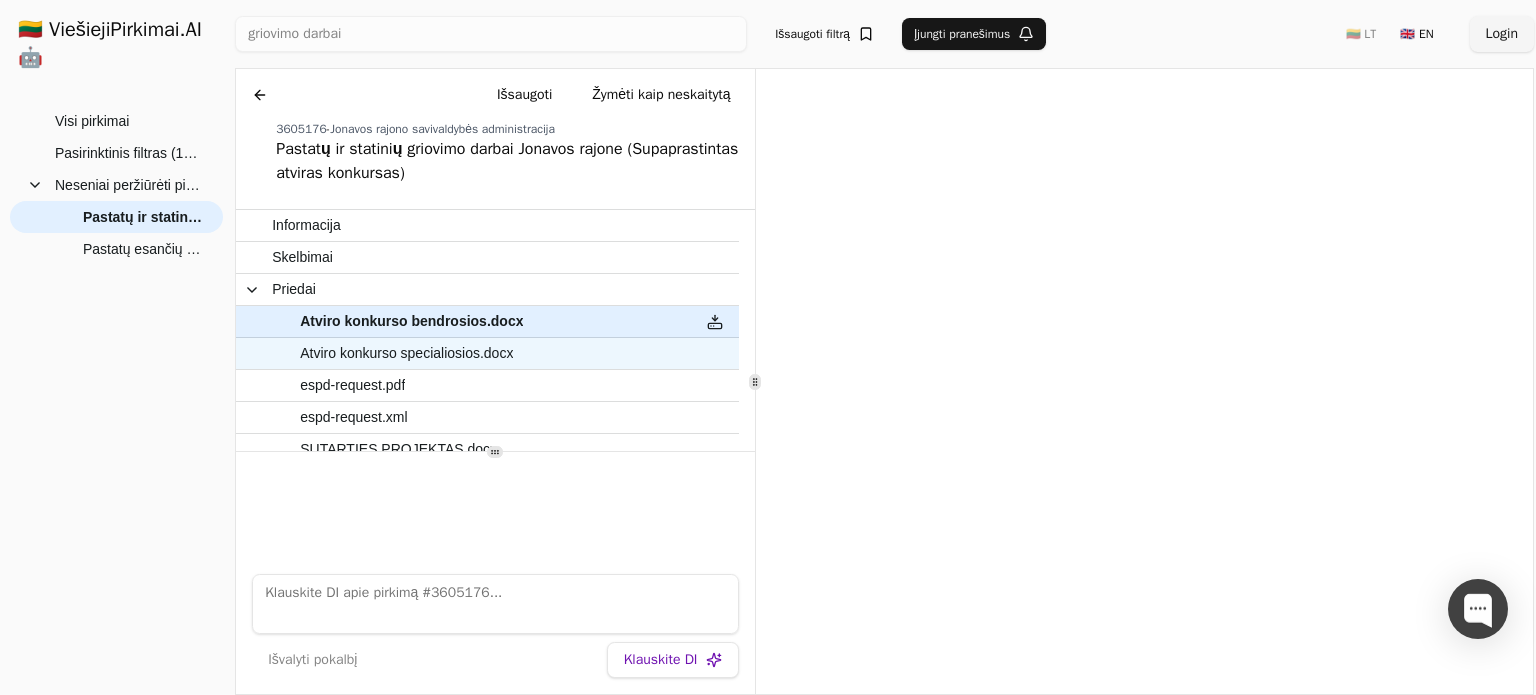 click on "Atviro konkurso specialiosios.docx" at bounding box center (406, 353) 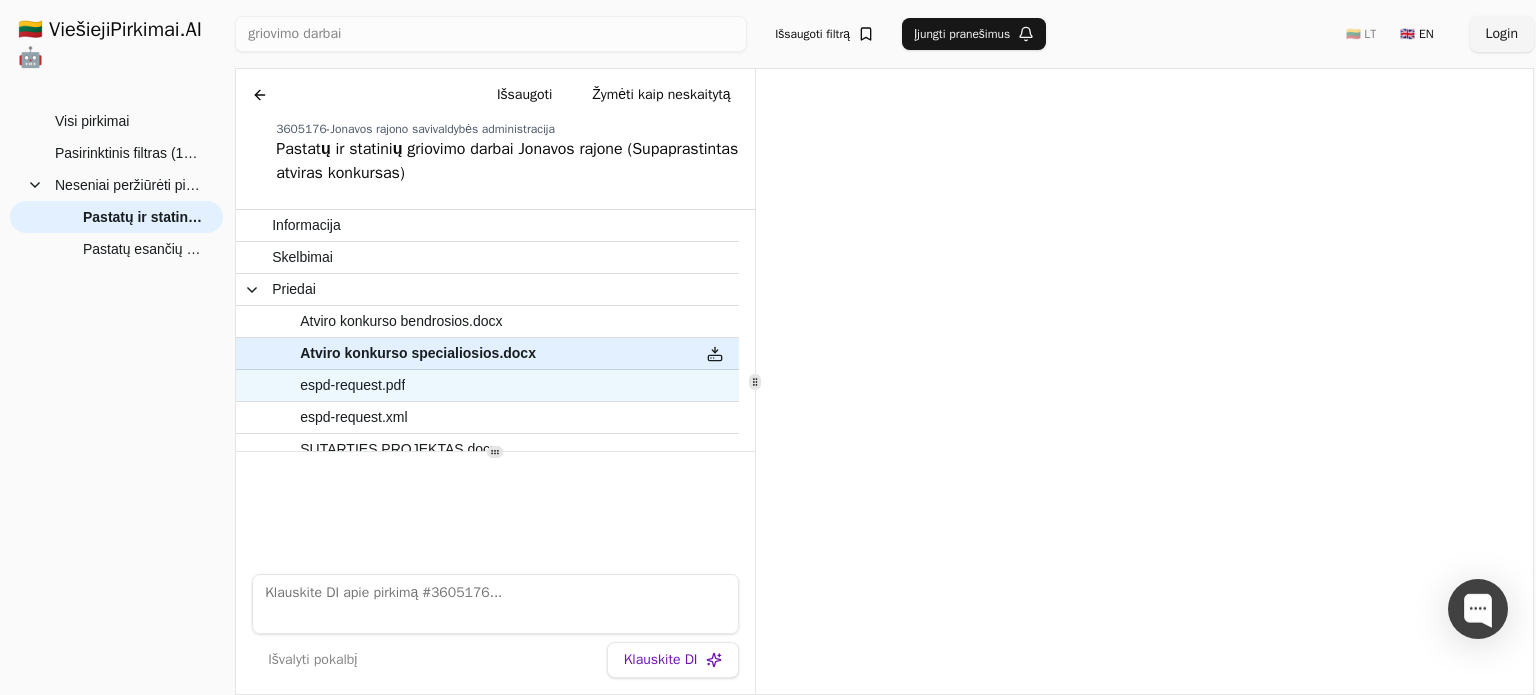 click on "espd-request.pdf" at bounding box center (463, 385) 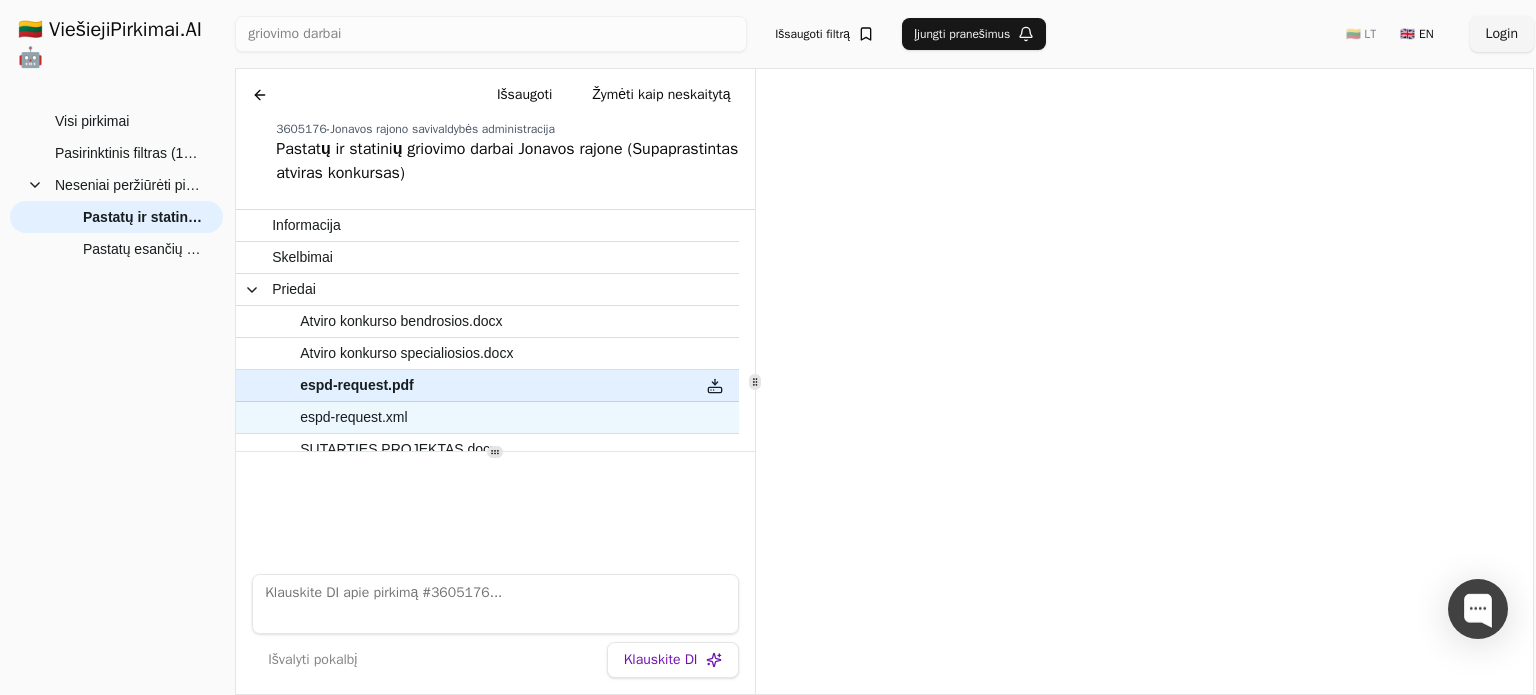 click on "espd-request.xml" at bounding box center (353, 417) 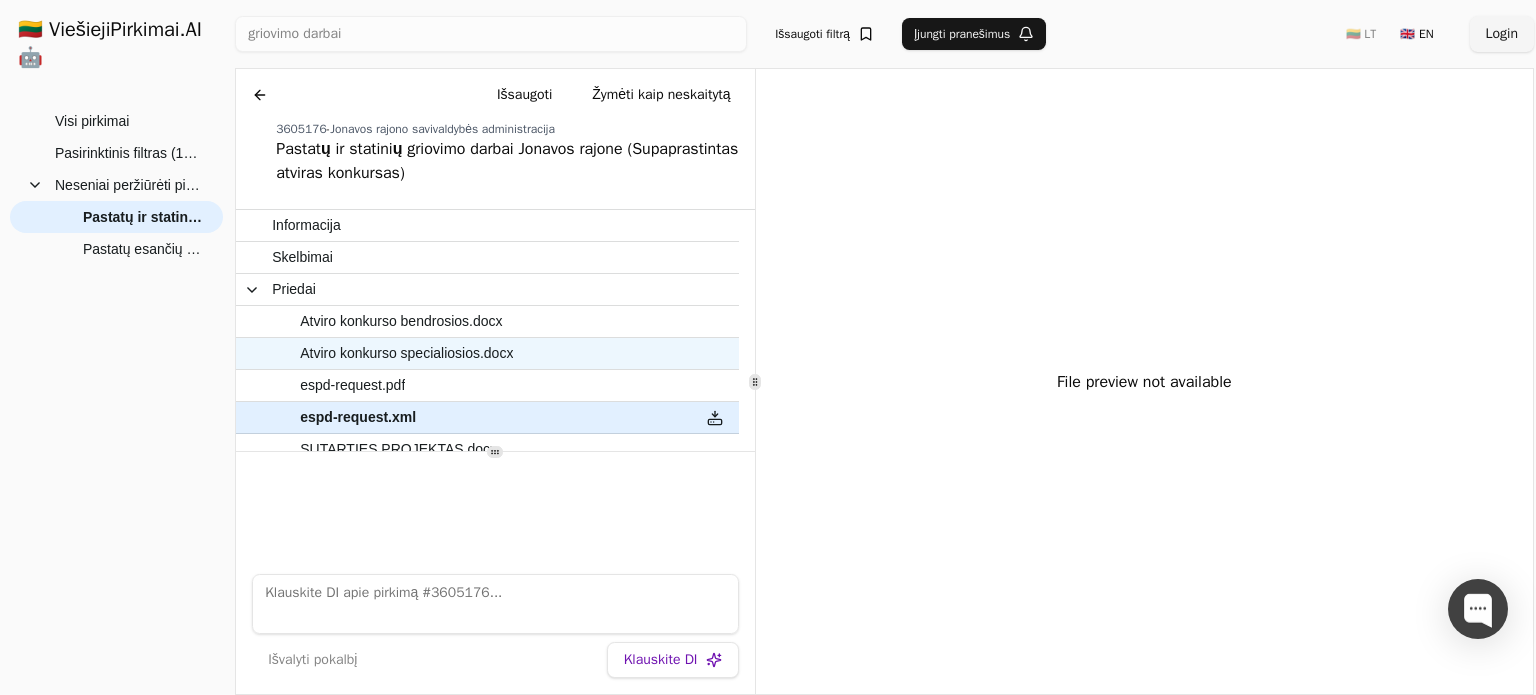 scroll, scrollTop: 78, scrollLeft: 0, axis: vertical 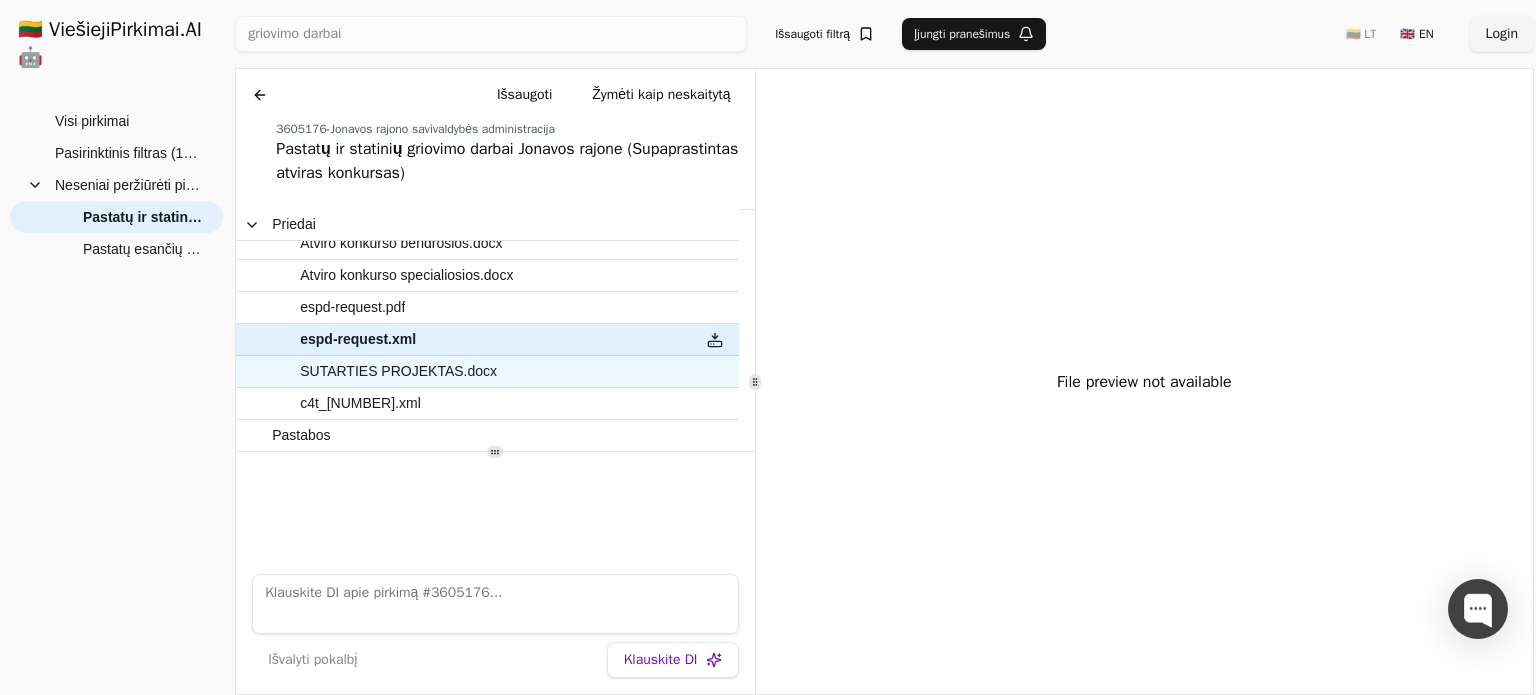 click on "SUTARTIES PROJEKTAS.docx" at bounding box center [398, 371] 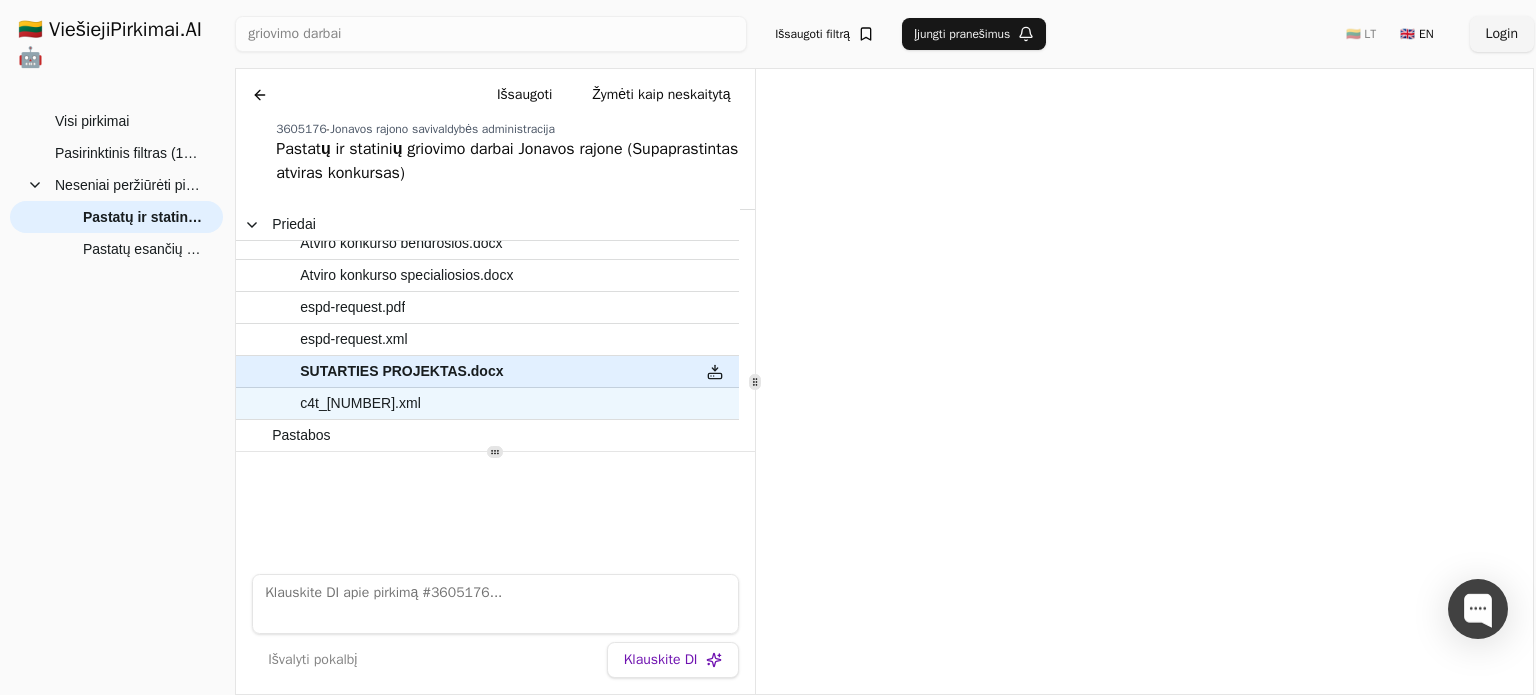 click on "c4t_[NUMBER].xml" at bounding box center [360, 403] 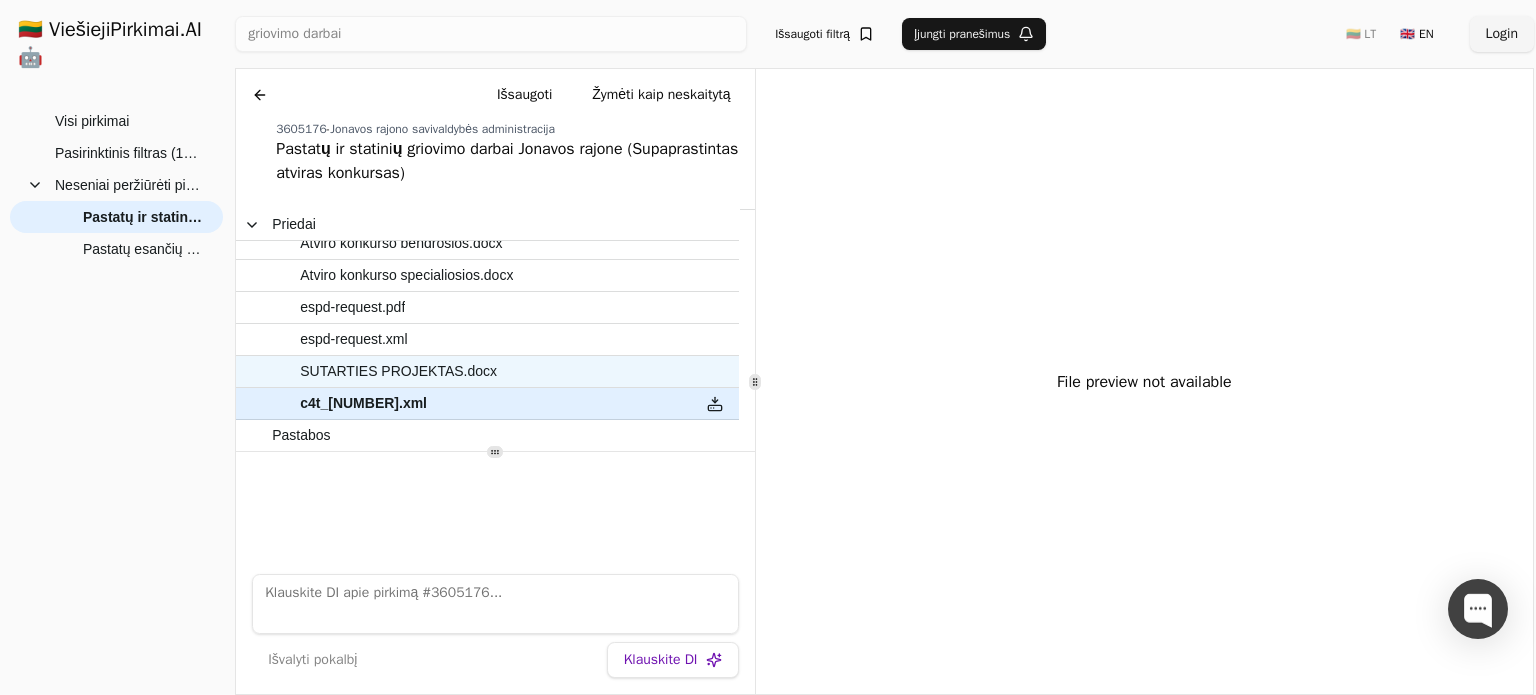 click on "SUTARTIES PROJEKTAS.docx" at bounding box center (398, 371) 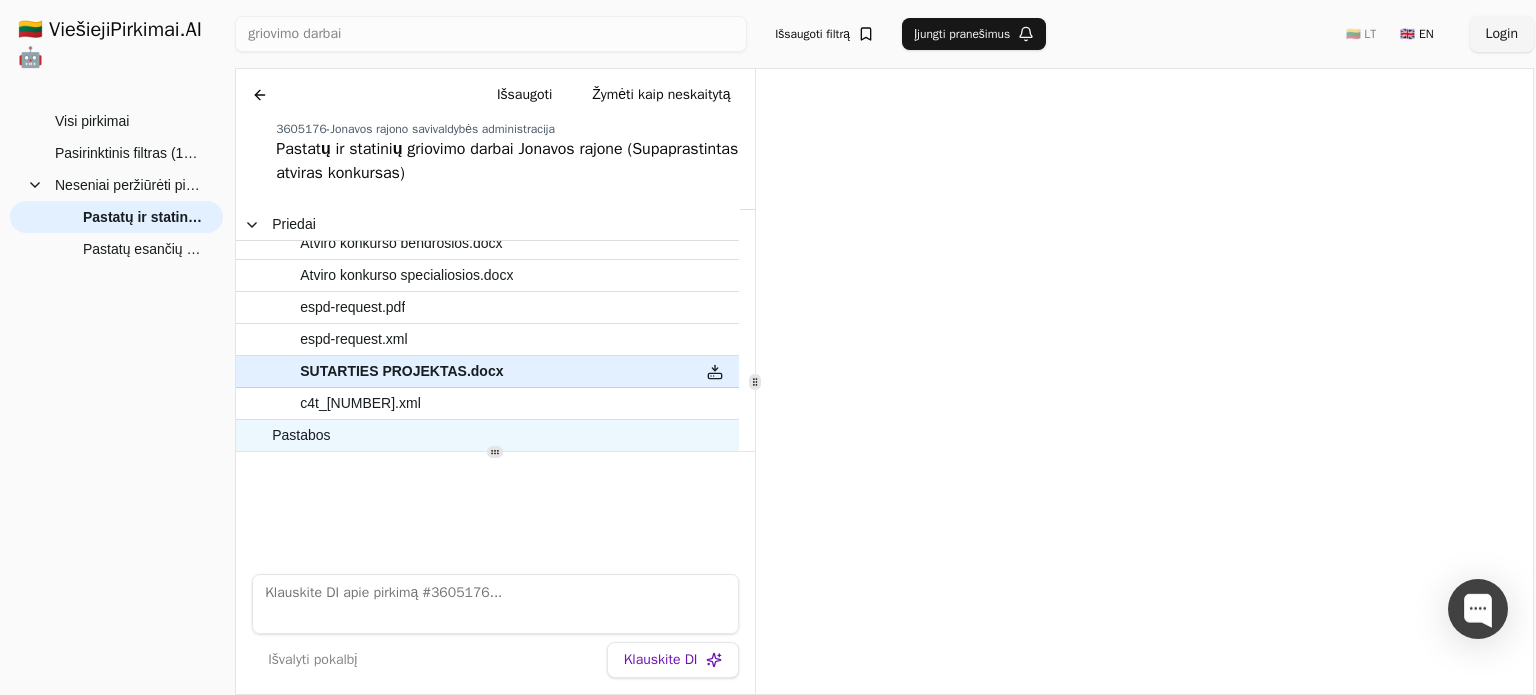 click on "Pastabos" at bounding box center (477, 435) 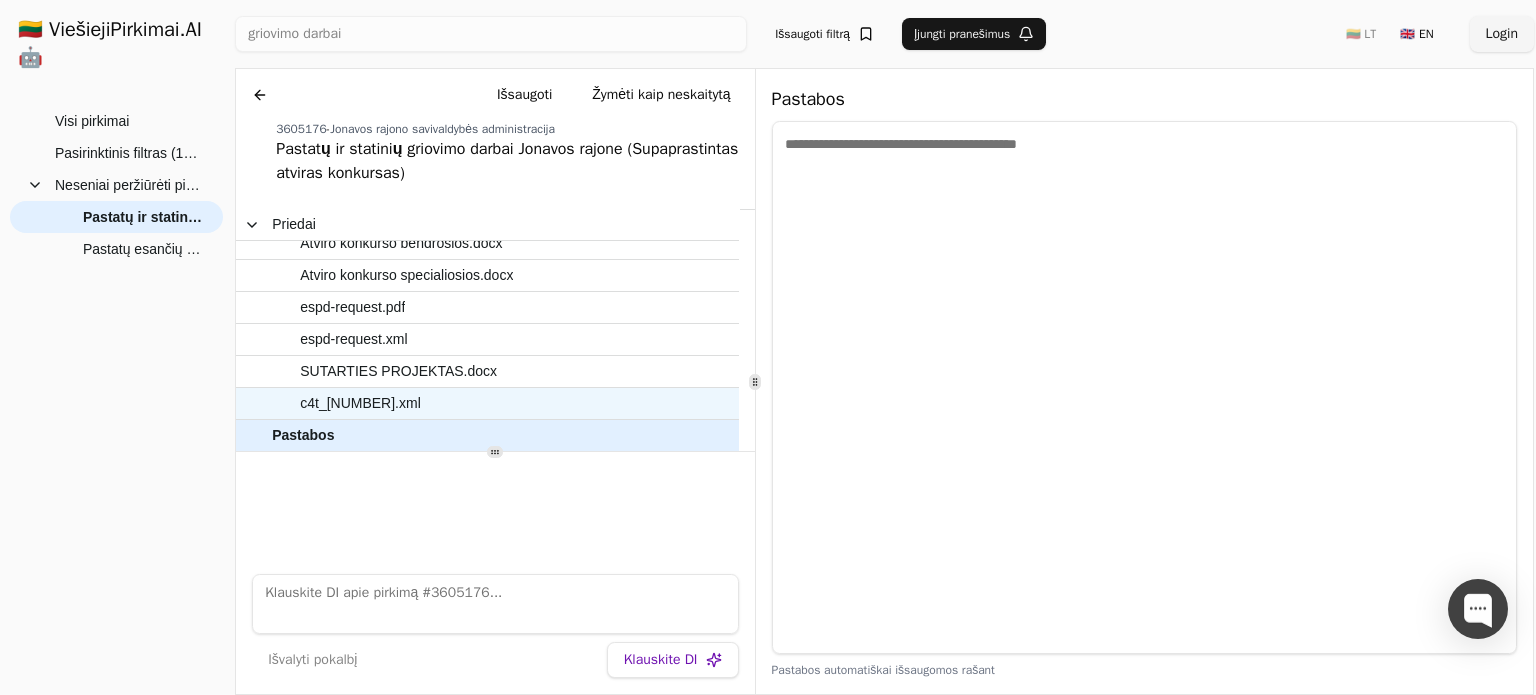 click on "c4t_[NUMBER].xml" at bounding box center (360, 403) 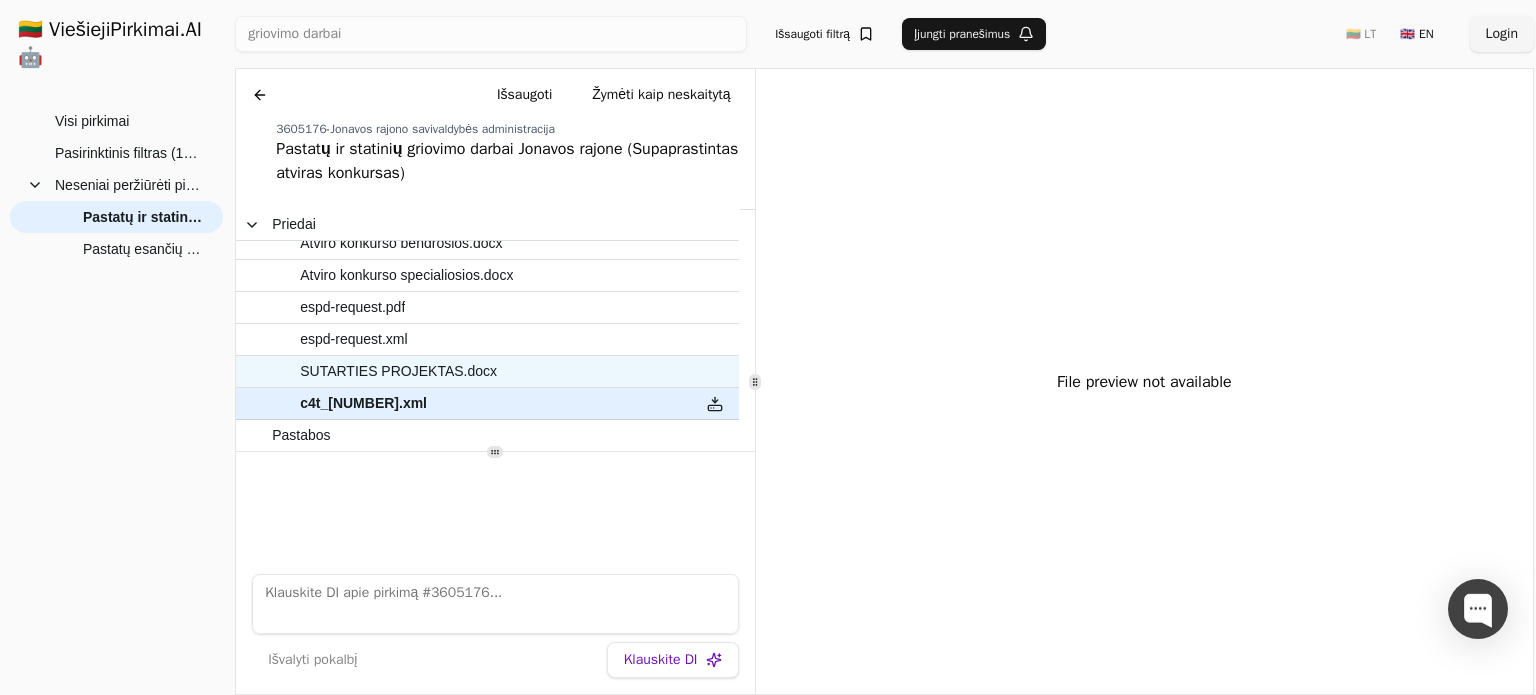 scroll, scrollTop: 49, scrollLeft: 0, axis: vertical 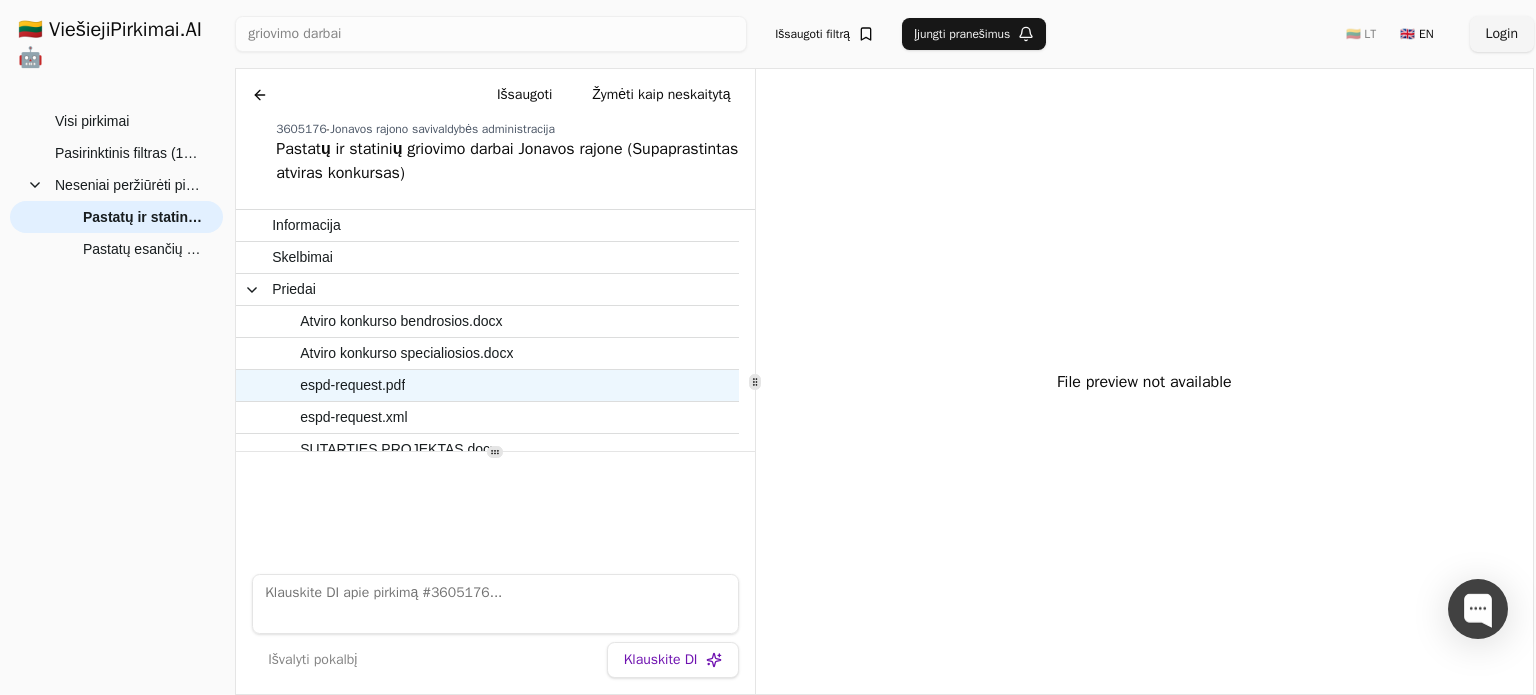 click on "espd-request.pdf" at bounding box center (477, 385) 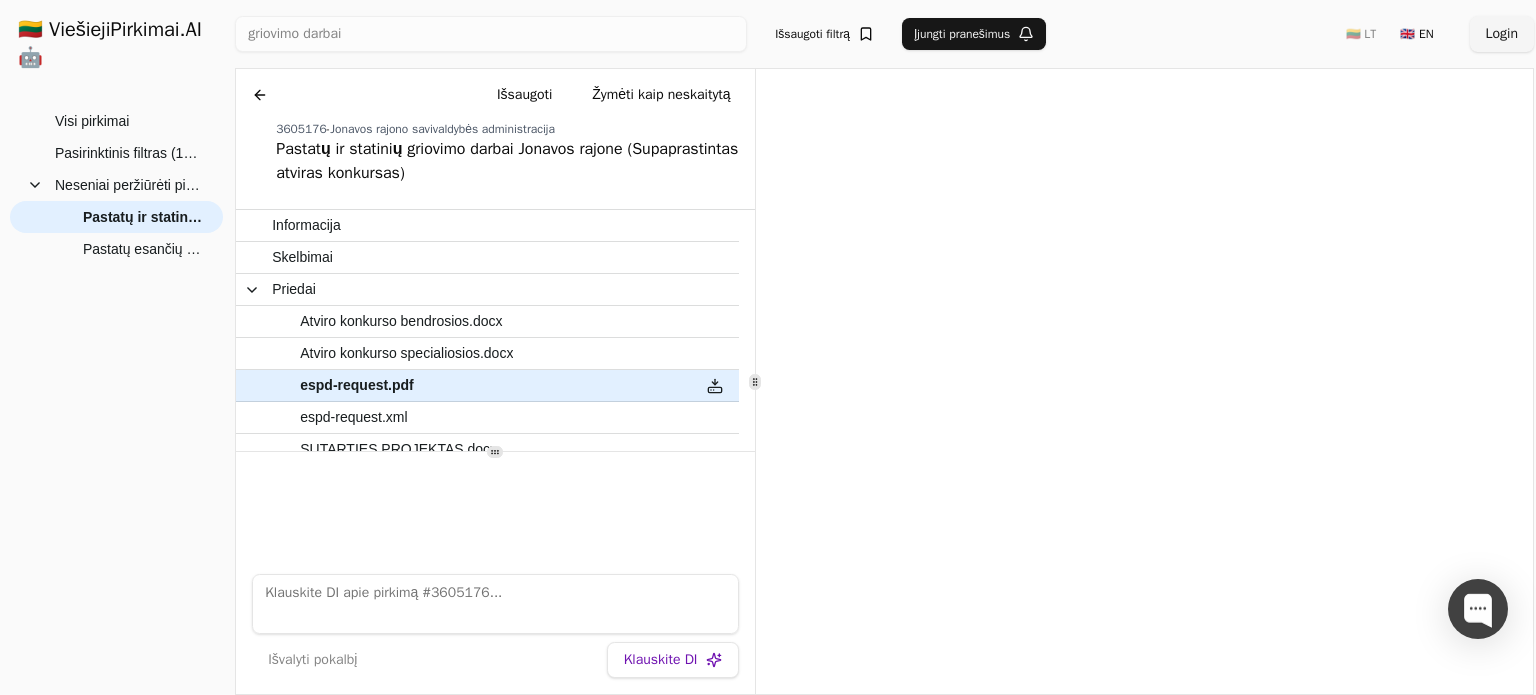 click at bounding box center (260, 95) 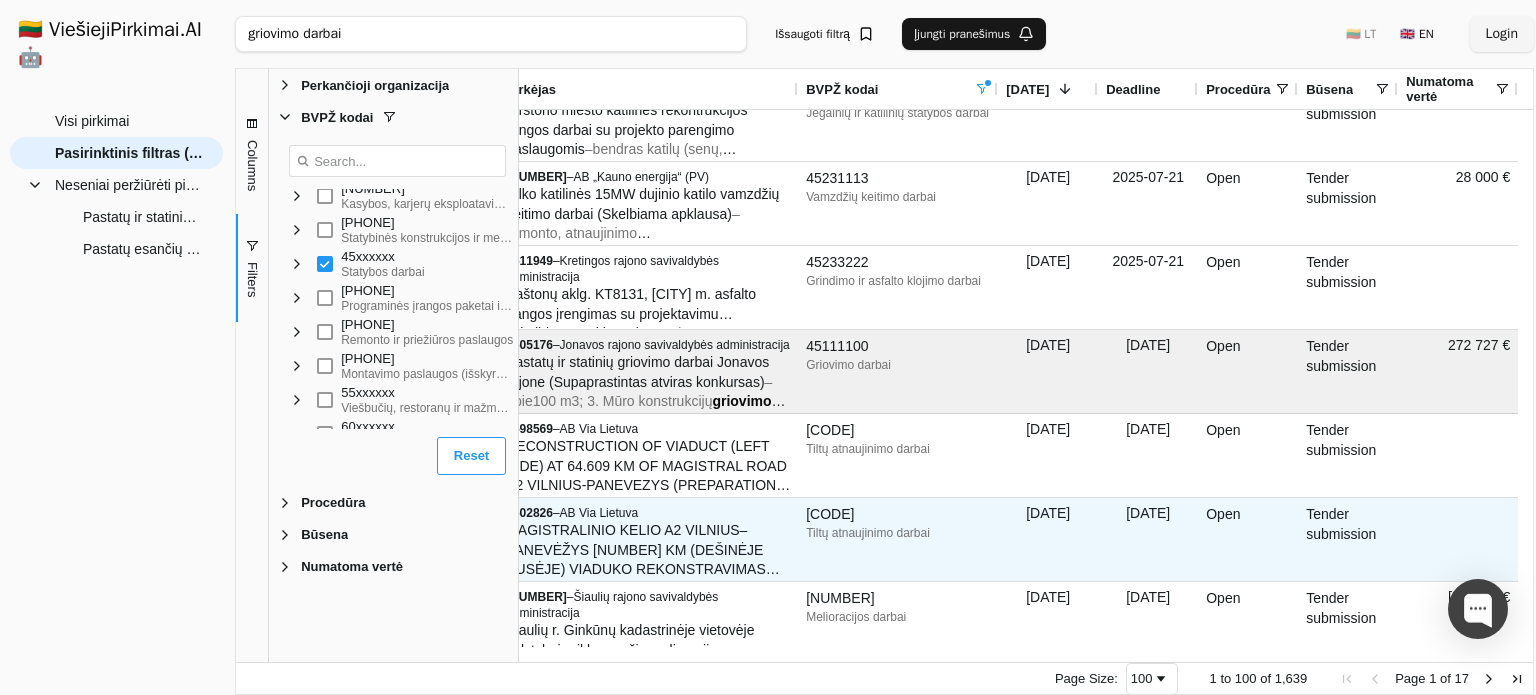 scroll, scrollTop: 300, scrollLeft: 0, axis: vertical 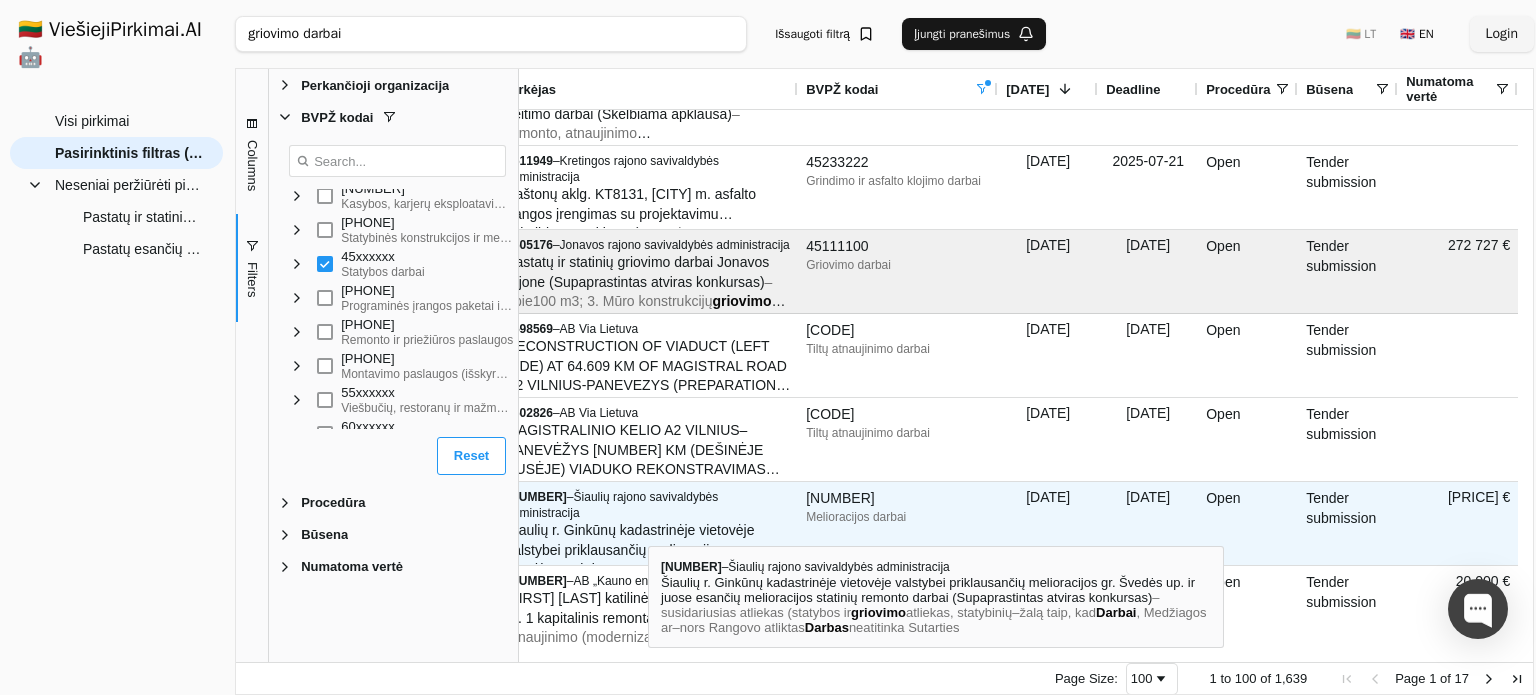 click on "Šiaulių r. Ginkūnų kadastrinėje vietovėje valstybei priklausančių melioracijos gr. Švedės up. ir juose esančių melioracijos statinių remonto darbai (Supaprastintas atviras konkursas)" at bounding box center [631, 569] 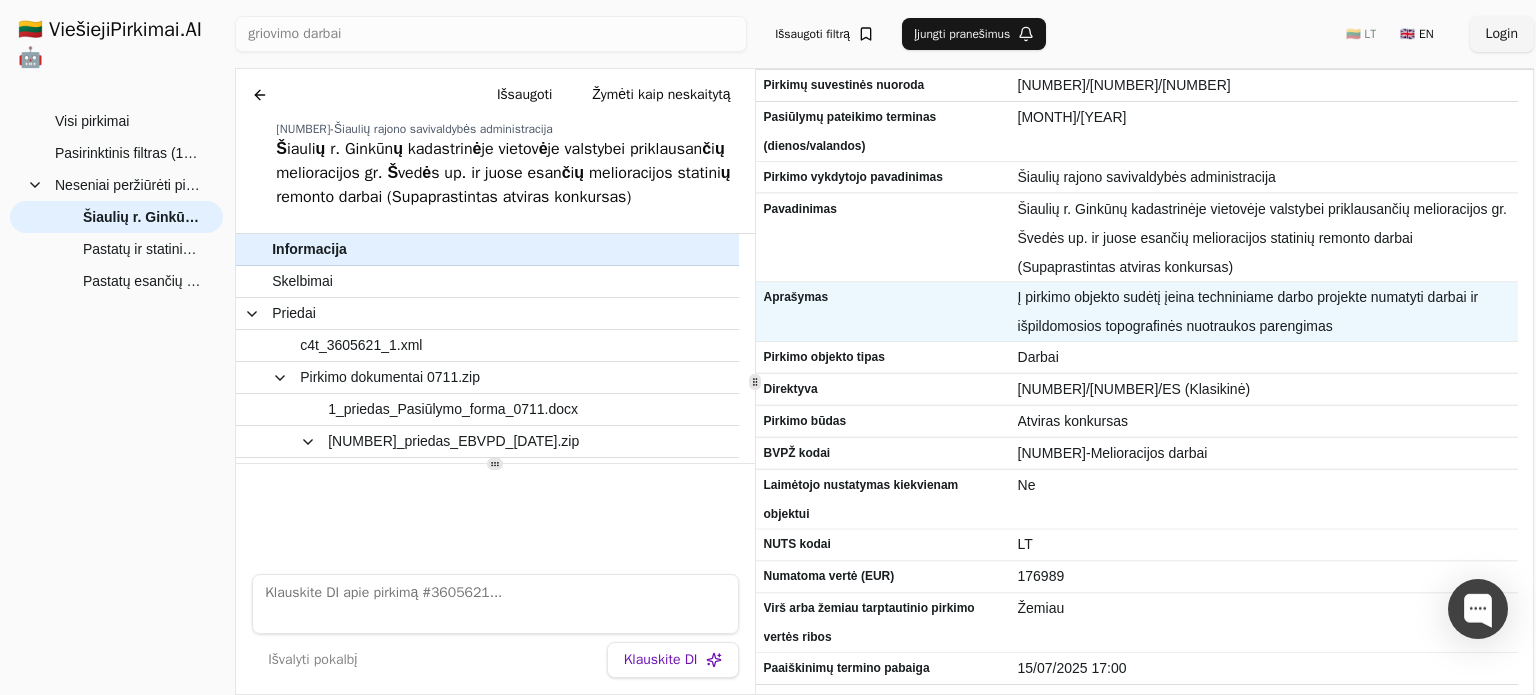 scroll, scrollTop: 100, scrollLeft: 0, axis: vertical 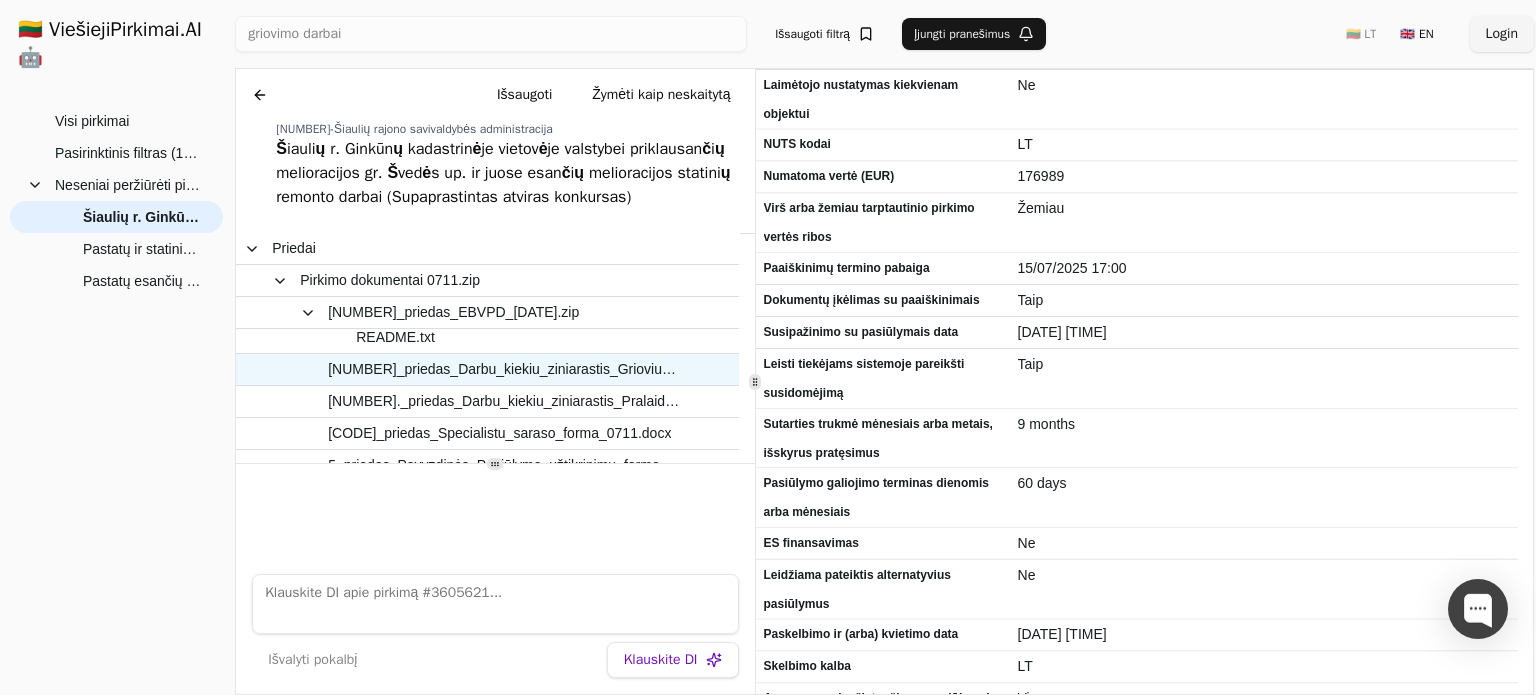 click on "[NUMBER]_priedas_Darbu_kiekiu_ziniarastis_Grioviu_[DATE].xlsx" at bounding box center [504, 369] 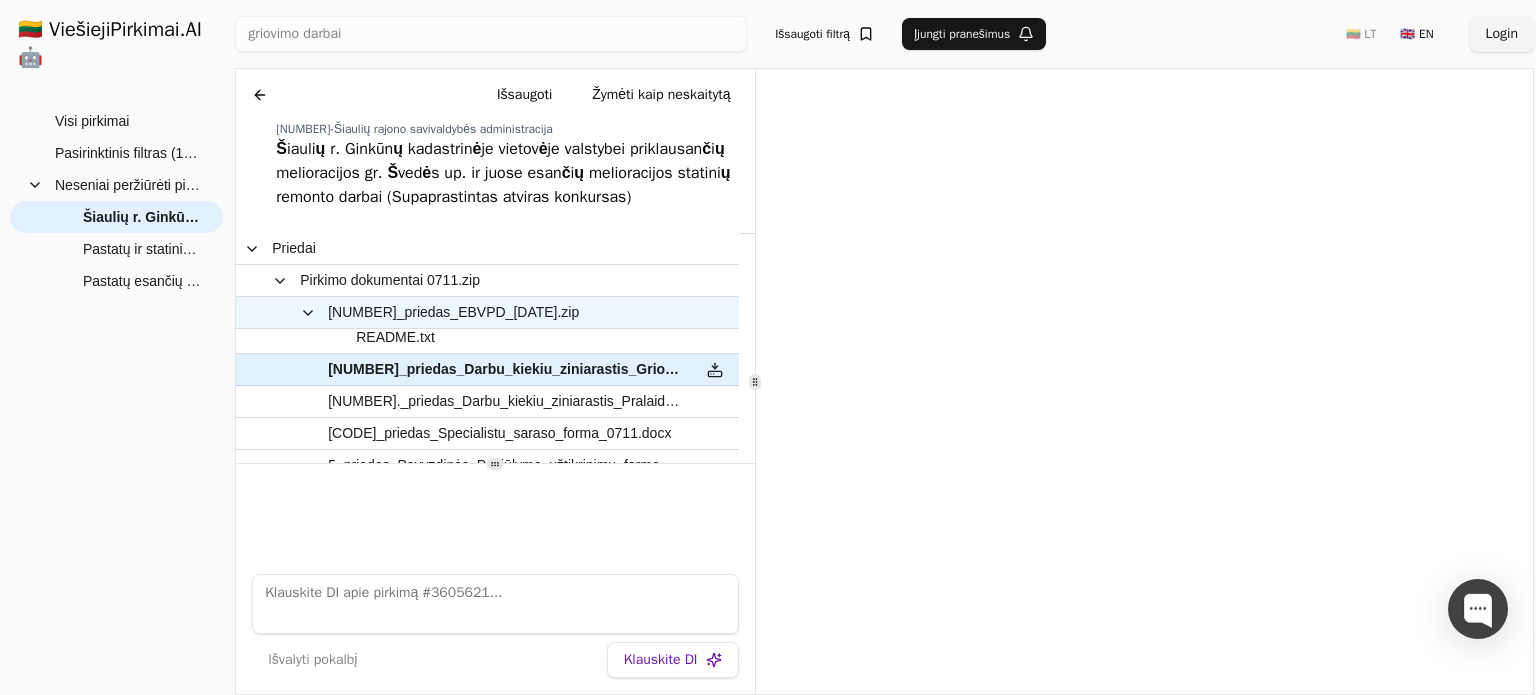 scroll, scrollTop: 4, scrollLeft: 0, axis: vertical 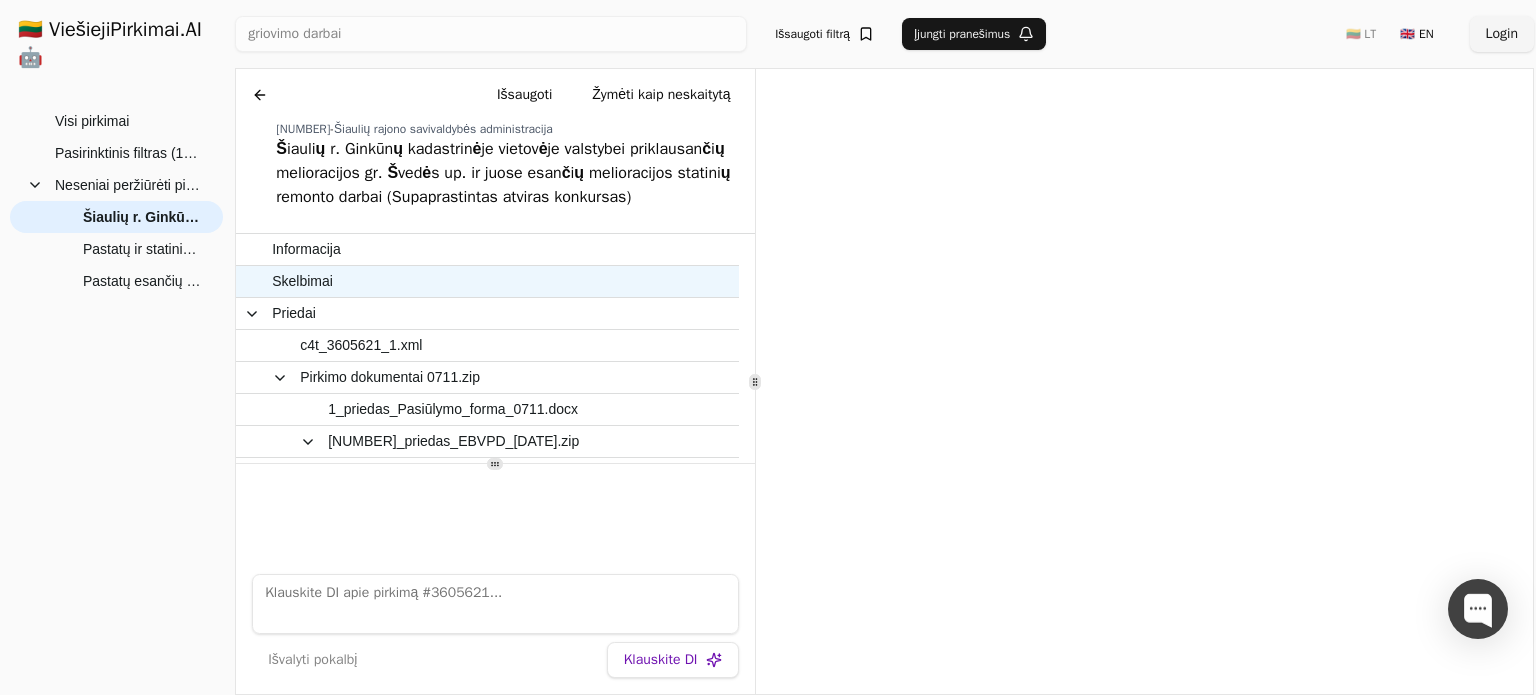 click on "Skelbimai" at bounding box center (477, 281) 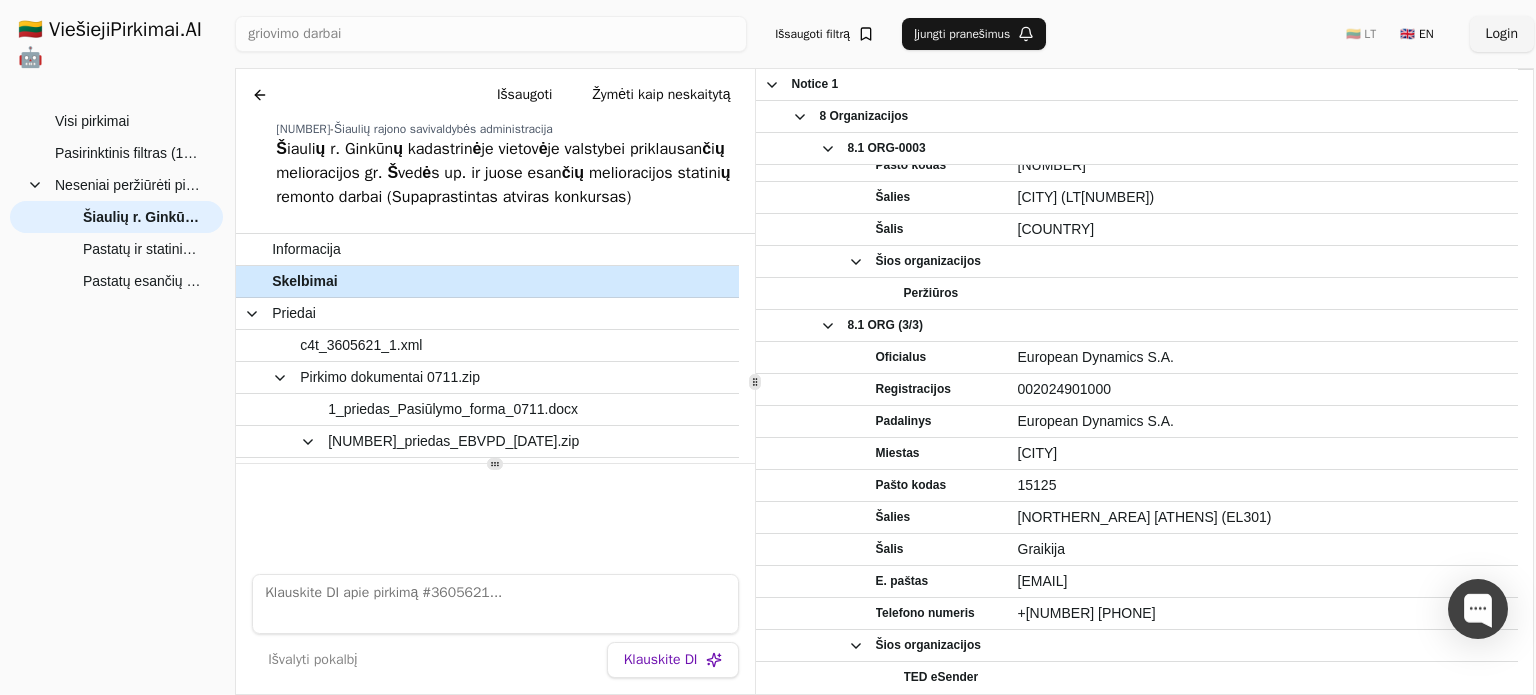 scroll, scrollTop: 3247, scrollLeft: 0, axis: vertical 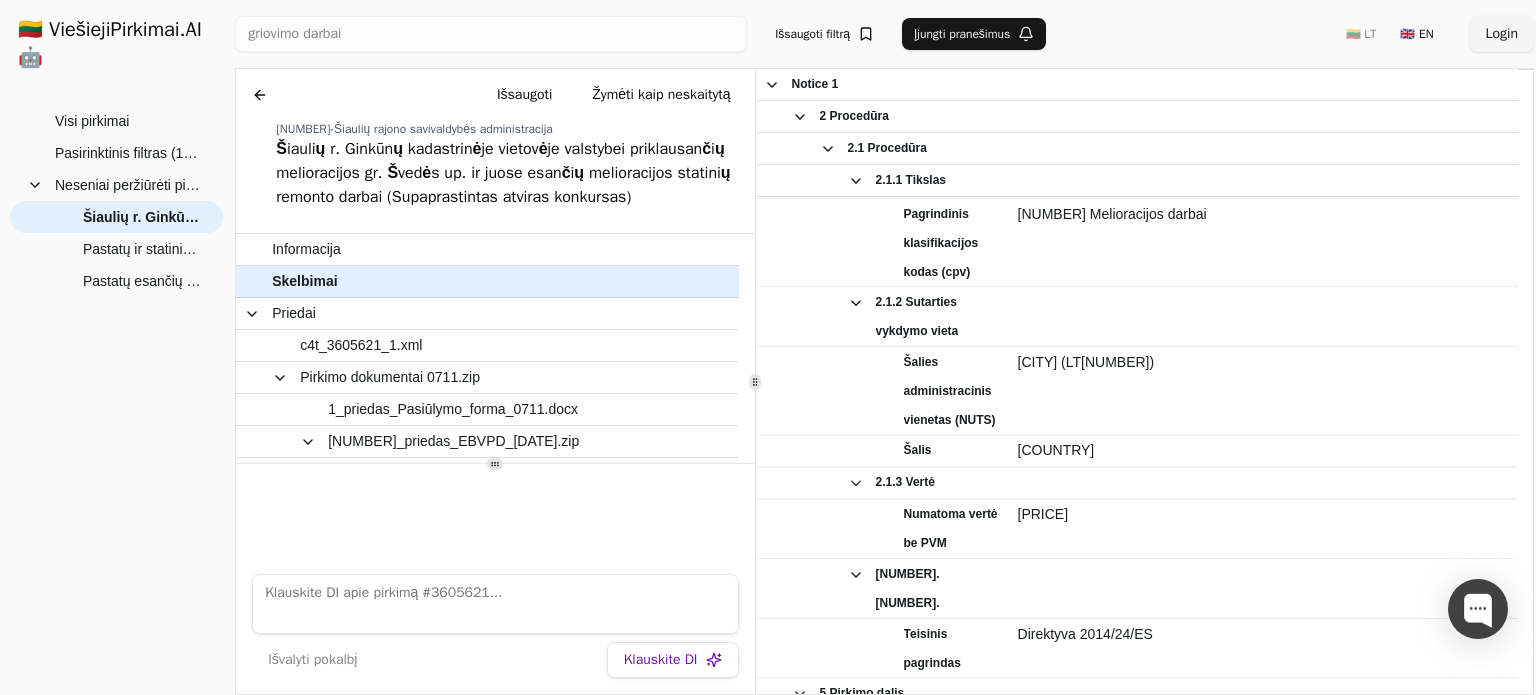 click at bounding box center (260, 95) 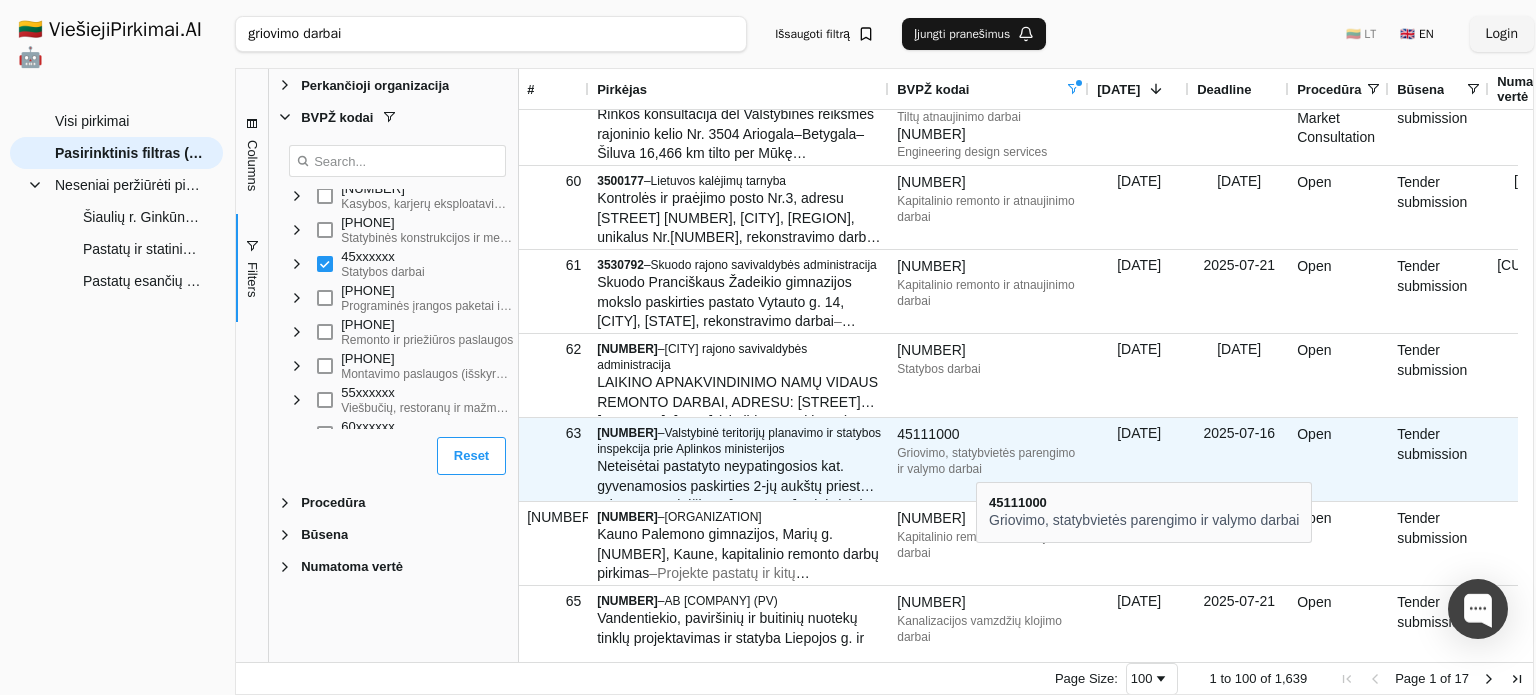 click on "Griovimo, statybvietės parengimo ir valymo darbai" at bounding box center (989, 461) 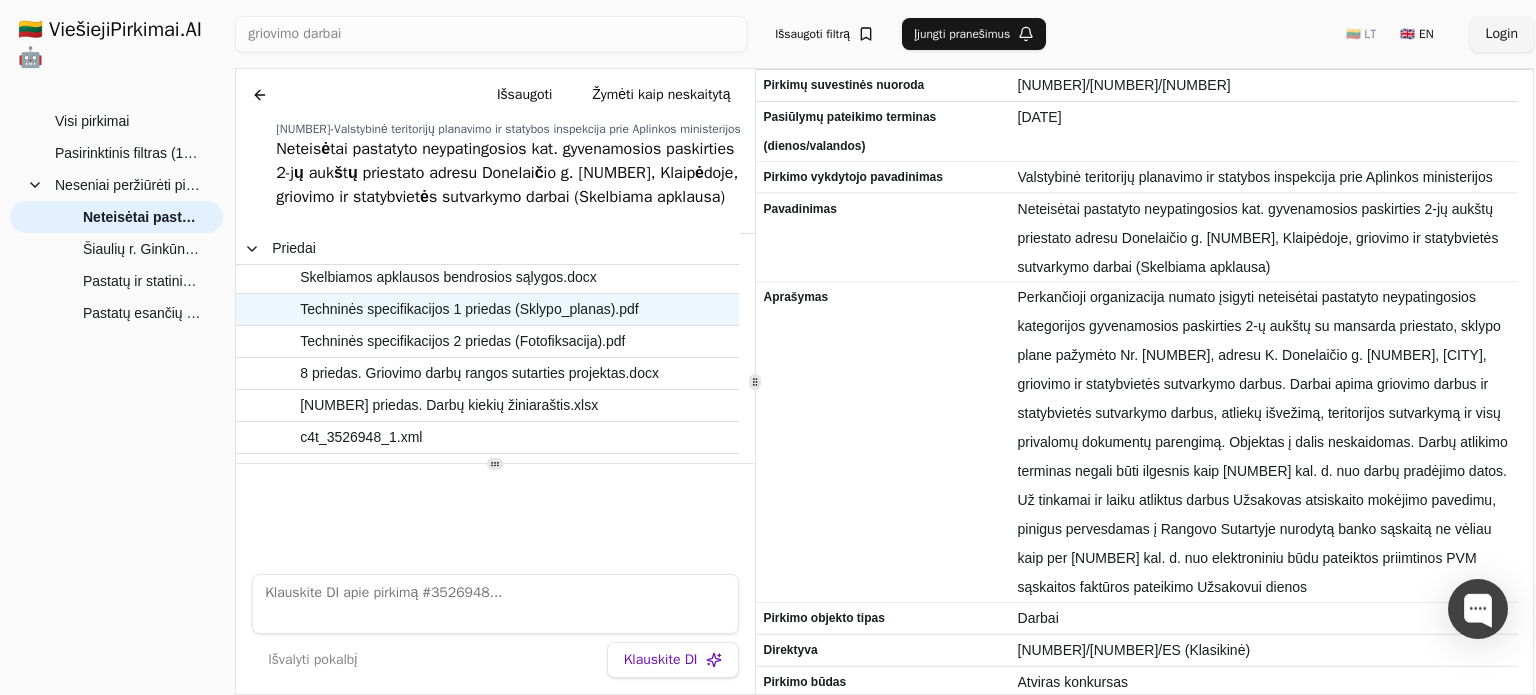 click on "Techninės specifikacijos 1 priedas (Sklypo_planas).pdf" at bounding box center (469, 309) 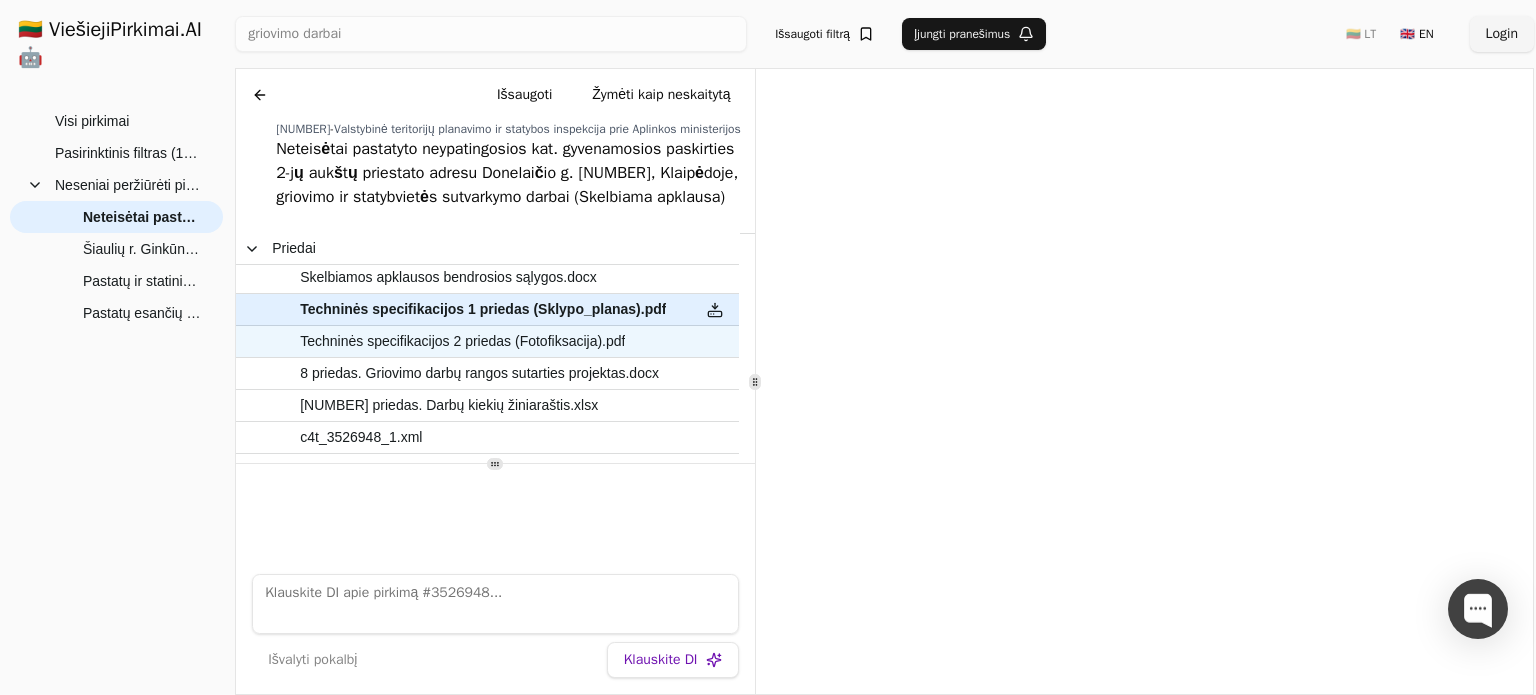 click on "Techninės specifikacijos 2 priedas (Fotofiksacija).pdf" at bounding box center (477, 341) 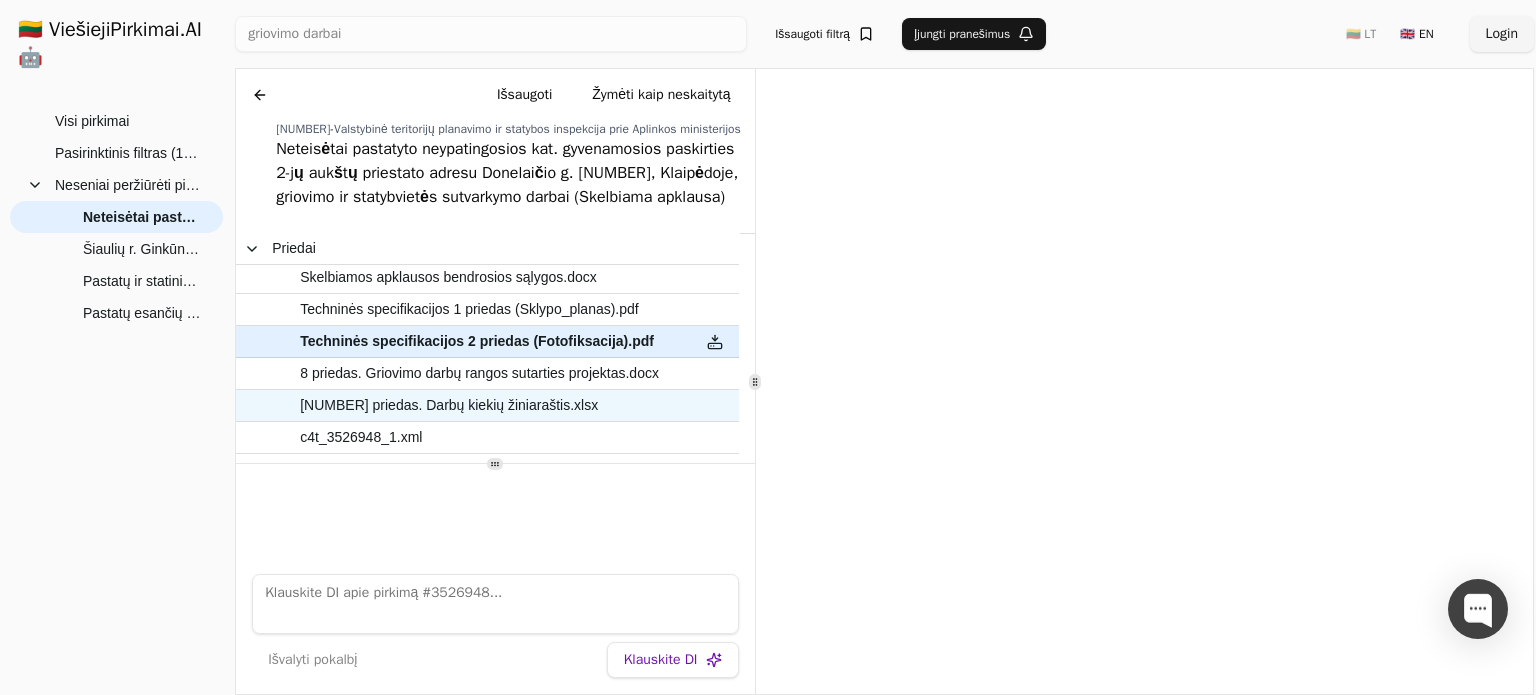 click on "[NUMBER] priedas. Darbų kiekių žiniaraštis.xlsx" at bounding box center [449, 405] 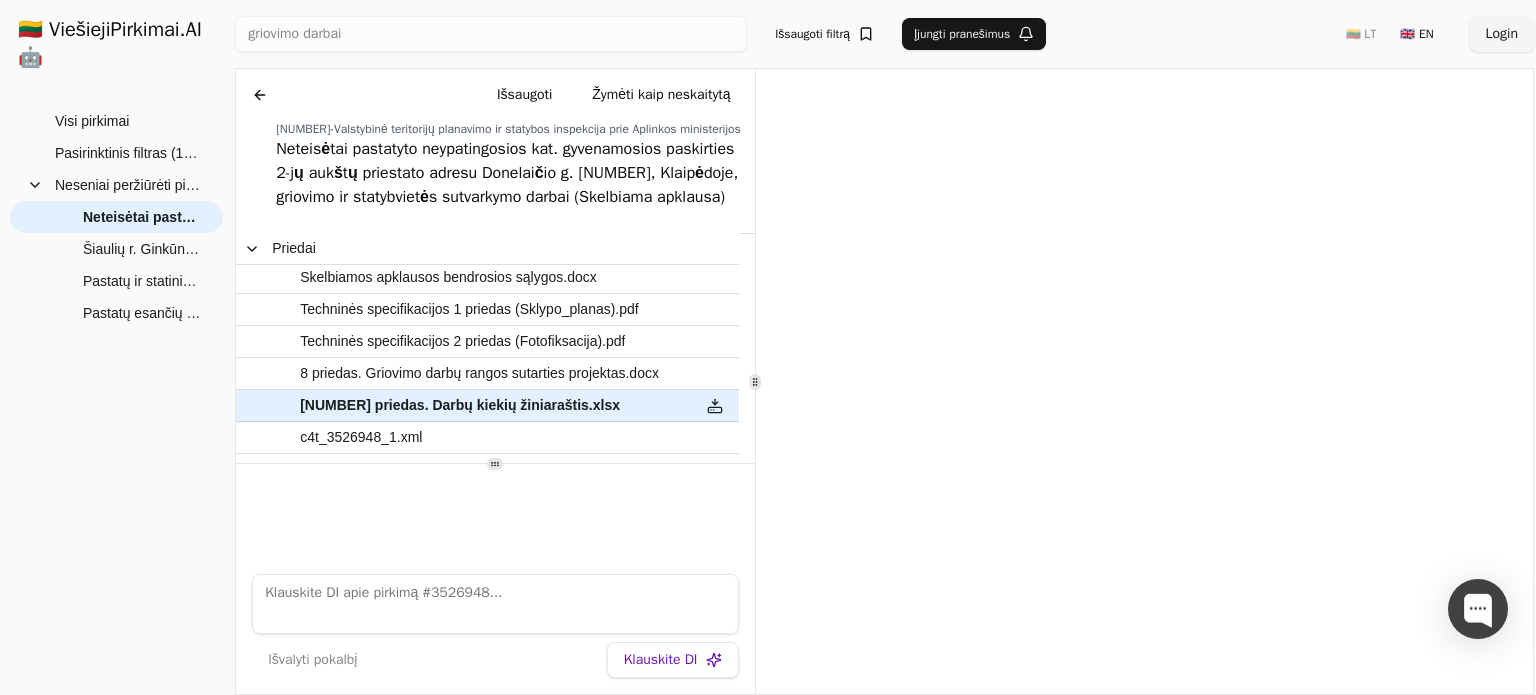 click at bounding box center [260, 95] 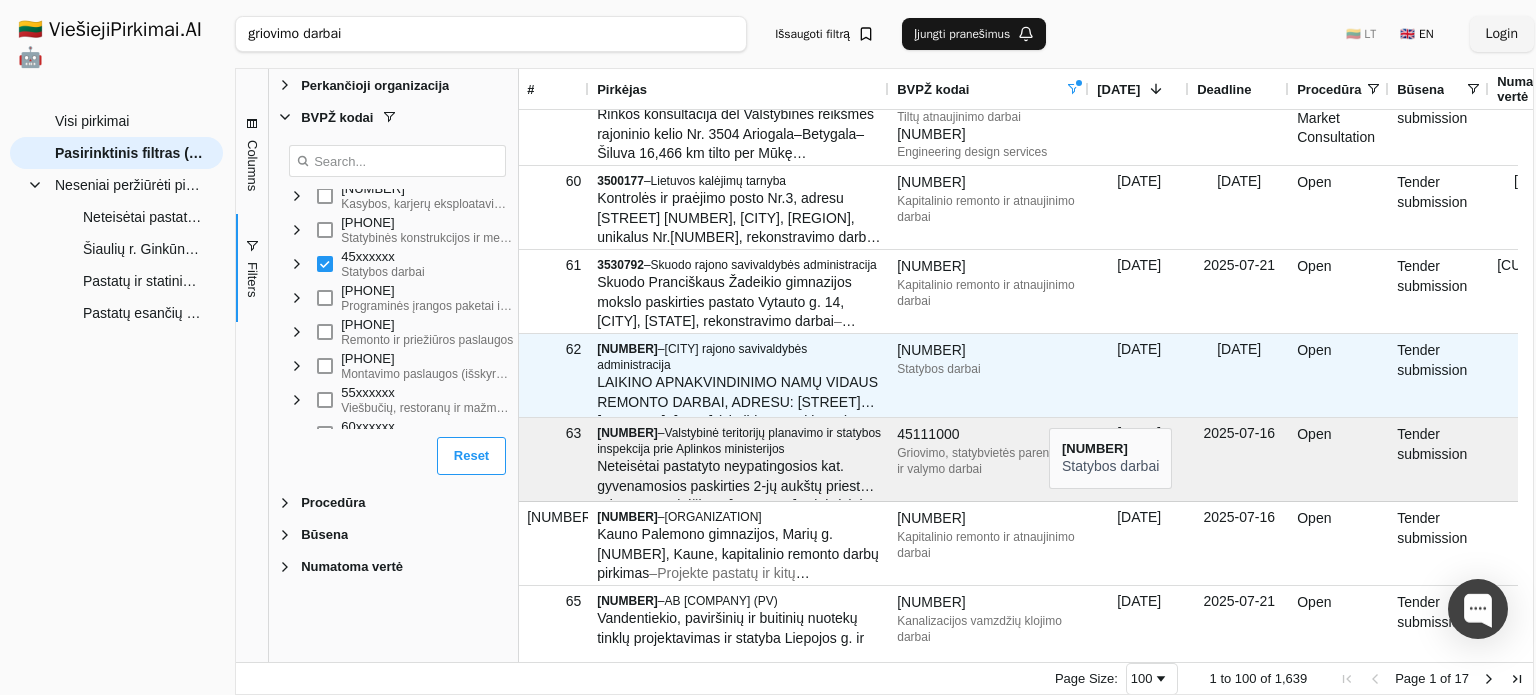 scroll, scrollTop: 5000, scrollLeft: 0, axis: vertical 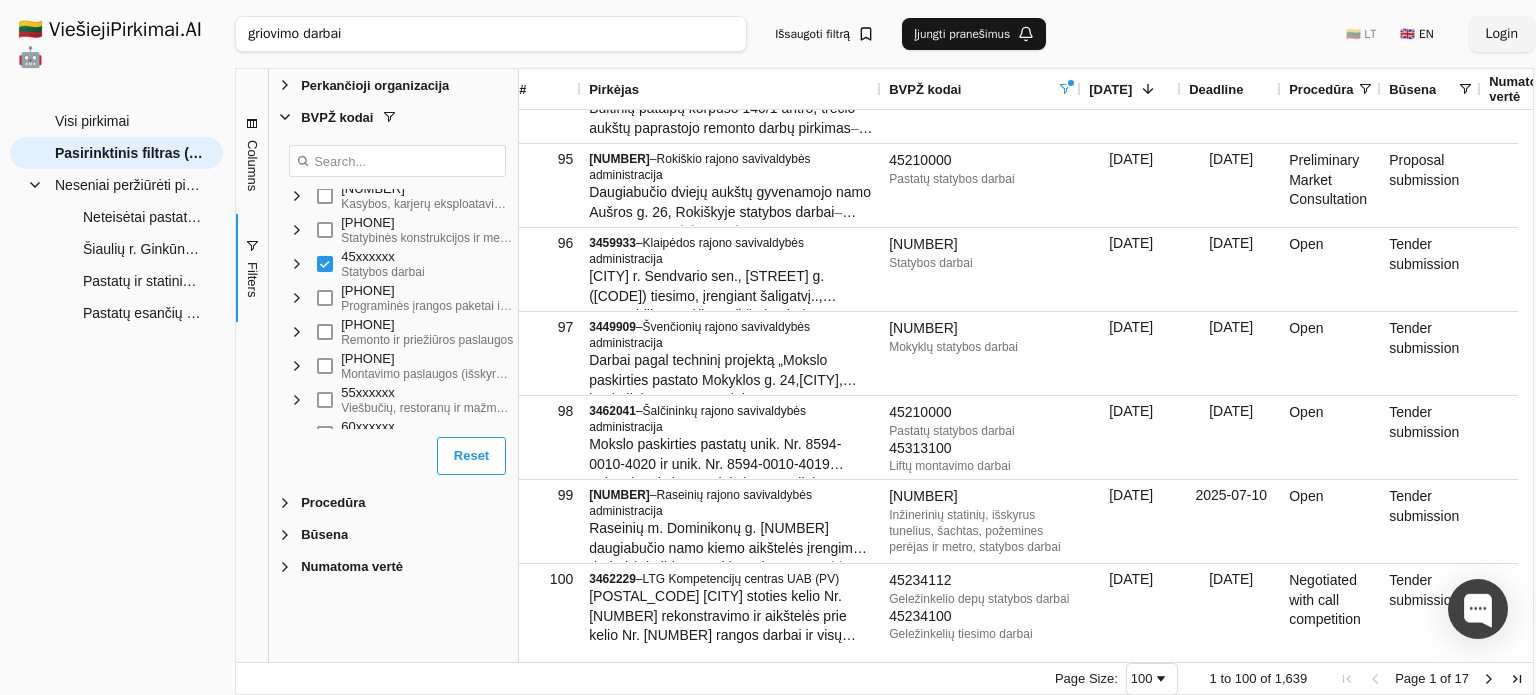 click at bounding box center (1489, 679) 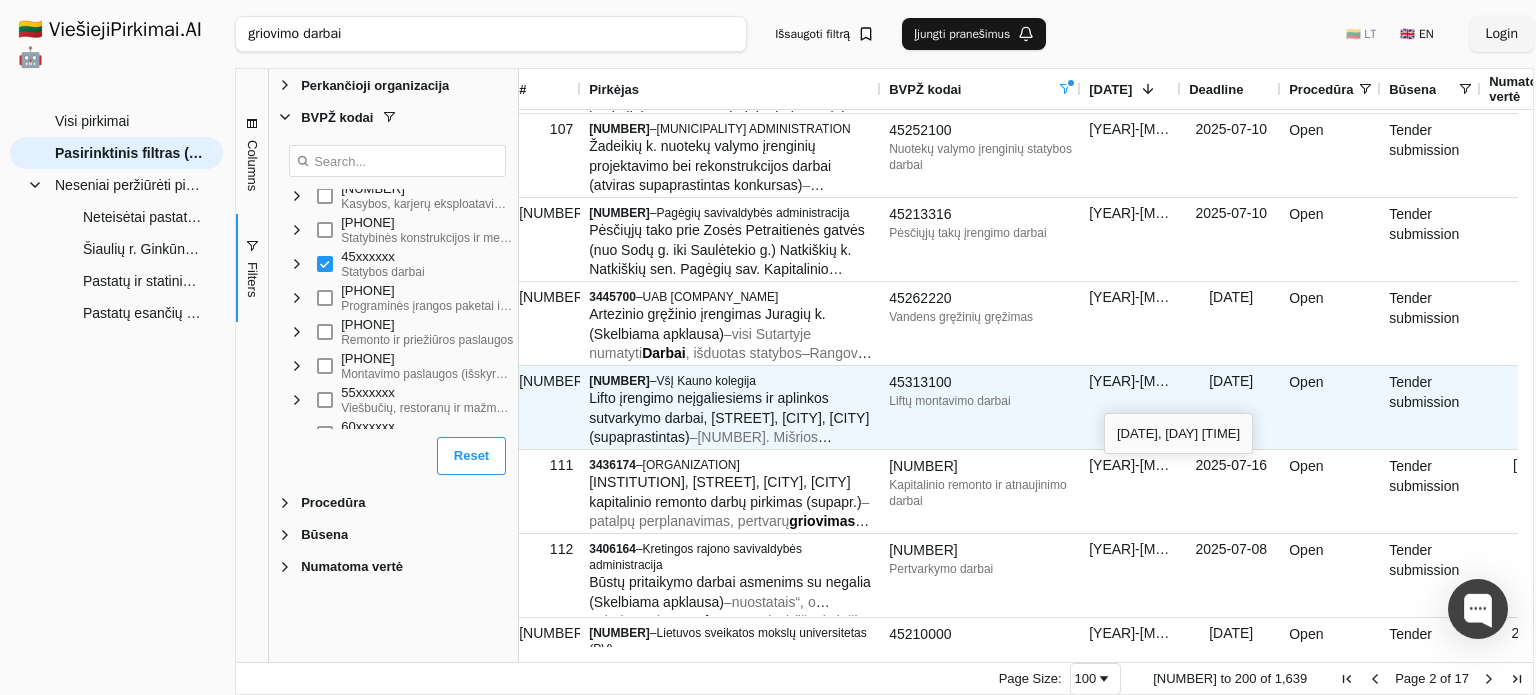 scroll, scrollTop: 600, scrollLeft: 0, axis: vertical 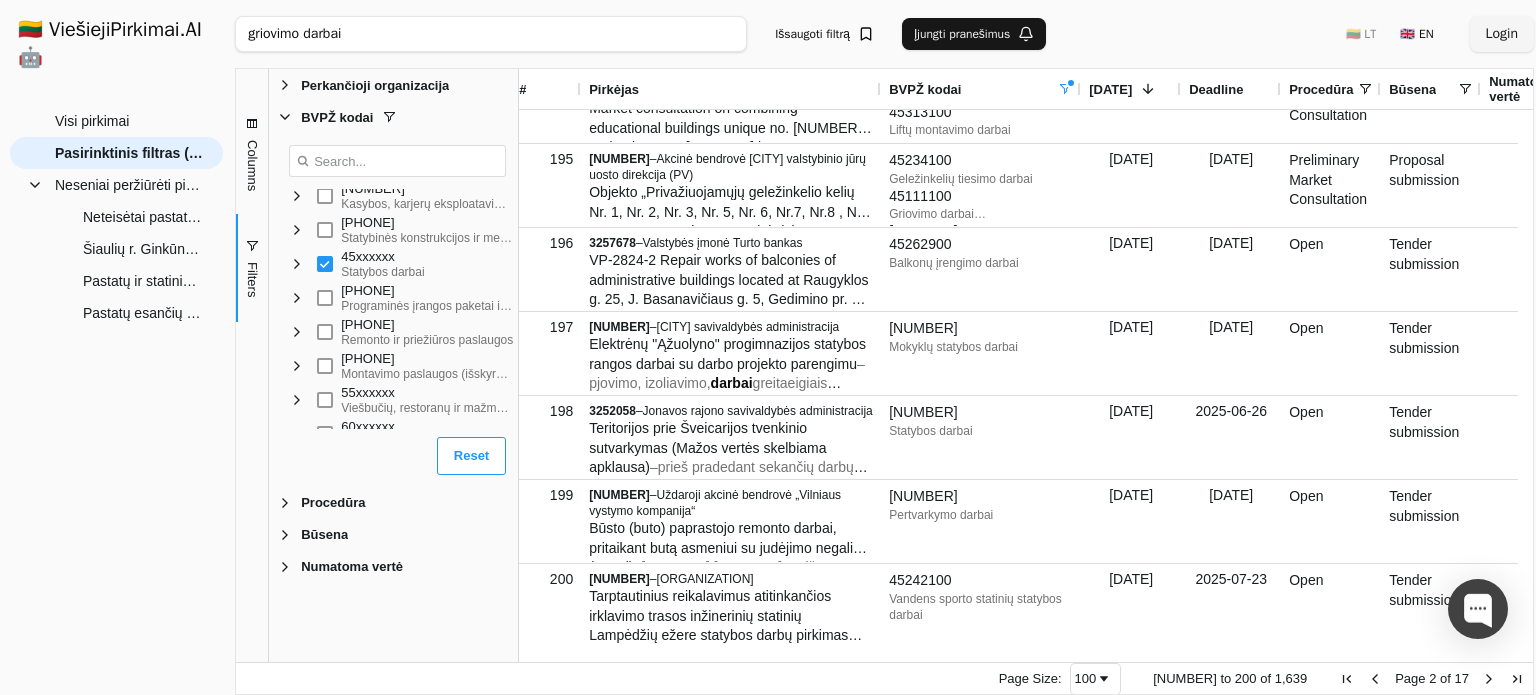 click at bounding box center [1489, 679] 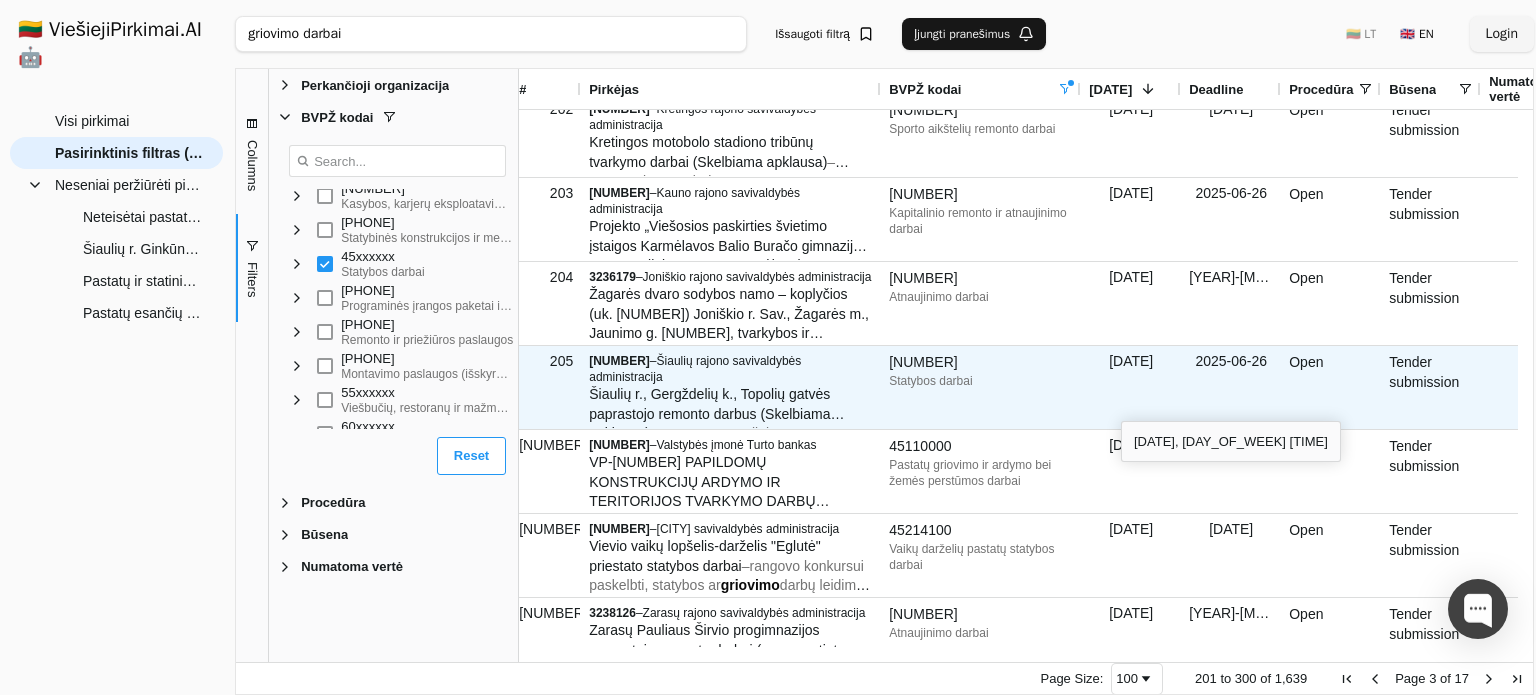 scroll, scrollTop: 155, scrollLeft: 0, axis: vertical 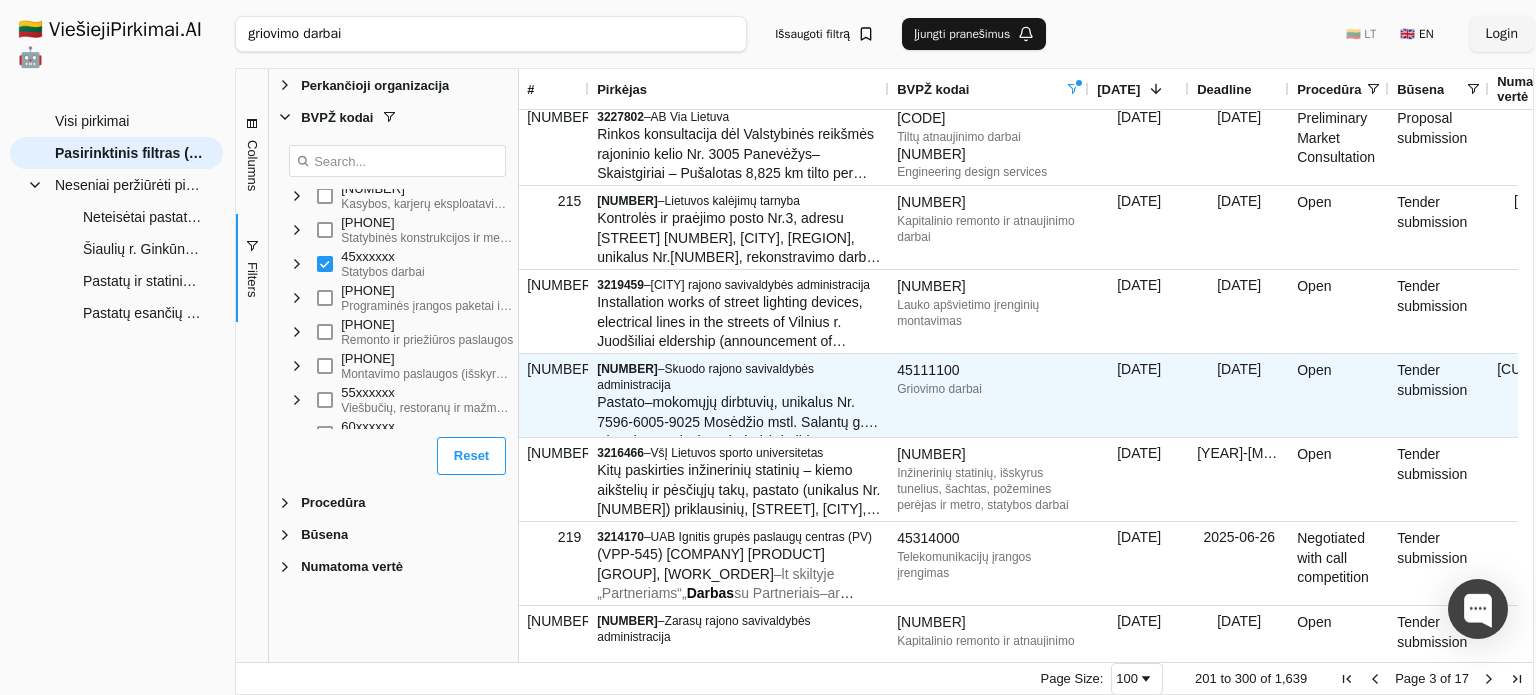 click on "Pastato–mokomųjų dirbtuvių, unikalus Nr. [NUMBER] Mosėdžio mstl. Salantų g. [NUMBER], Skuodo r.. Griovimo darbai (Skelbiama apklausa)  –  [NUMBER] Mosėdžio mstl. Salantų g. [NUMBER], Skuodo r.  griovimo   darbai  Pasiūlymo kaina su PVM, Eur (žodžiais)  –  [NUMBER] Esamų konstrukcijų  griovimas  ([NUMBER] m3  –  Dokumentacijos tvarkymas (paslėpti  darbai , statybos produktų  –  [NUMBER] [NUMBER].  GRIOVIMO  DARBŲ TRUKMĖ  –  g. [NUMBER], Skuodo r.  griovimo   darbai  (toliau –  Darbai  –  perdavimo metu jo atlikti  darbai  atitiks Sutartyje  –  atlikimo metu paaiškėja, kad  Darbas  nebus tinkamai  –  Perkami  darbai  turi būti atlikti pagal parengtą Pastato  –  Salantų g. [NUMBER], Skuodo r.  griovimo  aprašą Nr  –  turi įvertinti visus reikiamus  darbus , kurie reikalingi" at bounding box center [739, 412] 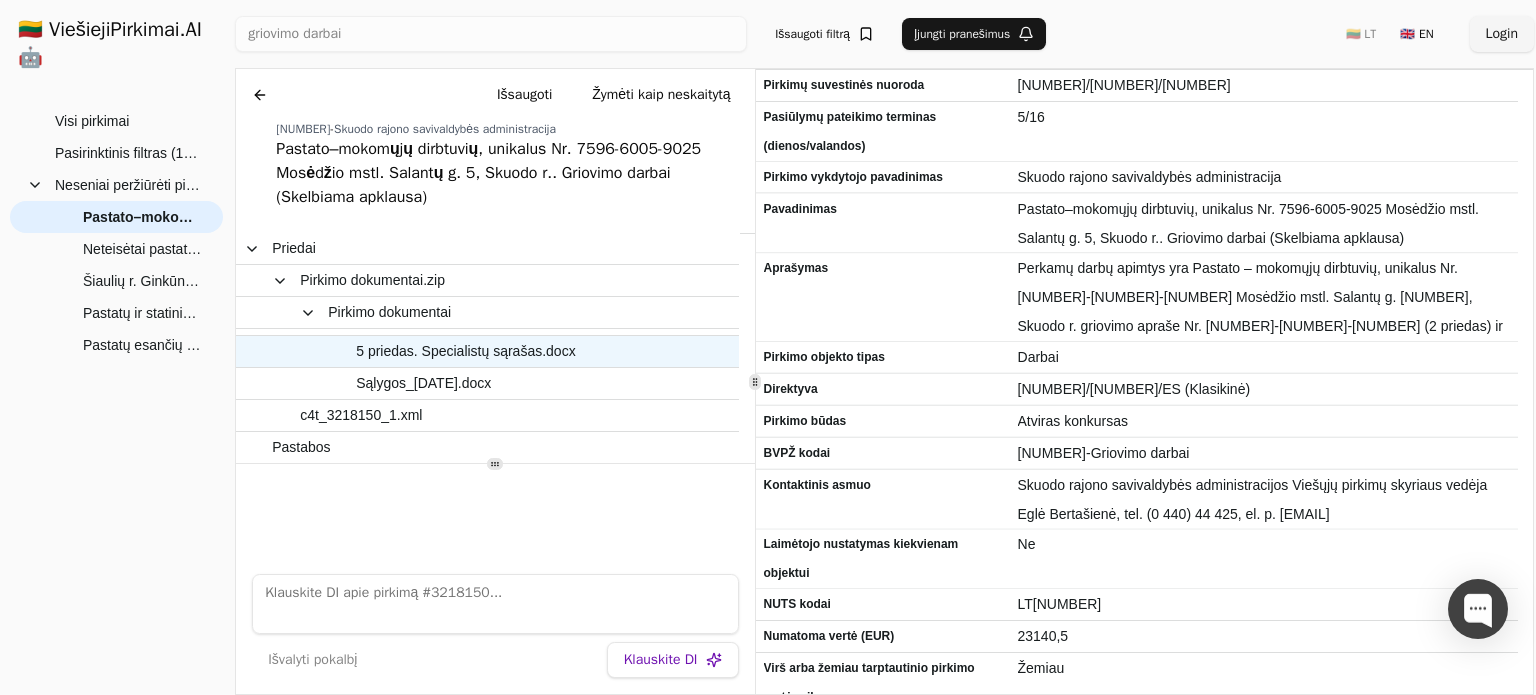 click on "5 priedas. Specialistų sąrašas.docx" at bounding box center (477, 351) 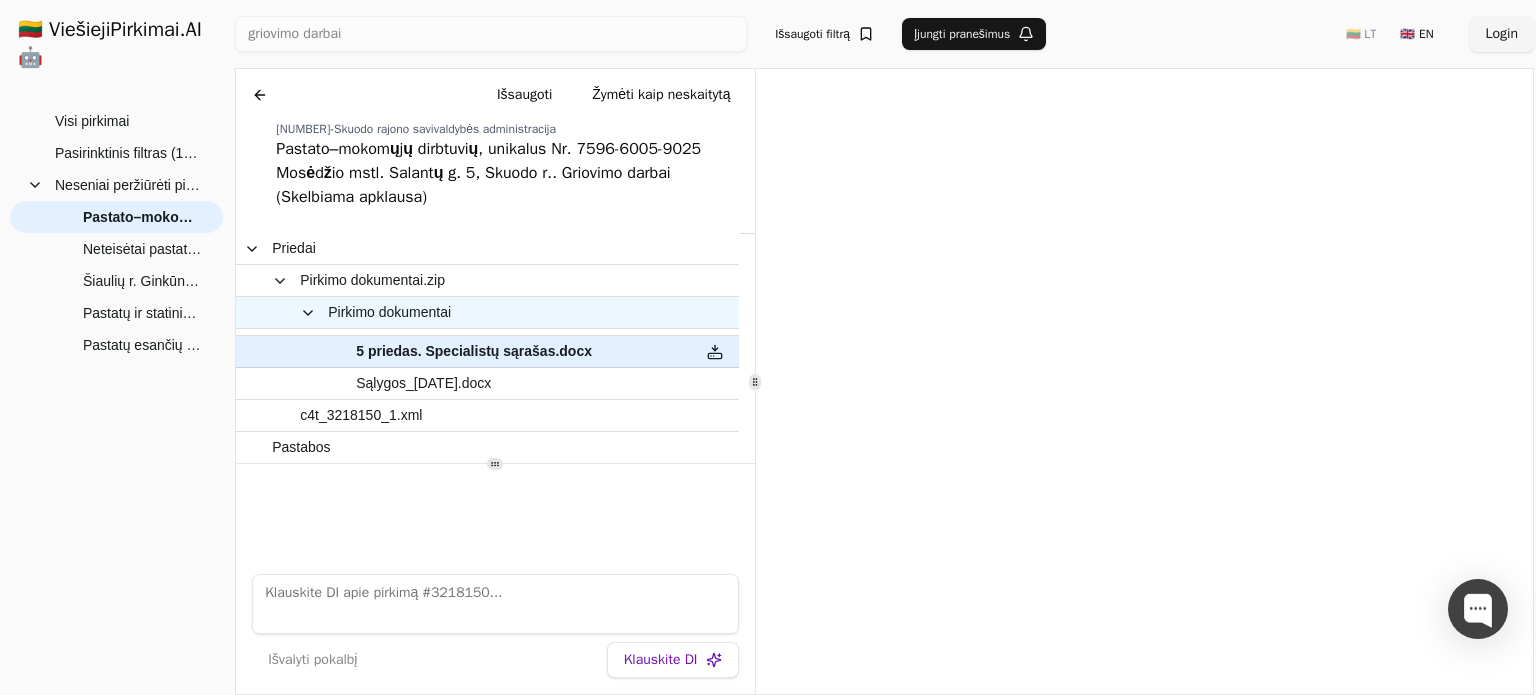 click on "Pirkimo dokumentai" at bounding box center (389, 312) 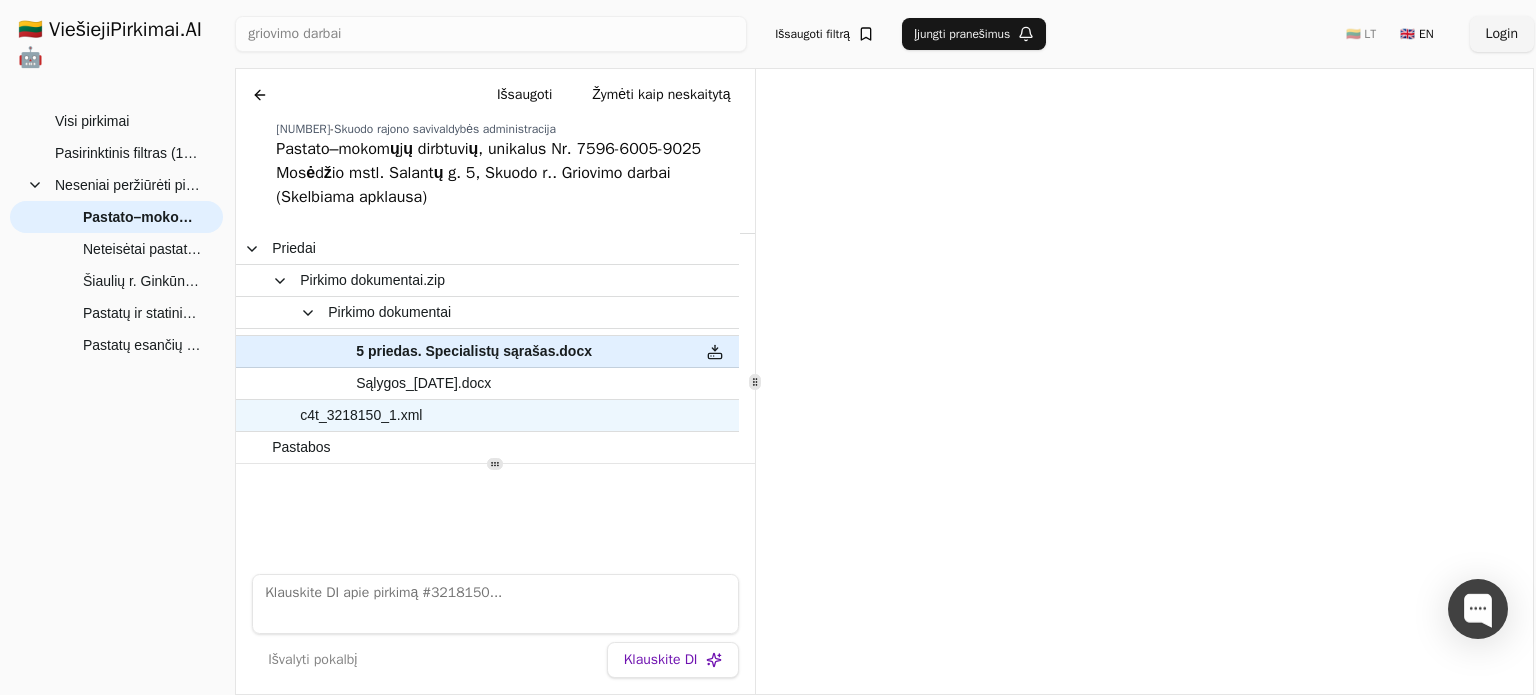 click on "c4t_3218150_1.xml" at bounding box center [477, 415] 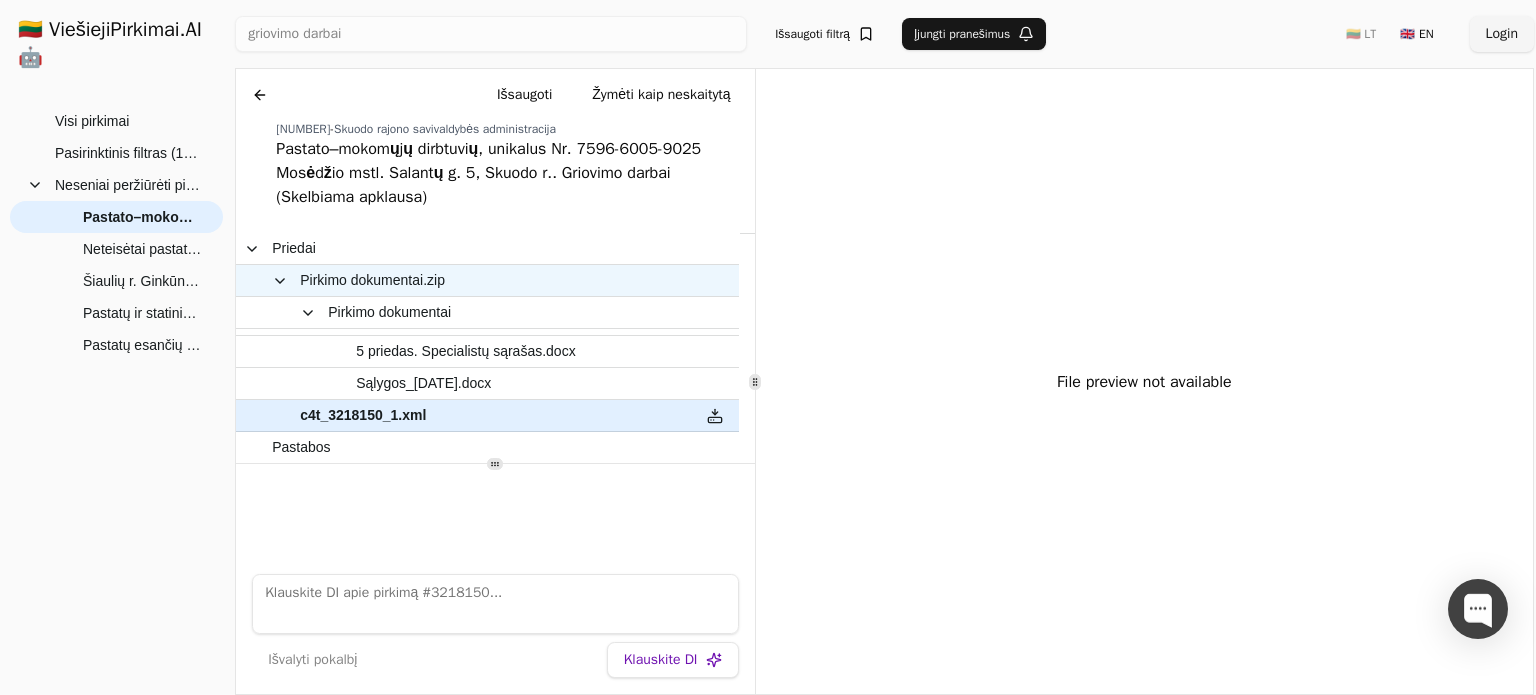 click on "Pirkimo dokumentai.zip" at bounding box center (372, 280) 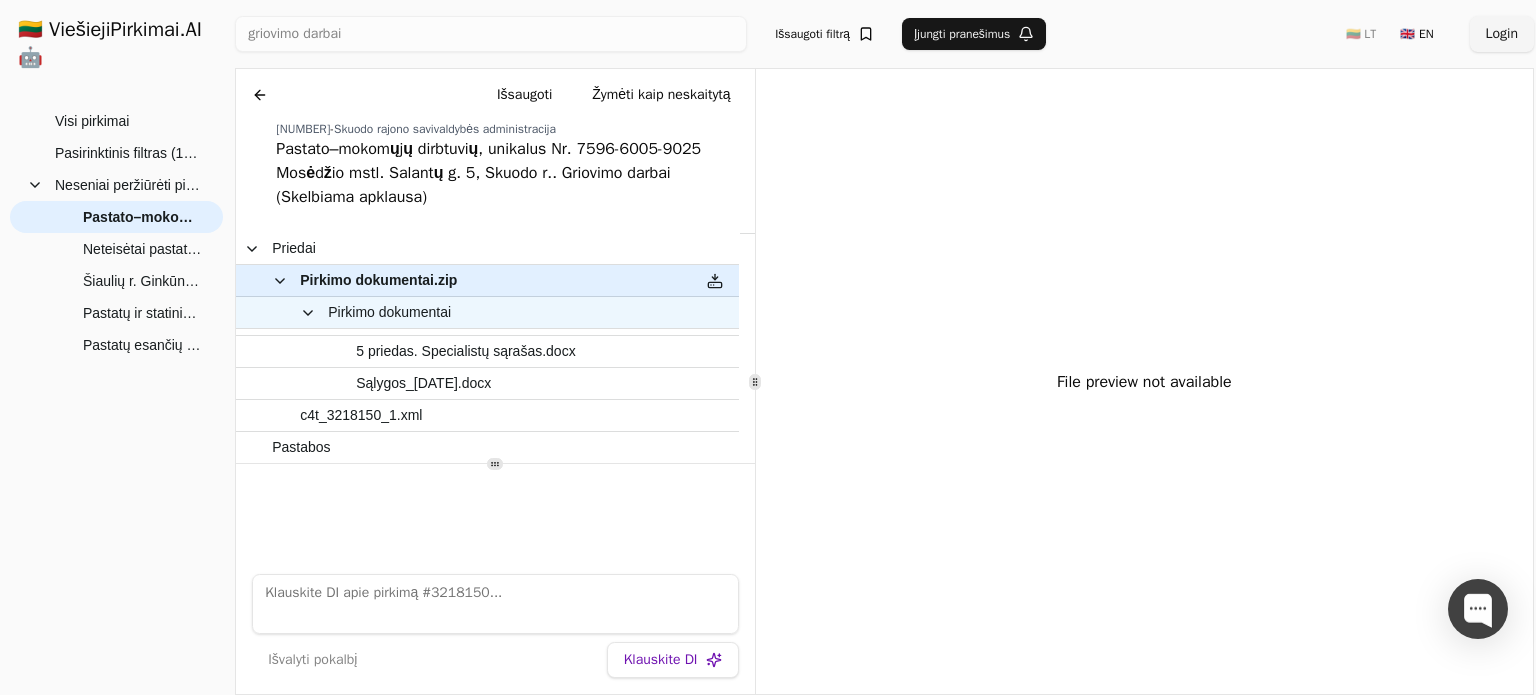 click on "Pirkimo dokumentai" at bounding box center (463, 312) 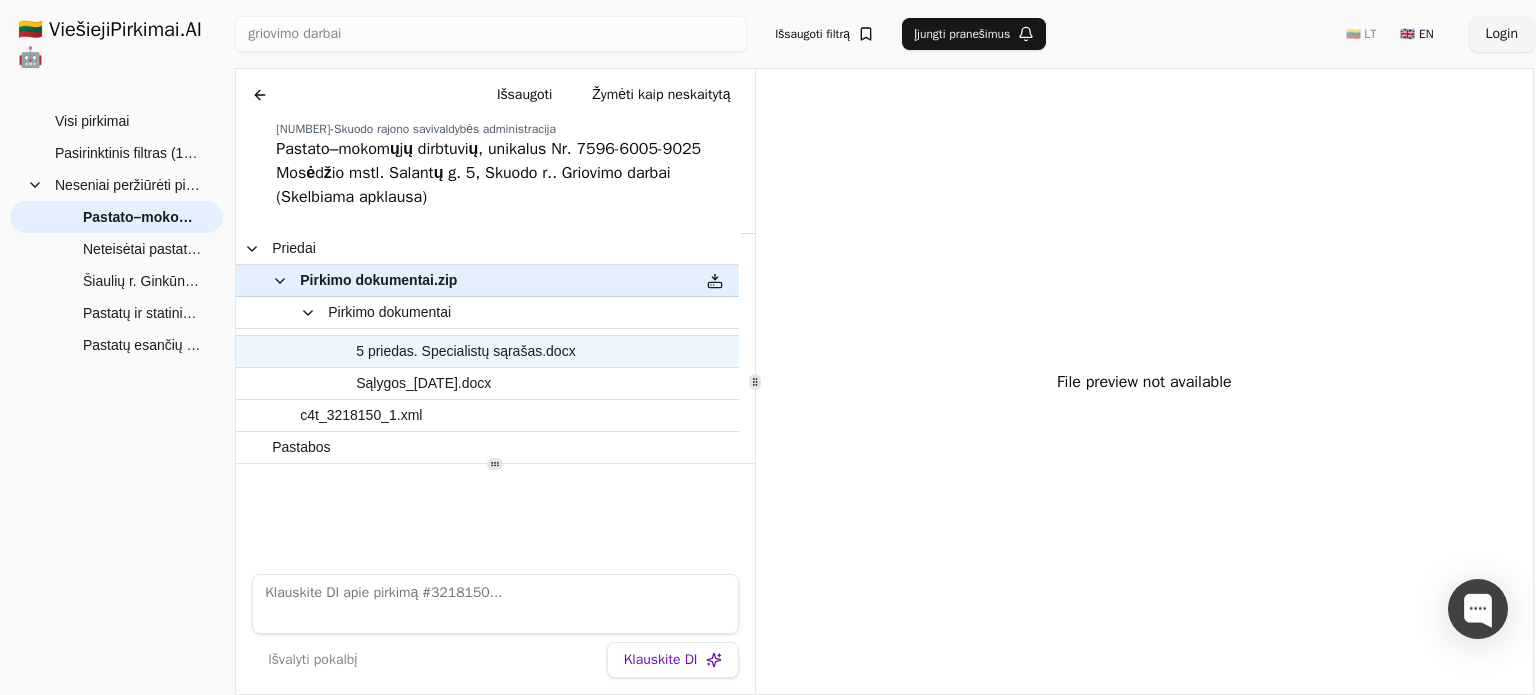 click on "5 priedas. Specialistų sąrašas.docx" at bounding box center (465, 351) 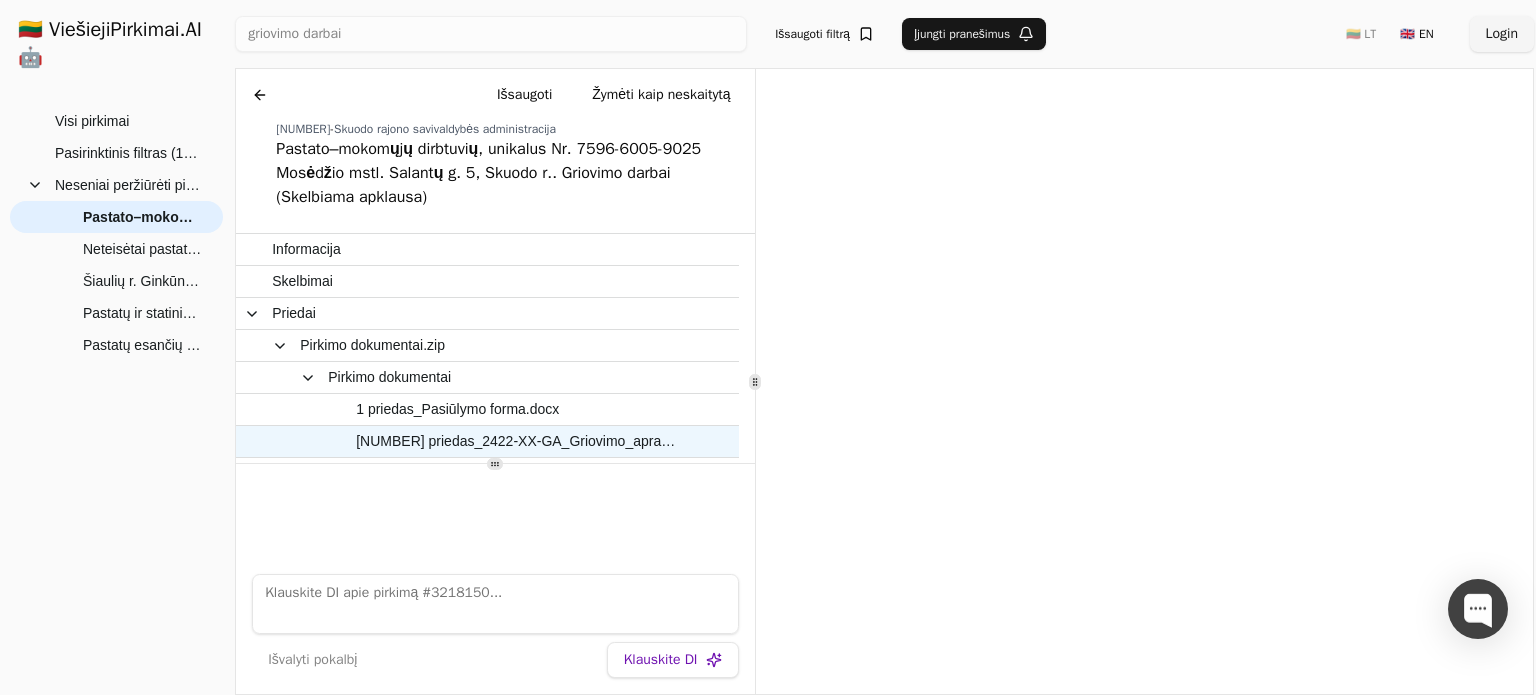 click on "[NUMBER] priedas_2422-XX-GA_Griovimo_aprasas.pdf" at bounding box center [518, 441] 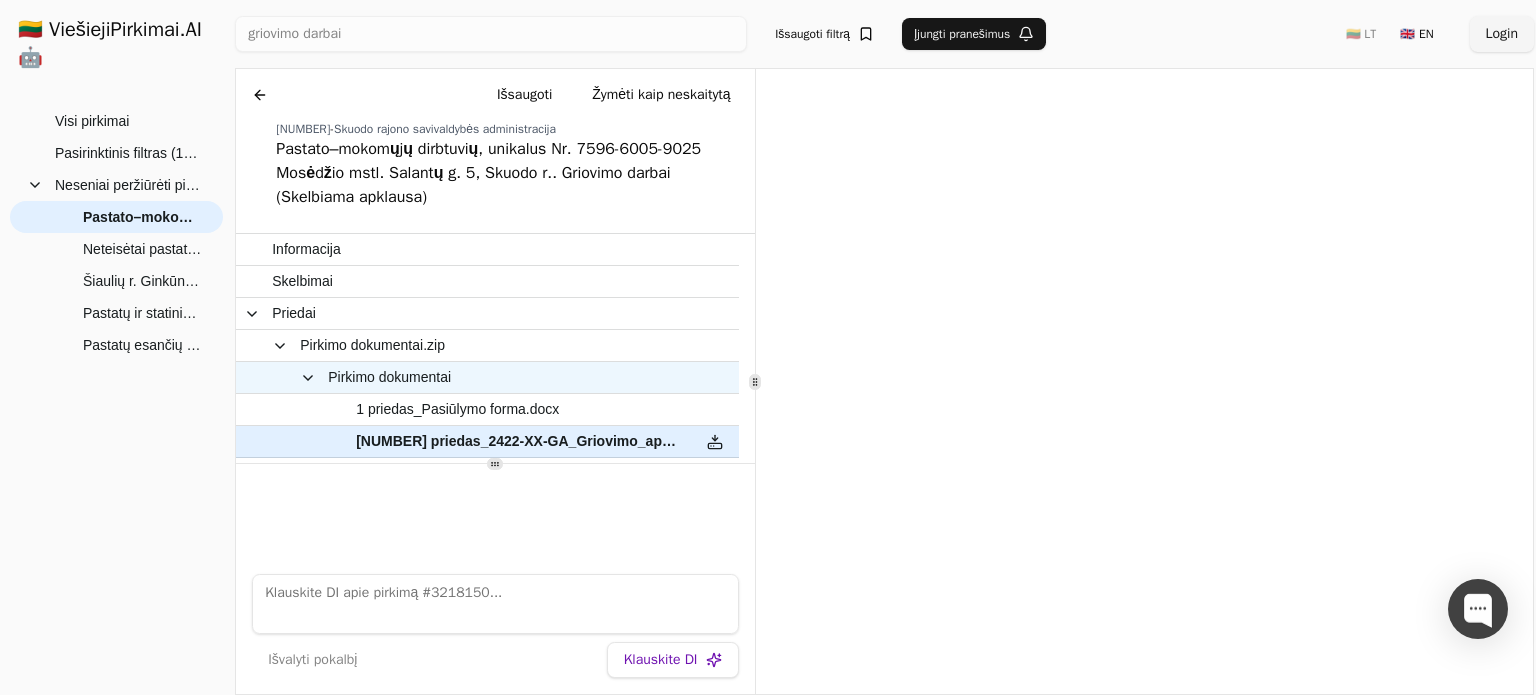 scroll, scrollTop: 73, scrollLeft: 0, axis: vertical 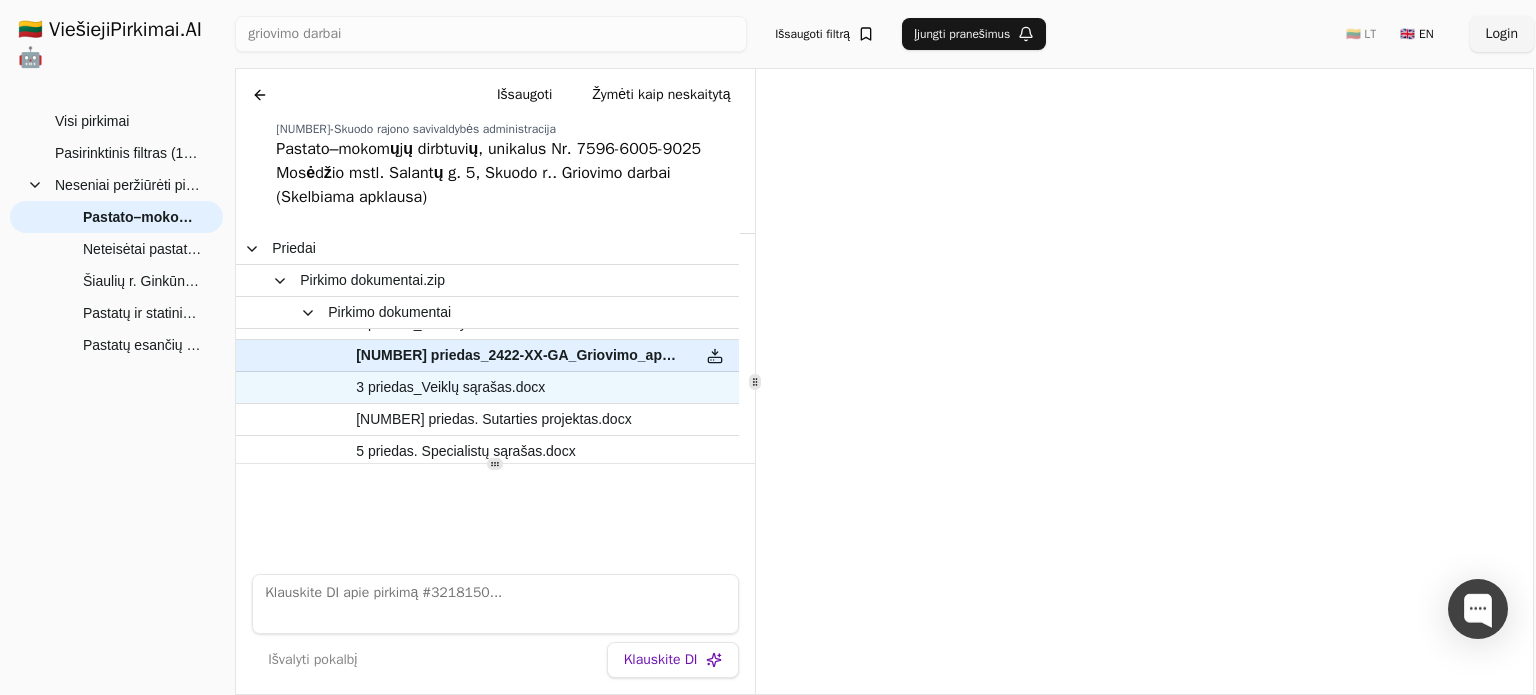 click on "3 priedas_Veiklų sąrašas.docx" at bounding box center (477, 387) 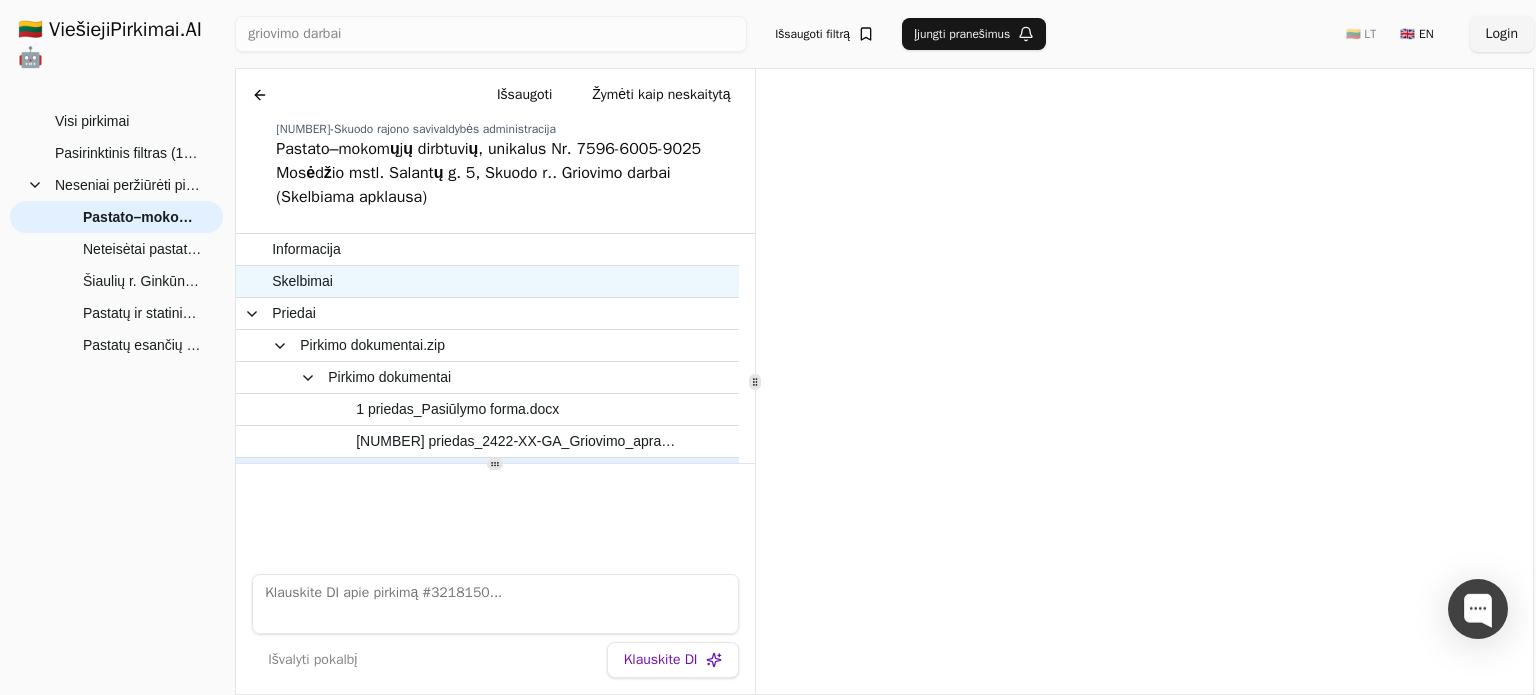 click on "Skelbimai" at bounding box center [477, 281] 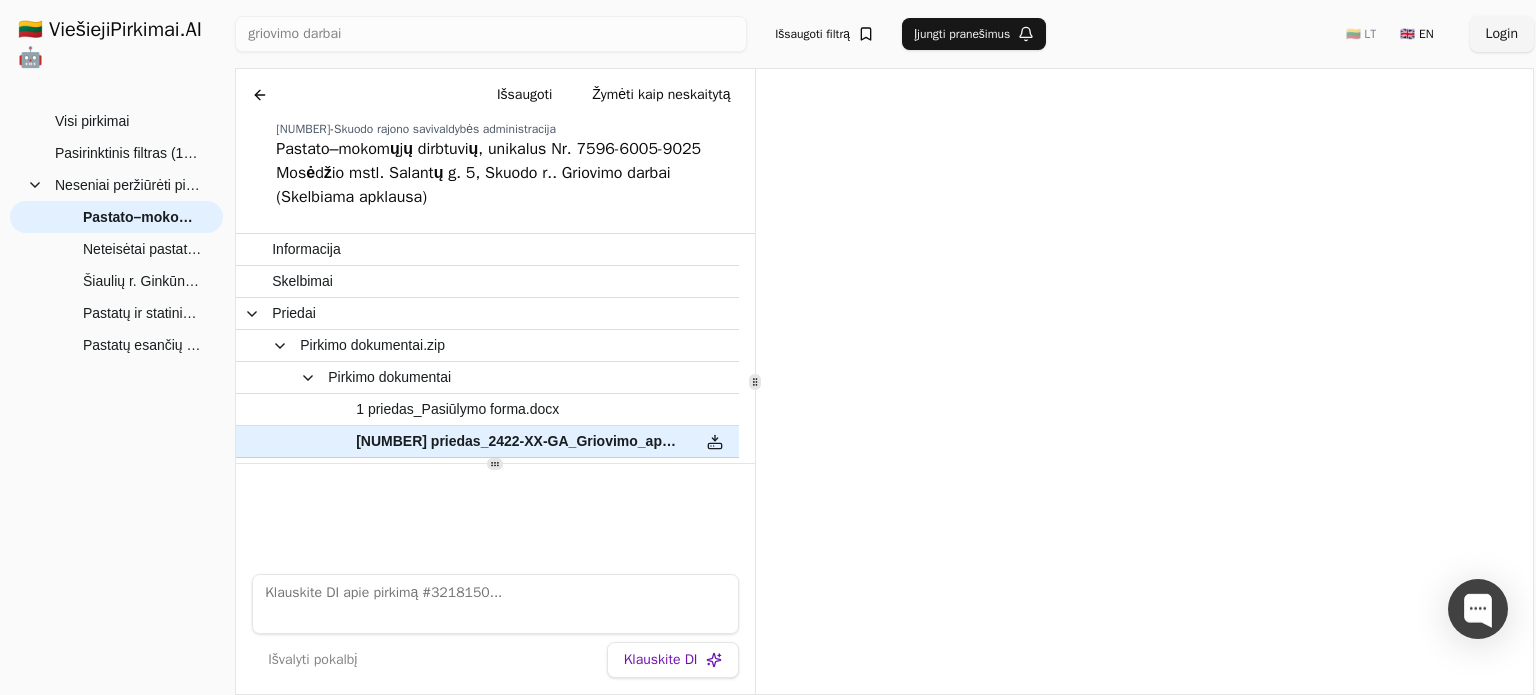 click at bounding box center [260, 95] 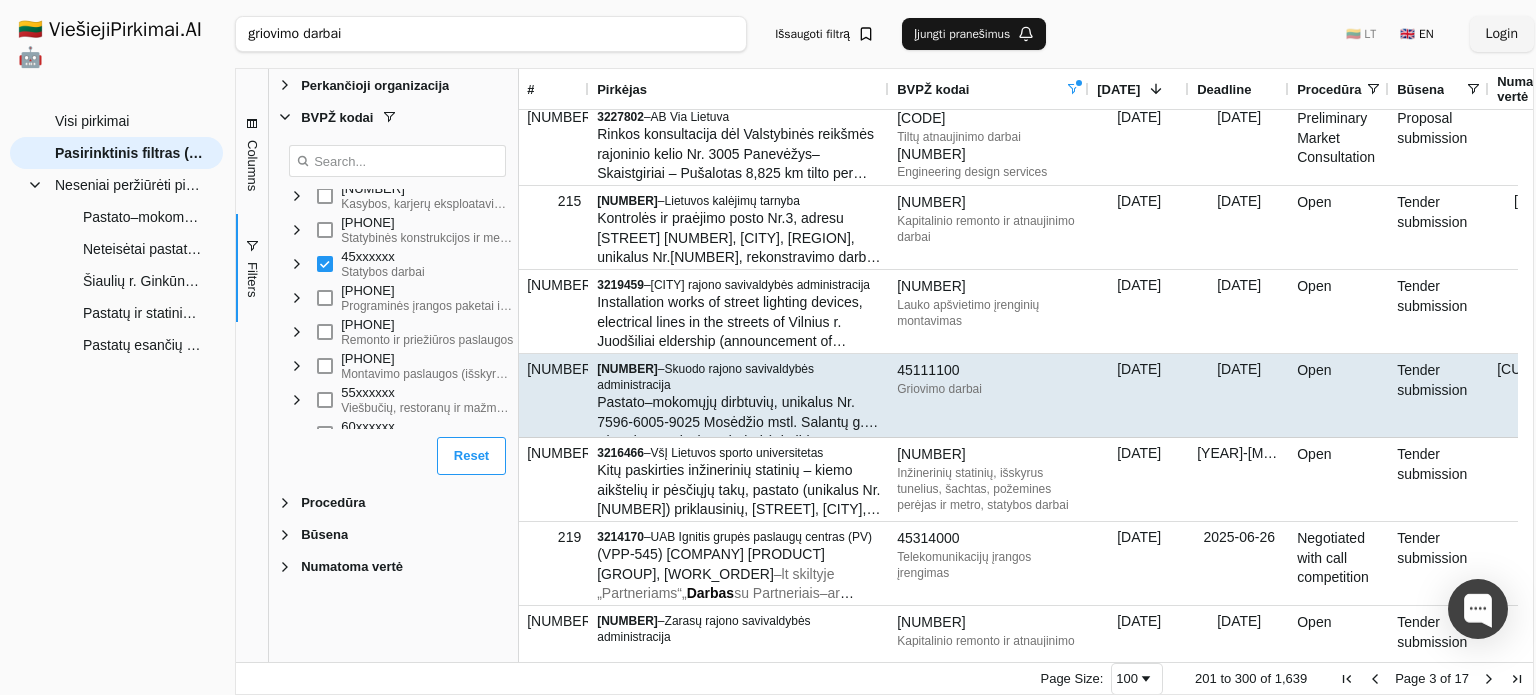 click on "45111100" at bounding box center [989, 371] 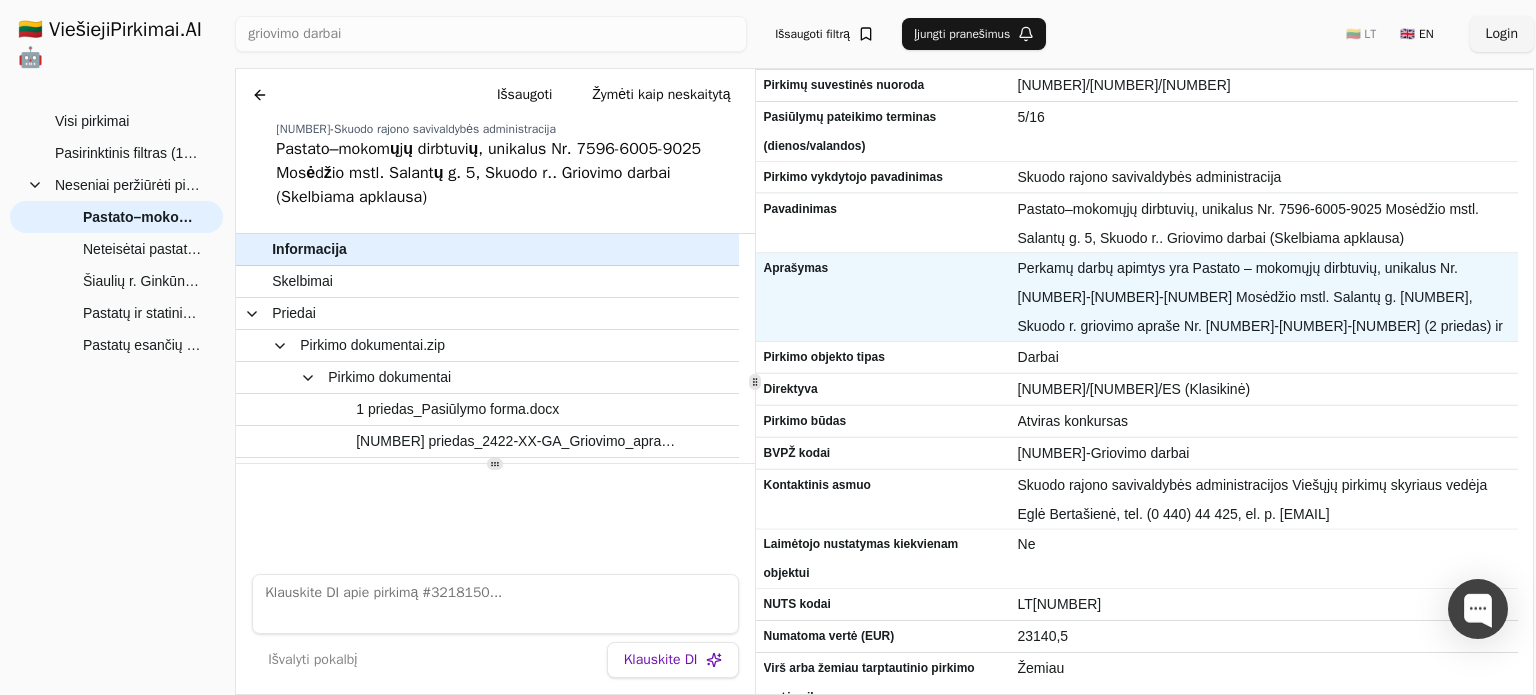 scroll, scrollTop: 106, scrollLeft: 0, axis: vertical 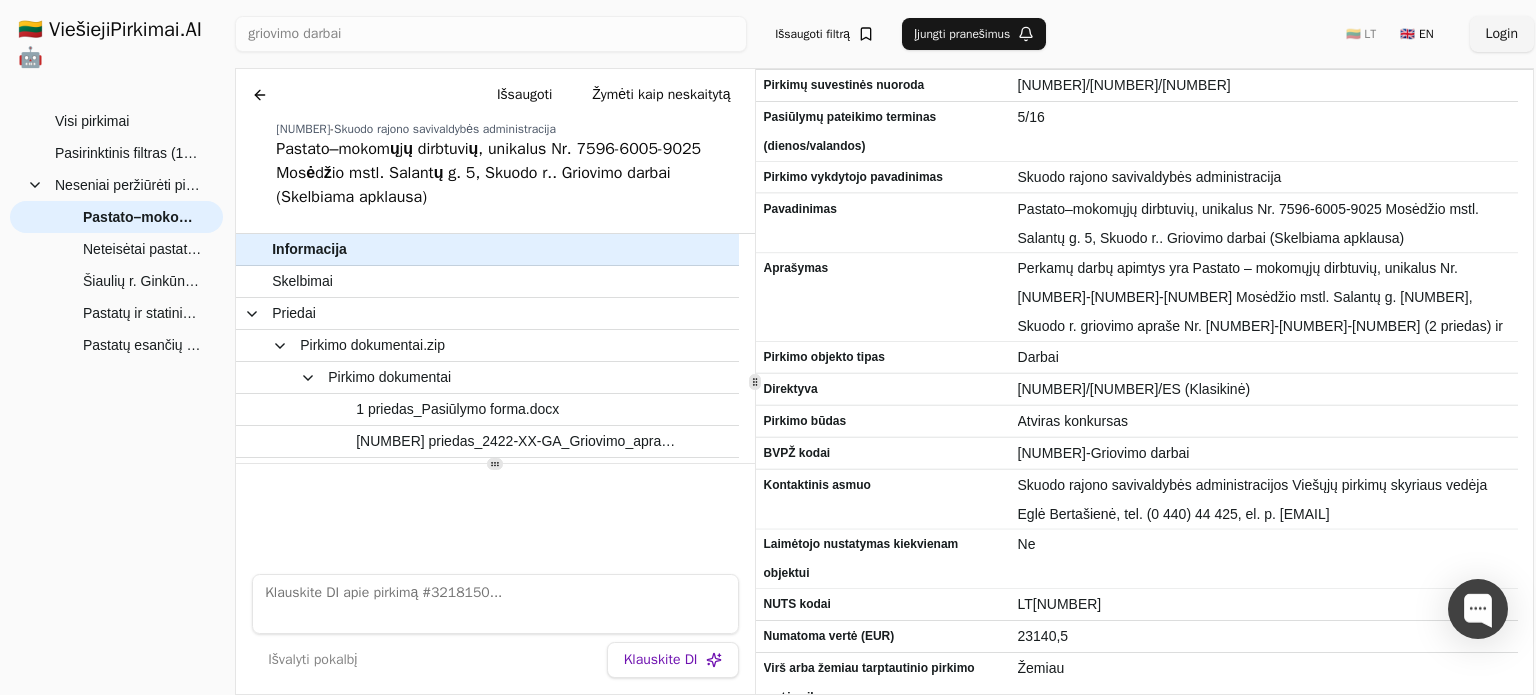 click at bounding box center [260, 95] 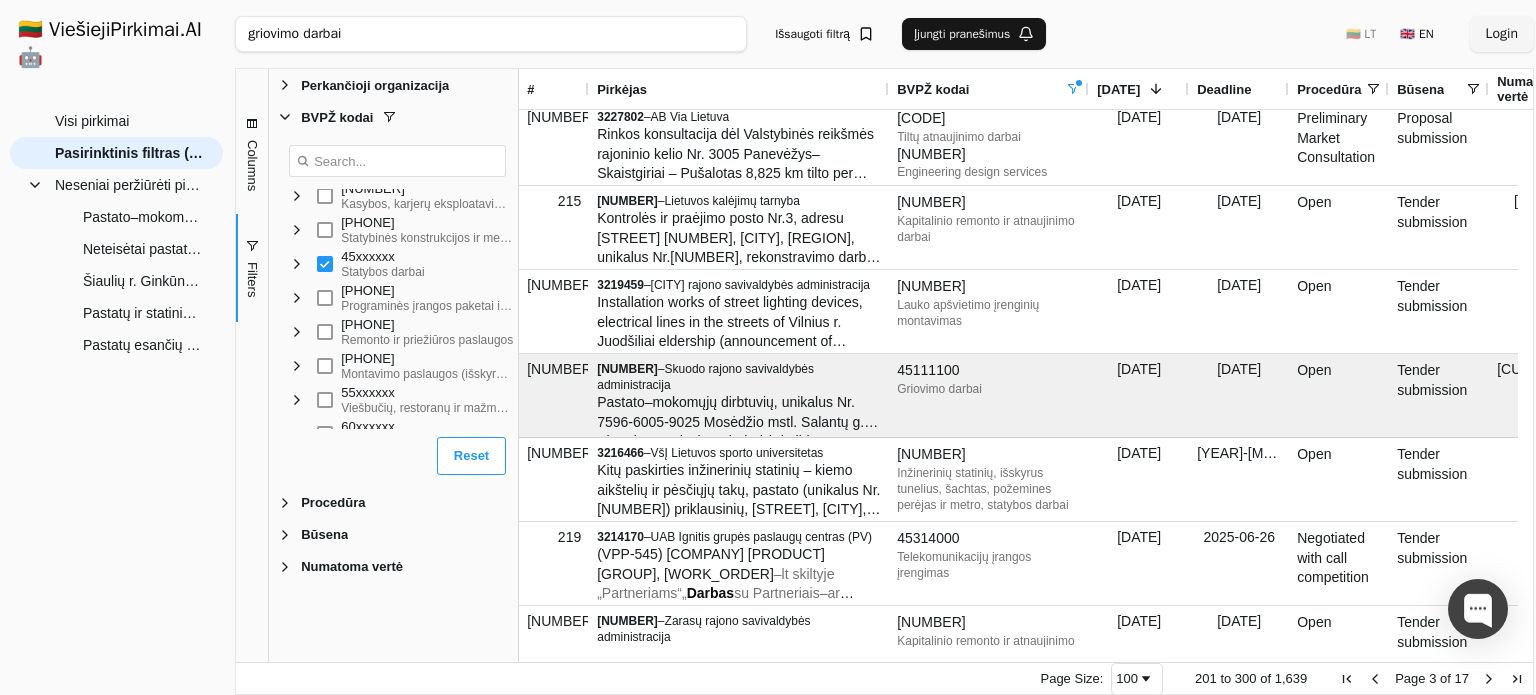 click on "griovimo darbai" at bounding box center (491, 34) 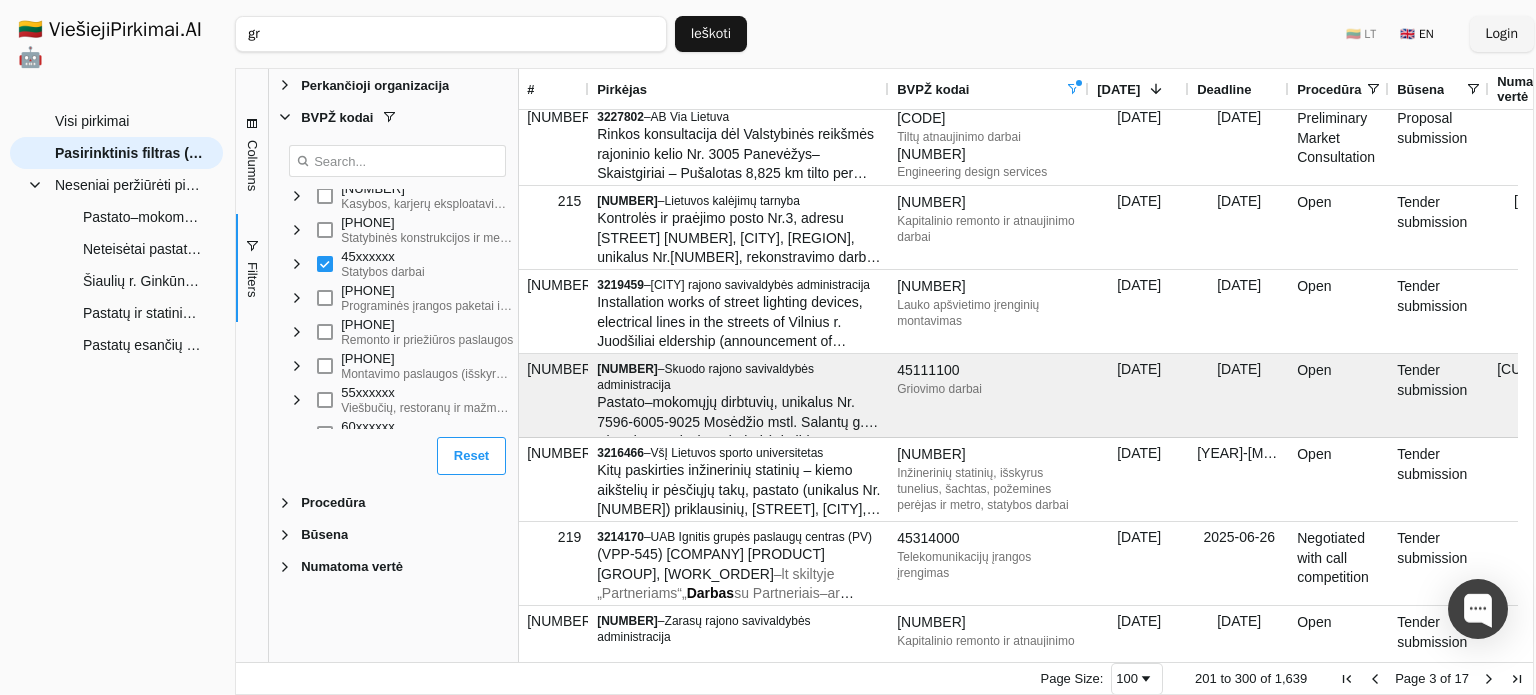 type on "g" 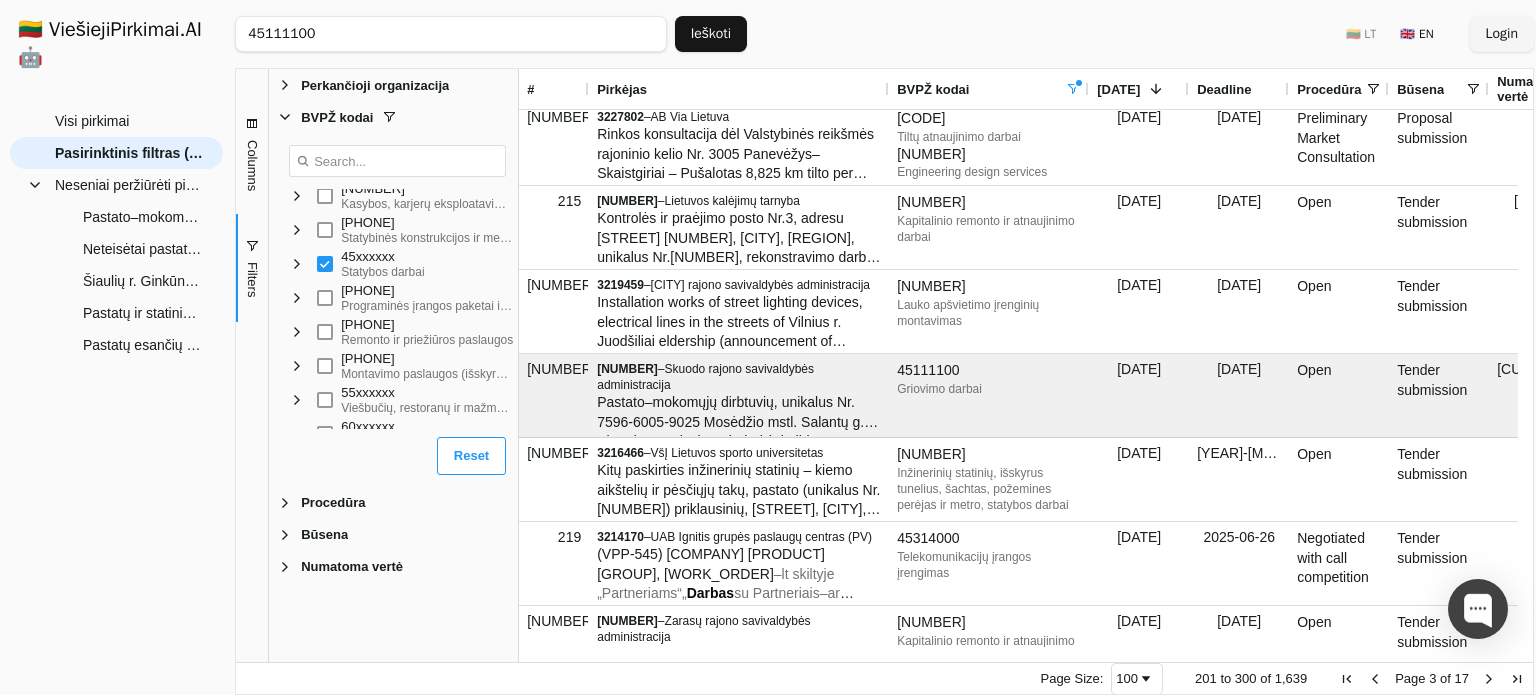 click on "Ieškoti" at bounding box center [711, 34] 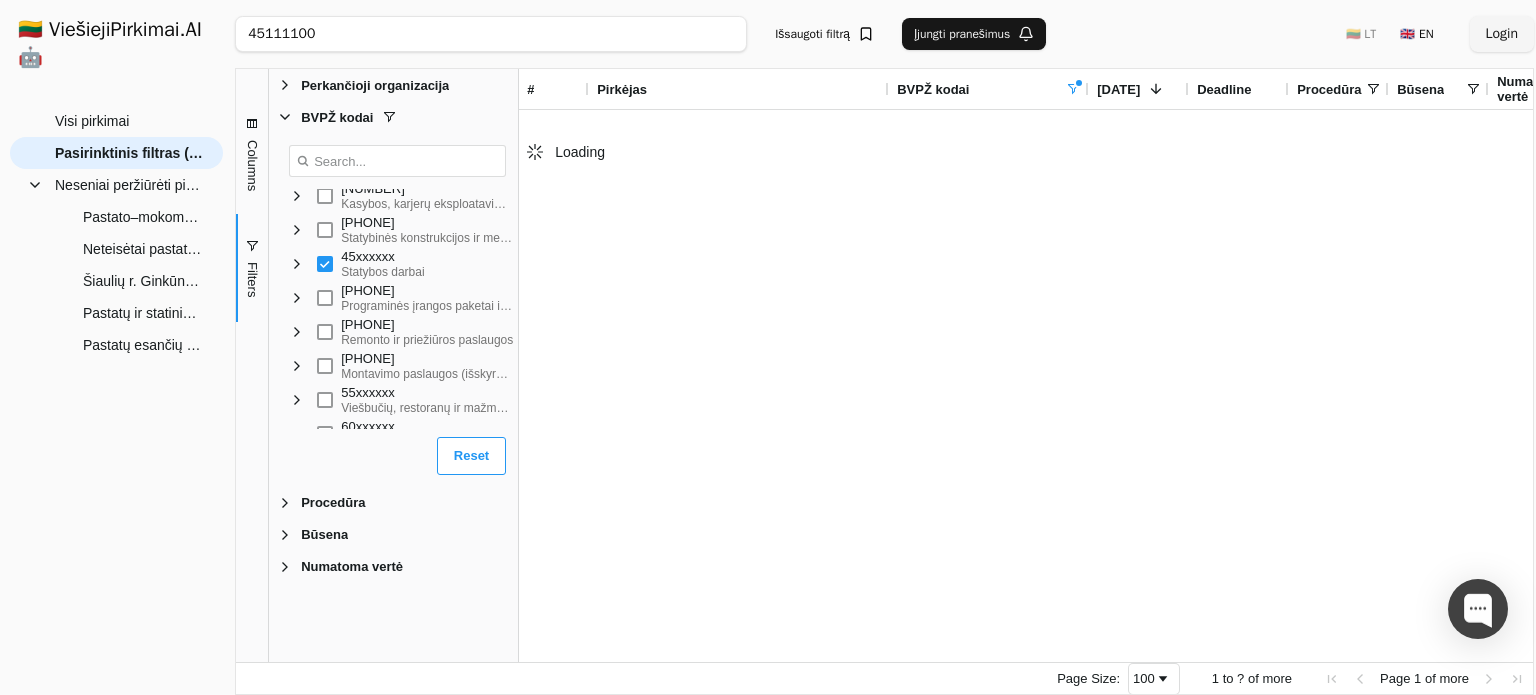 scroll, scrollTop: 0, scrollLeft: 0, axis: both 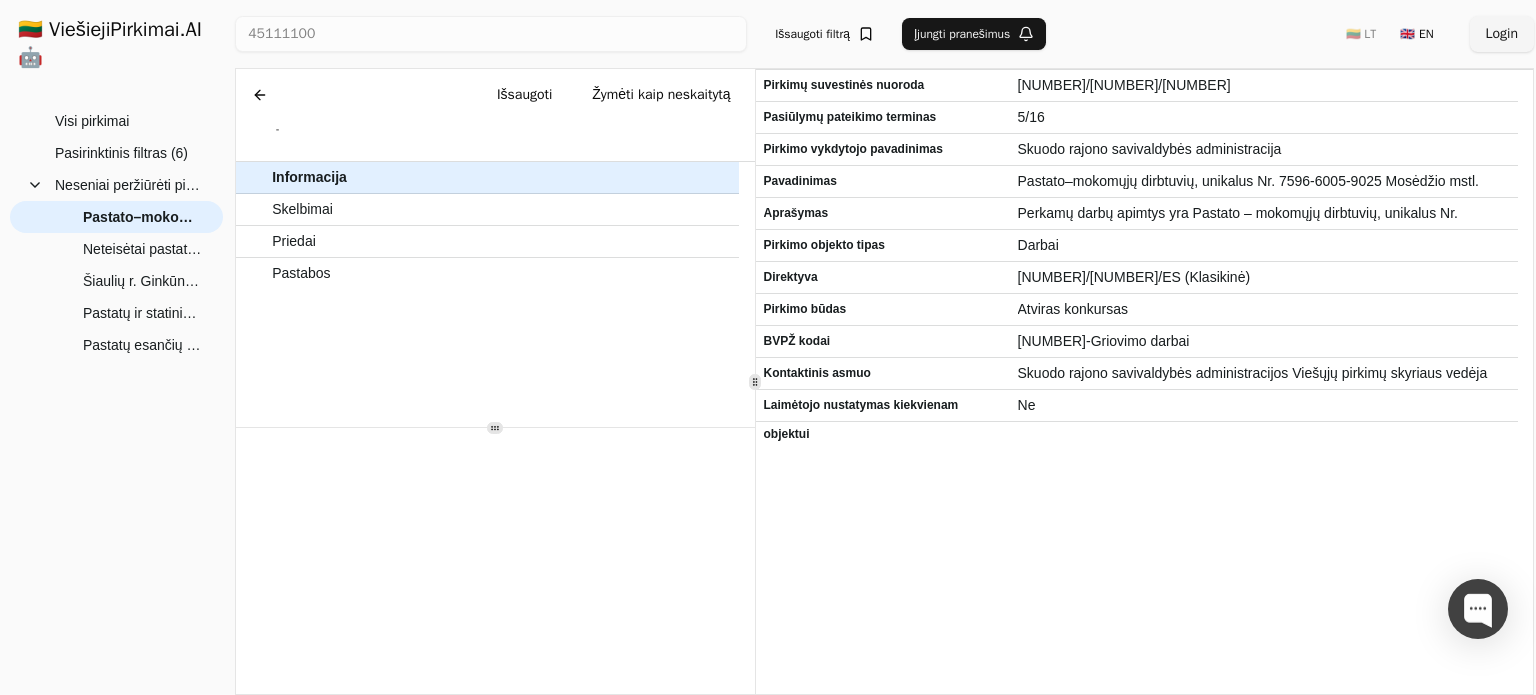 type on "griovimo darbai" 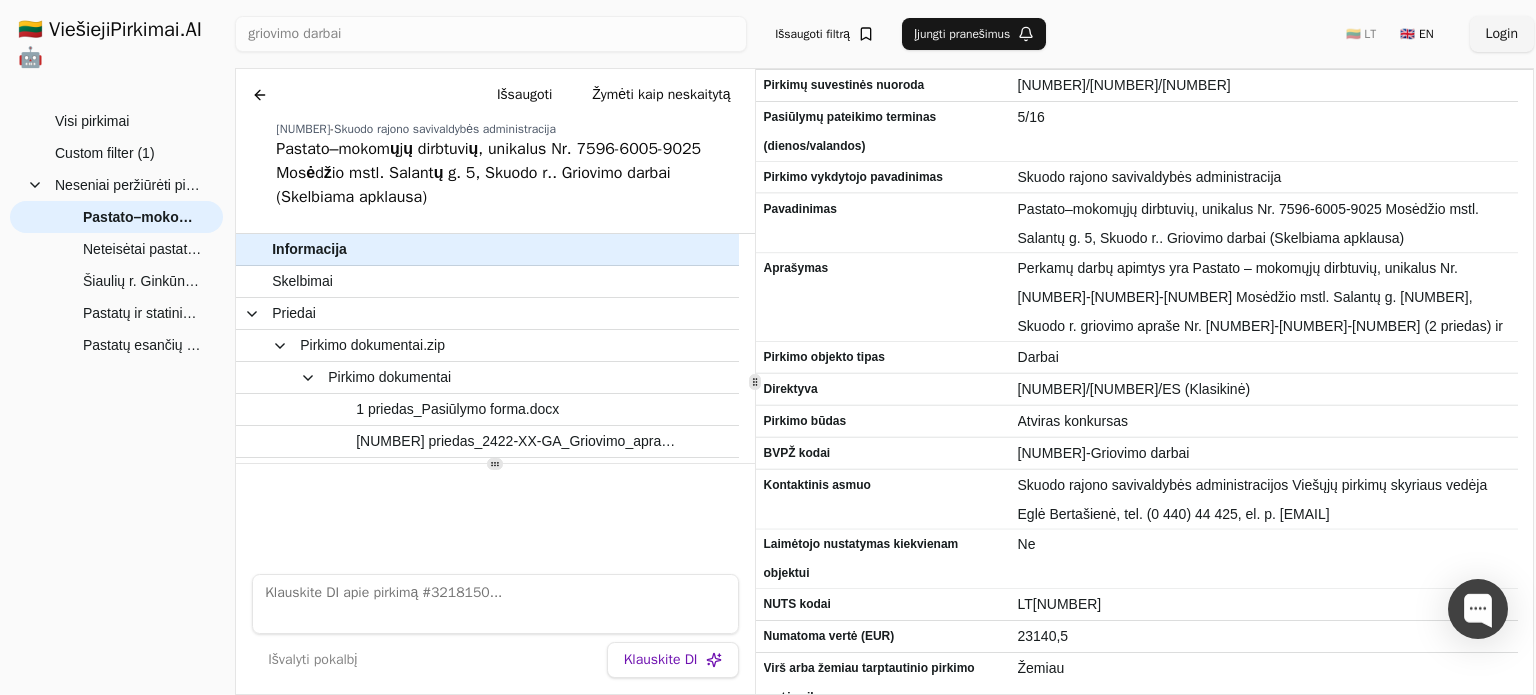 click at bounding box center (260, 95) 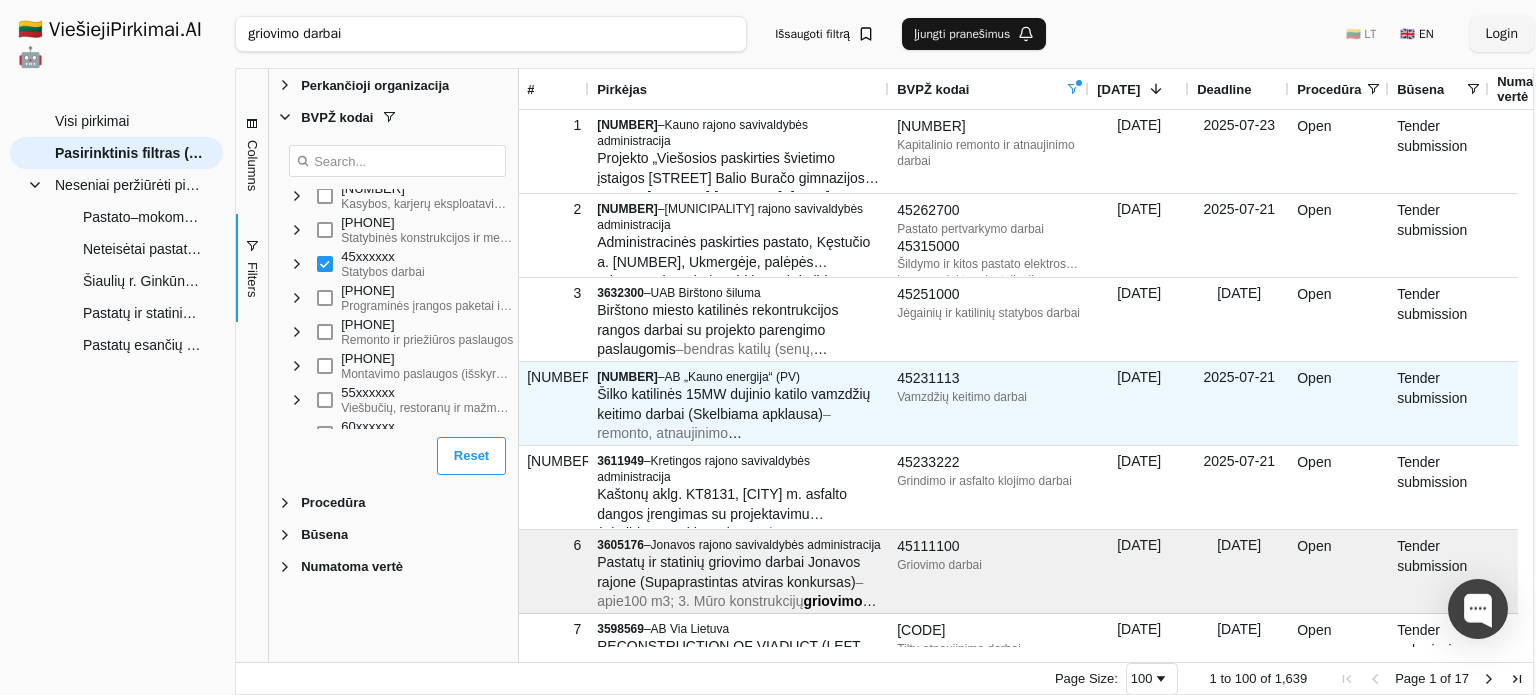 scroll, scrollTop: 62, scrollLeft: 0, axis: vertical 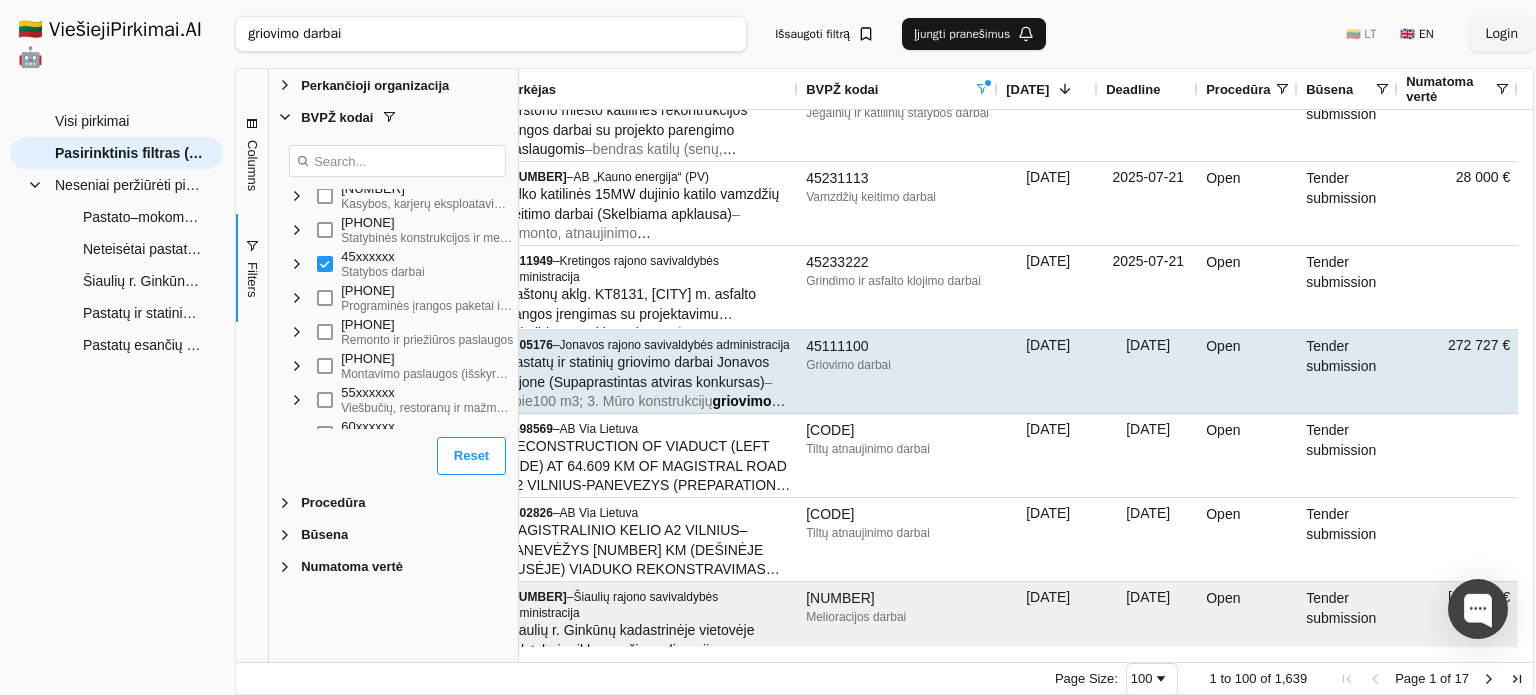 click on "[CITY] rajono savivaldybės administracija" at bounding box center [648, 345] 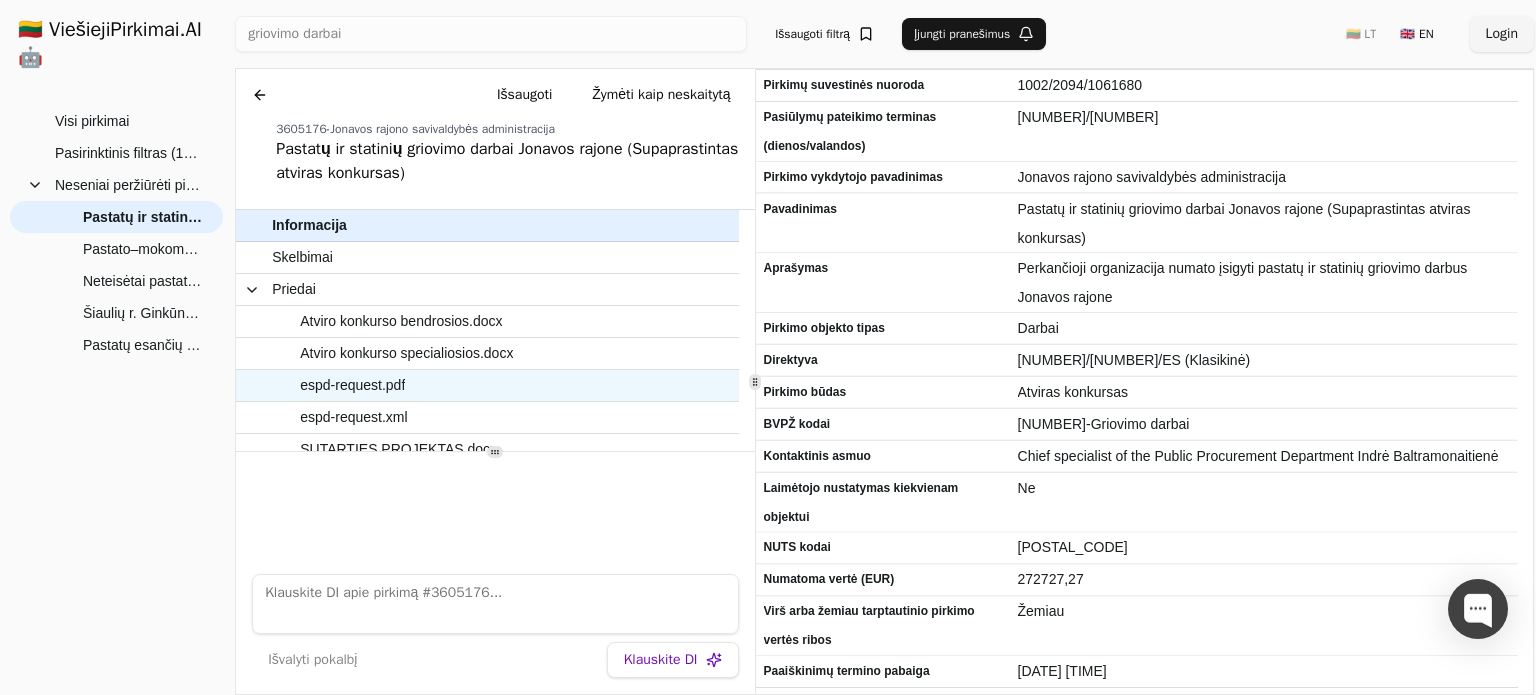scroll, scrollTop: 51, scrollLeft: 0, axis: vertical 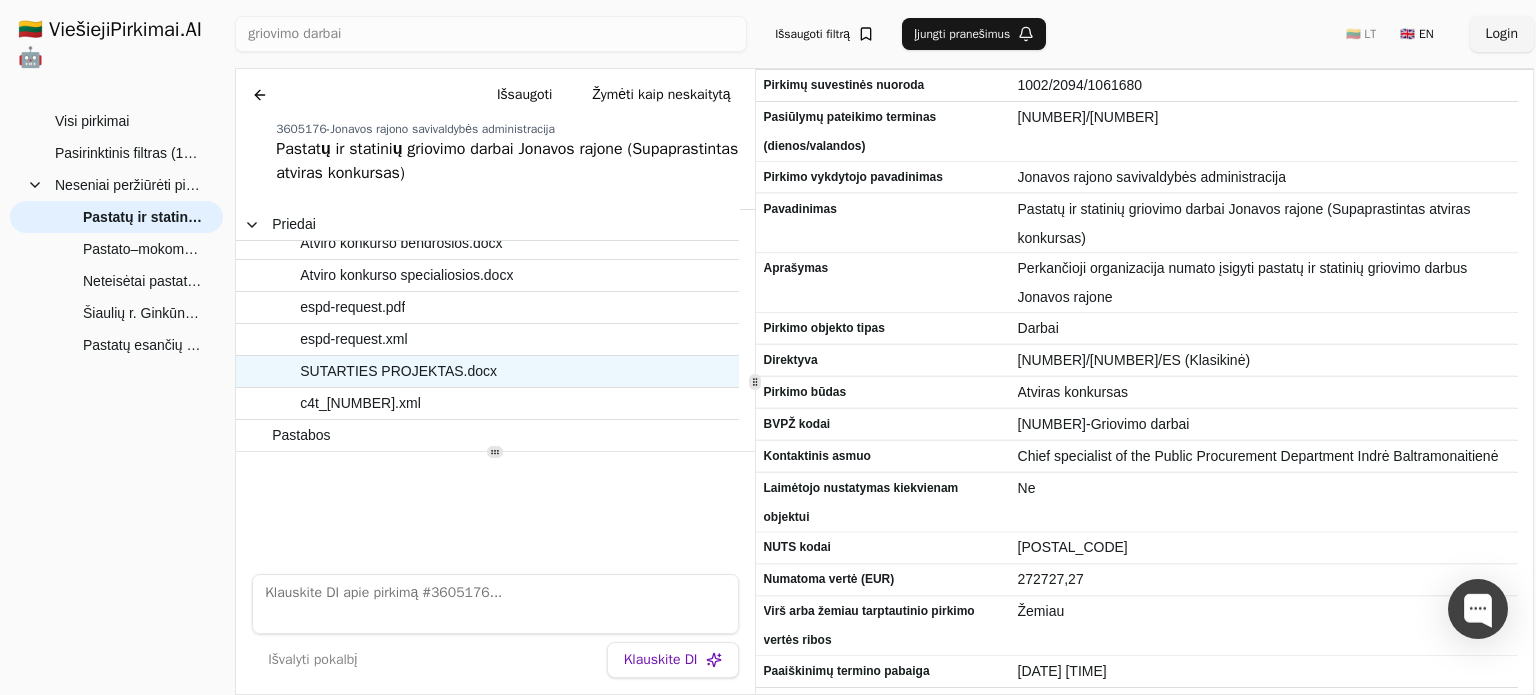 click on "SUTARTIES PROJEKTAS.docx" at bounding box center [477, 371] 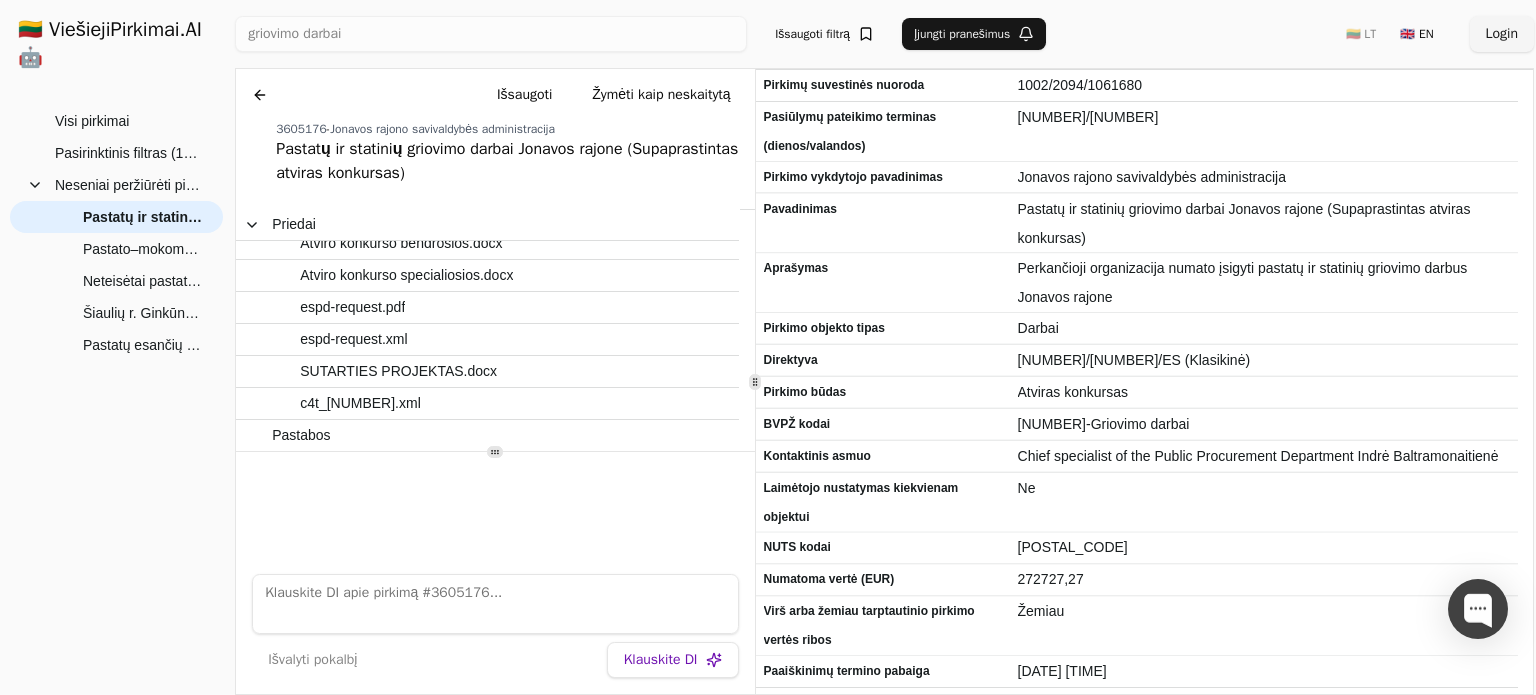 click at bounding box center (260, 95) 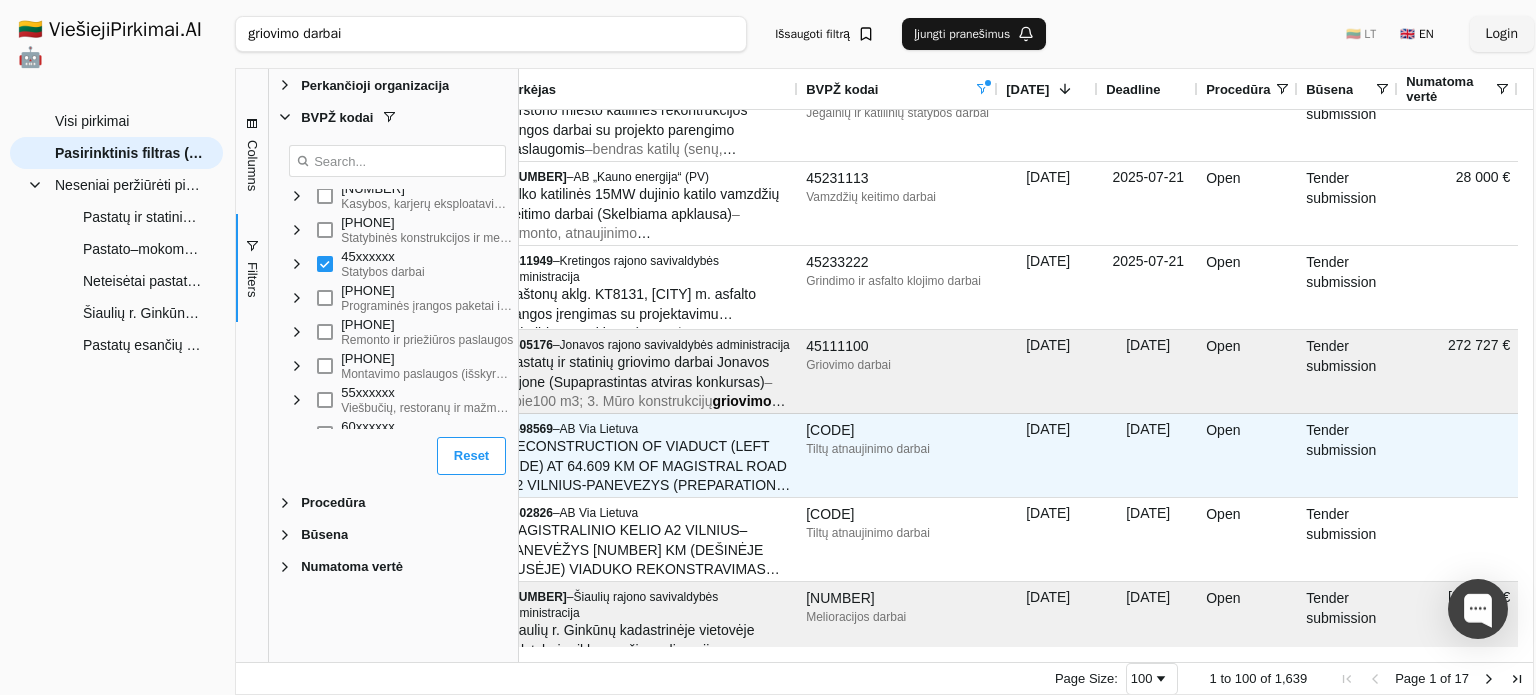 scroll, scrollTop: 267, scrollLeft: 0, axis: vertical 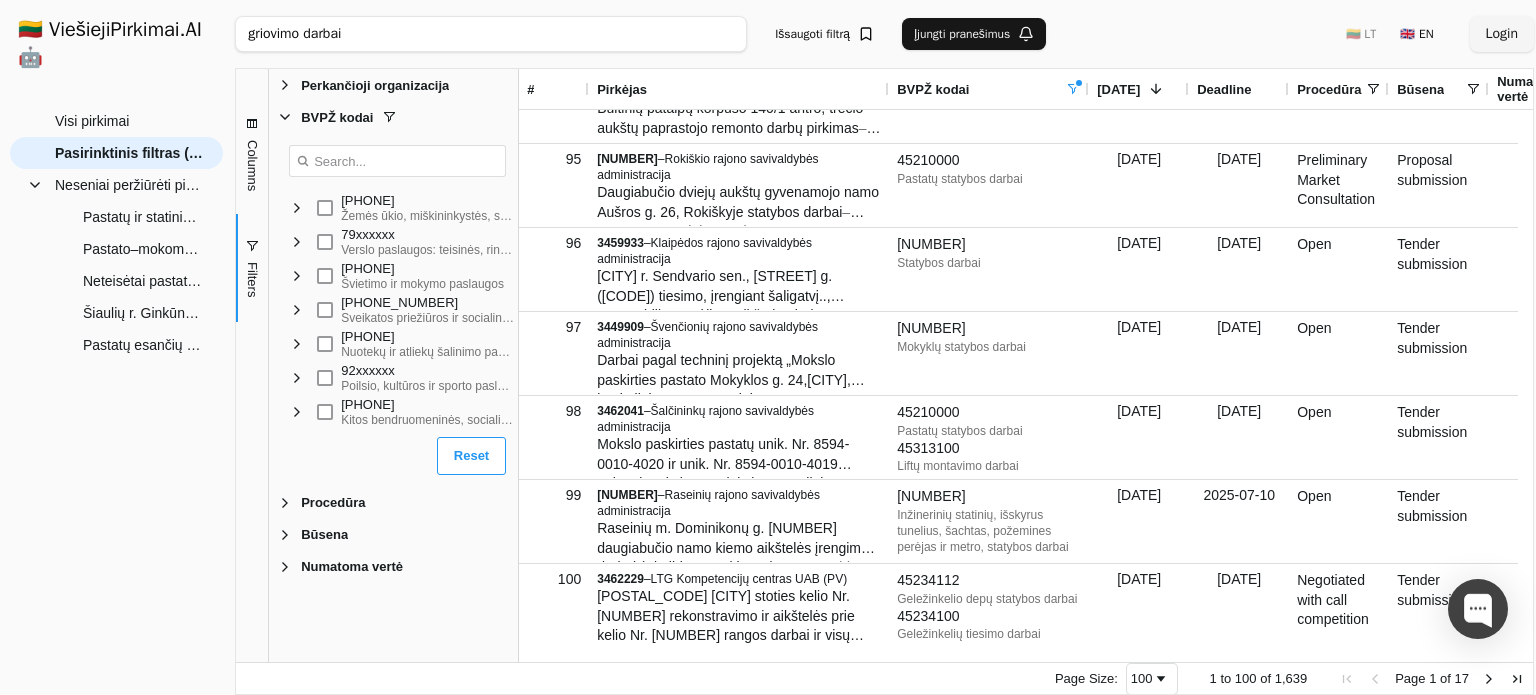 click at bounding box center (1489, 679) 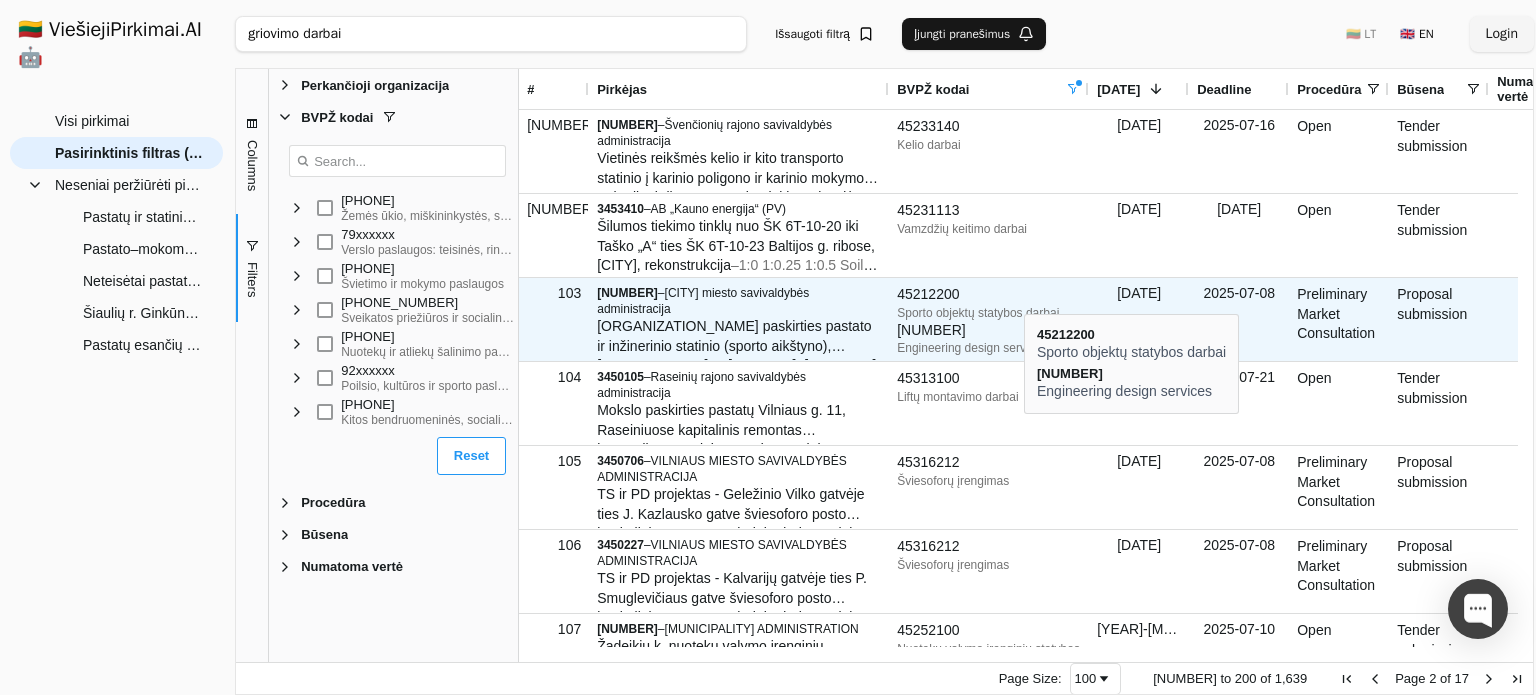 scroll, scrollTop: 100, scrollLeft: 0, axis: vertical 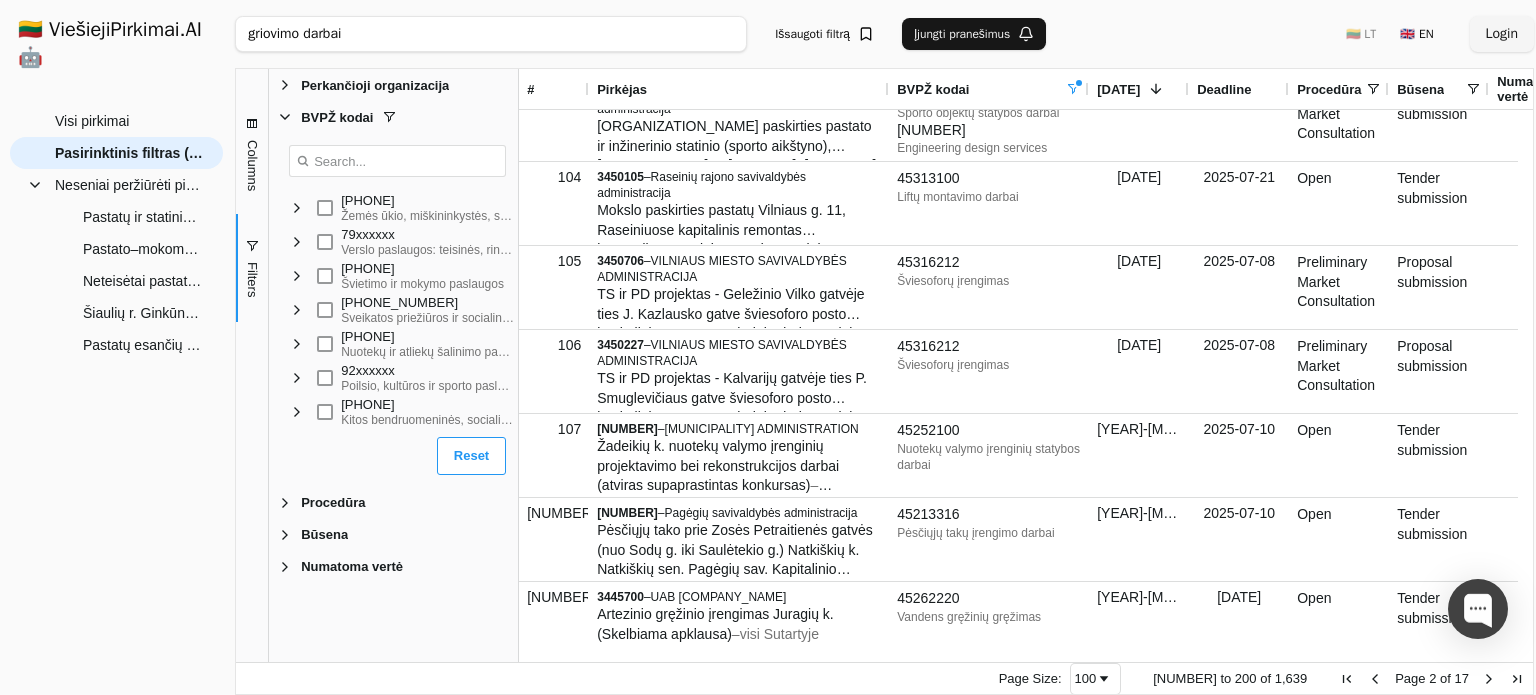 click at bounding box center (1489, 679) 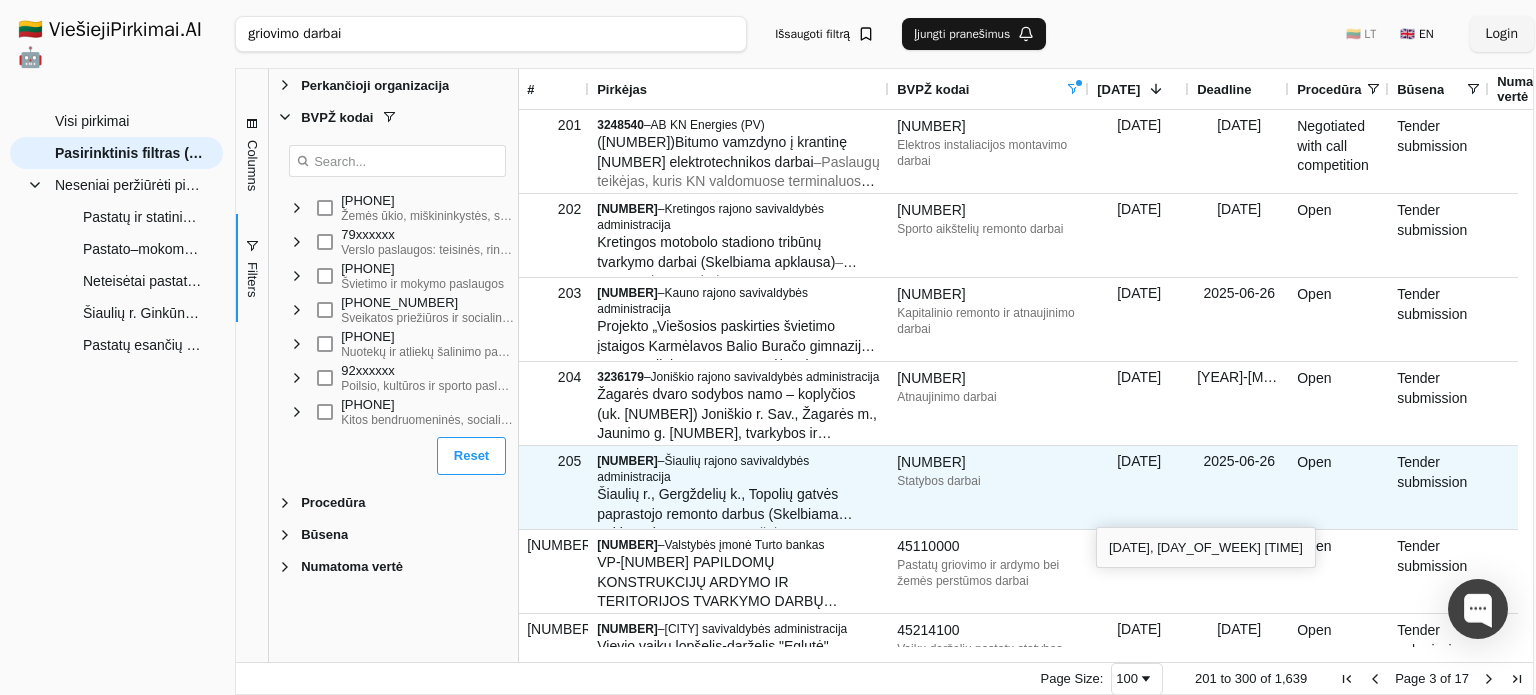 scroll, scrollTop: 58, scrollLeft: 0, axis: vertical 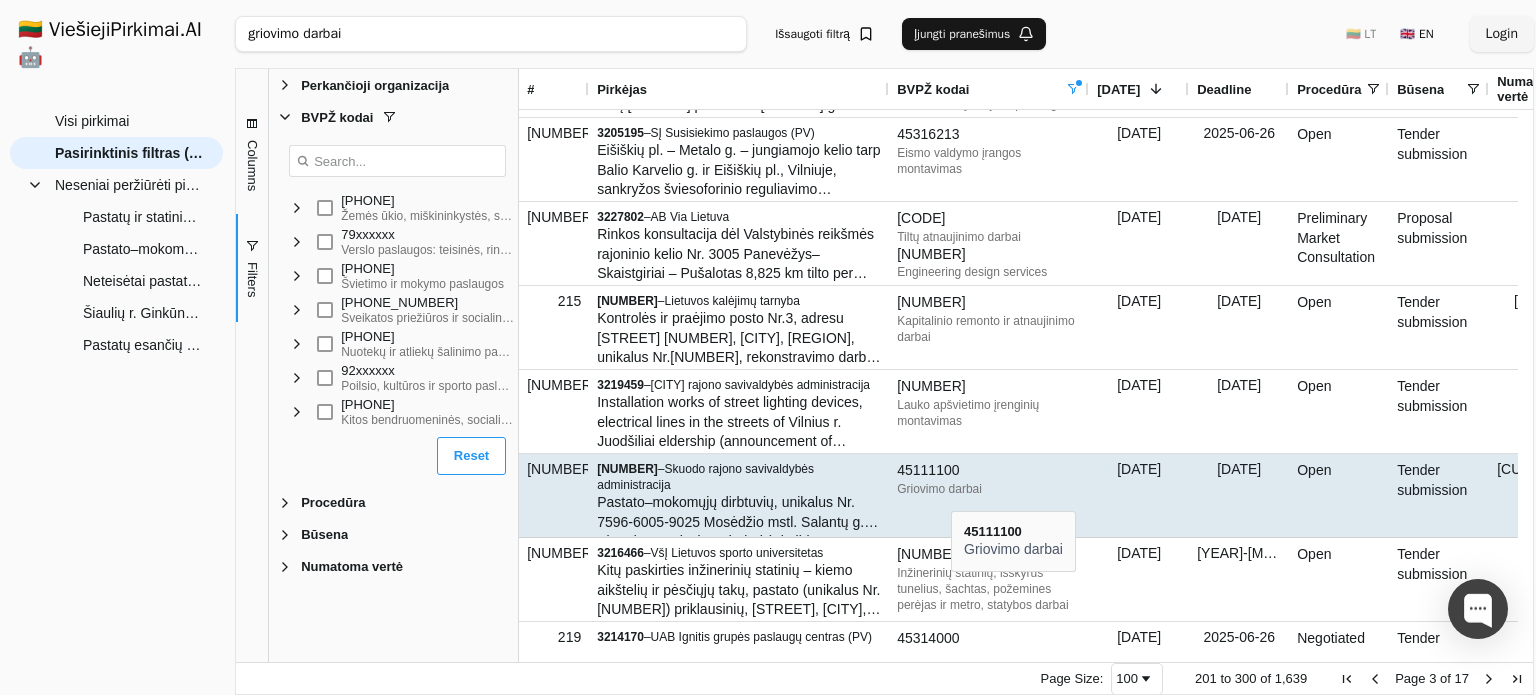 click on "Griovimo darbai" at bounding box center [989, 489] 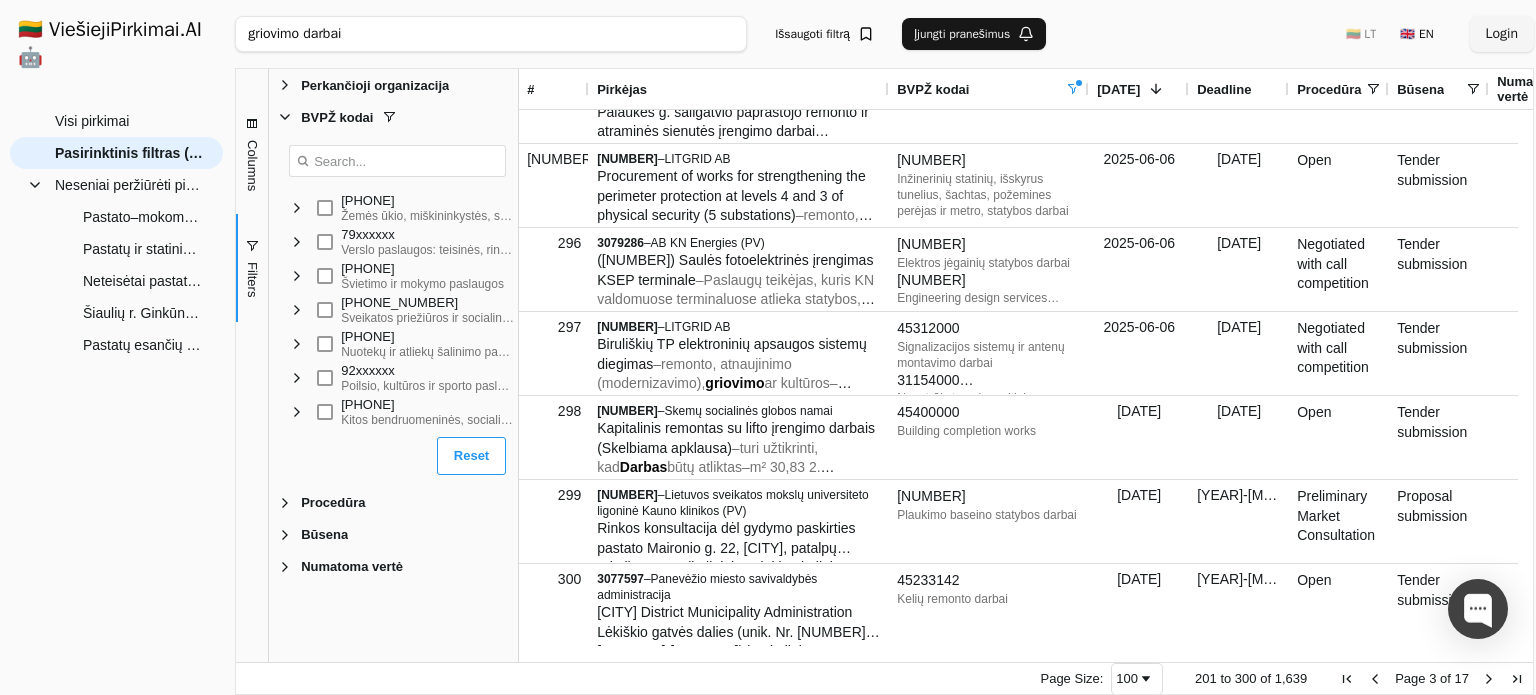 click at bounding box center (1489, 679) 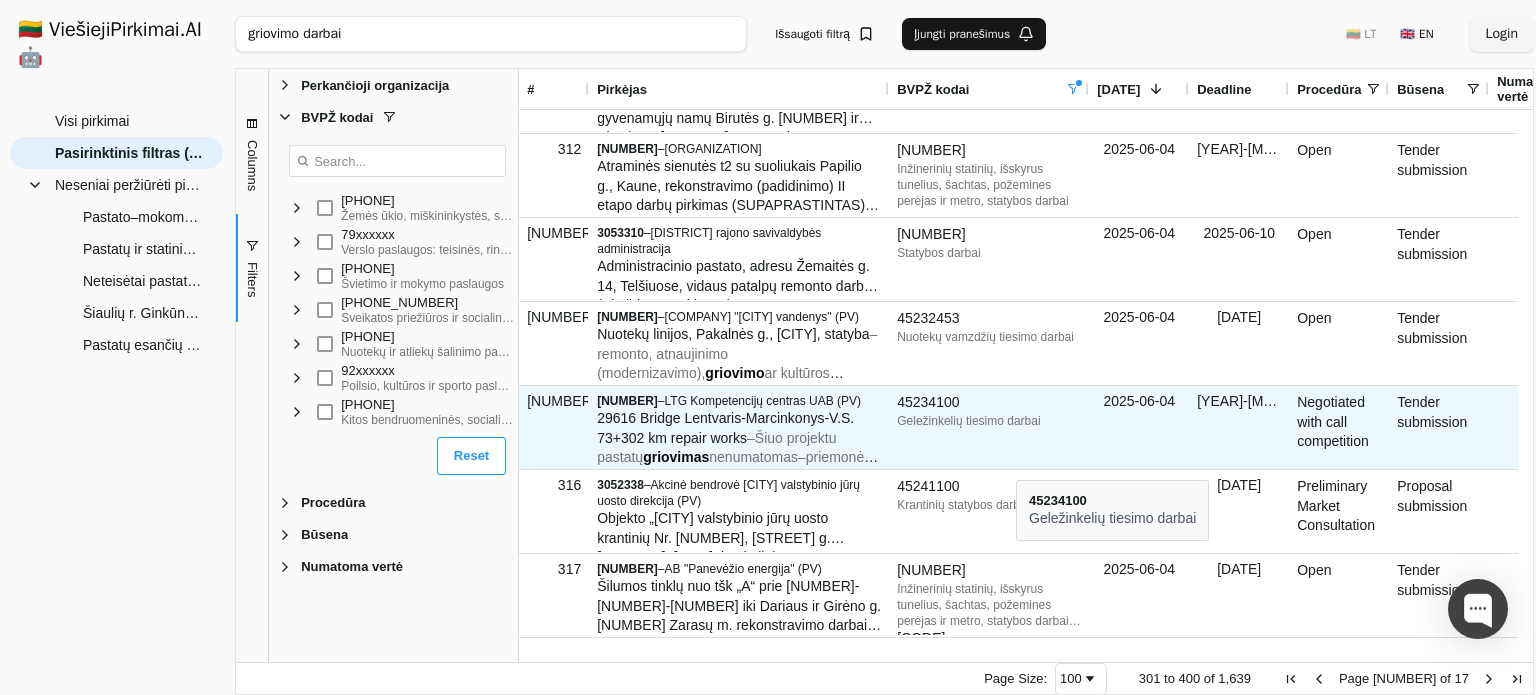 scroll, scrollTop: 974, scrollLeft: 0, axis: vertical 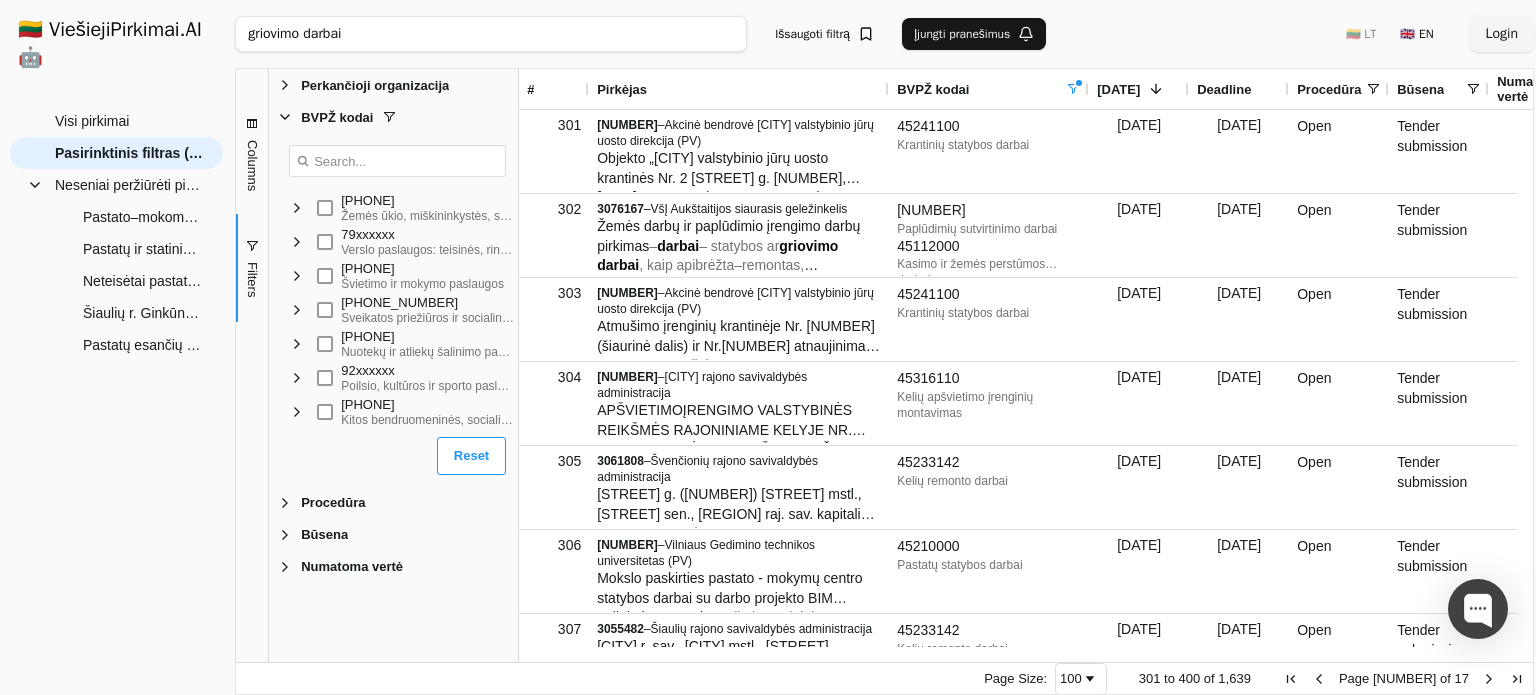 click at bounding box center (1291, 679) 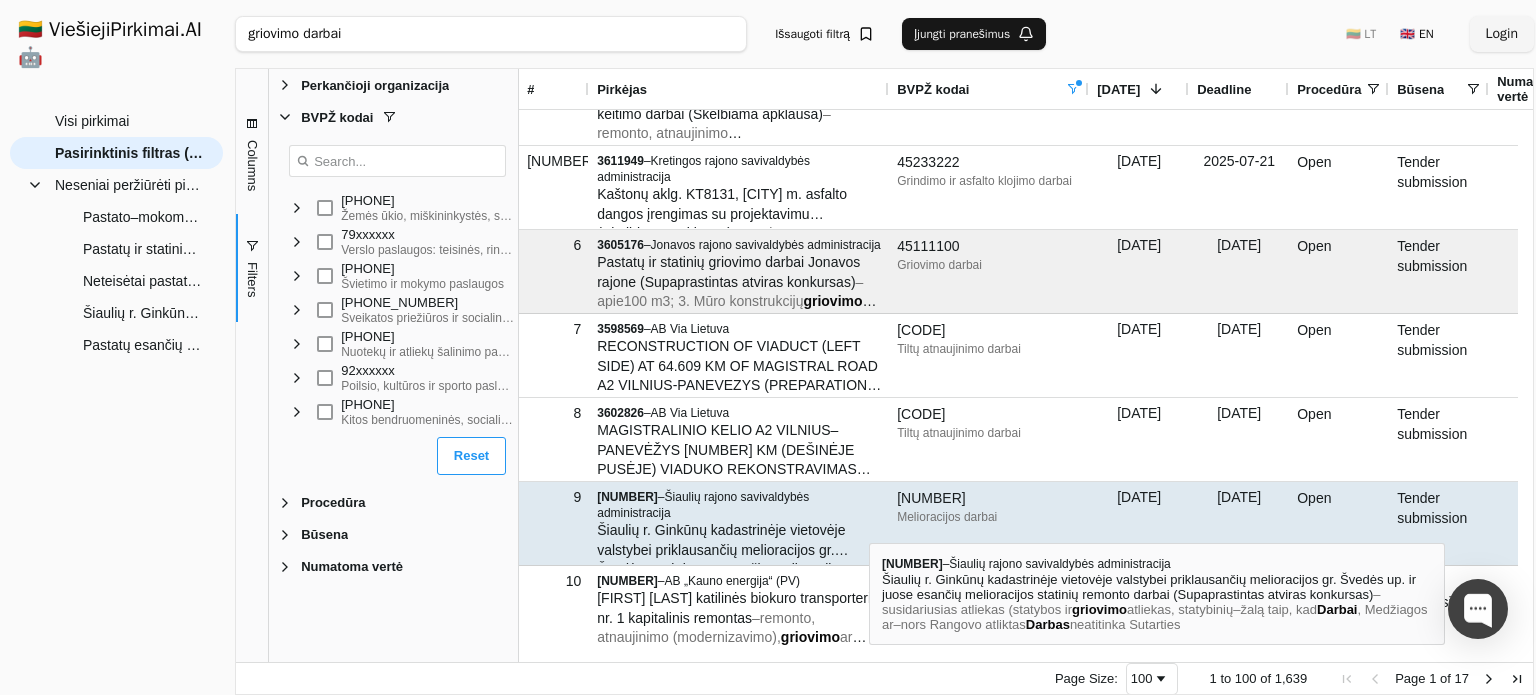 click on "Šiaulių r. Ginkūnų kadastrinėje vietovėje valstybei priklausančių melioracijos gr. Švedės up. ir juose esančių melioracijos statinių remonto darbai (Supaprastintas atviras konkursas)" at bounding box center [722, 569] 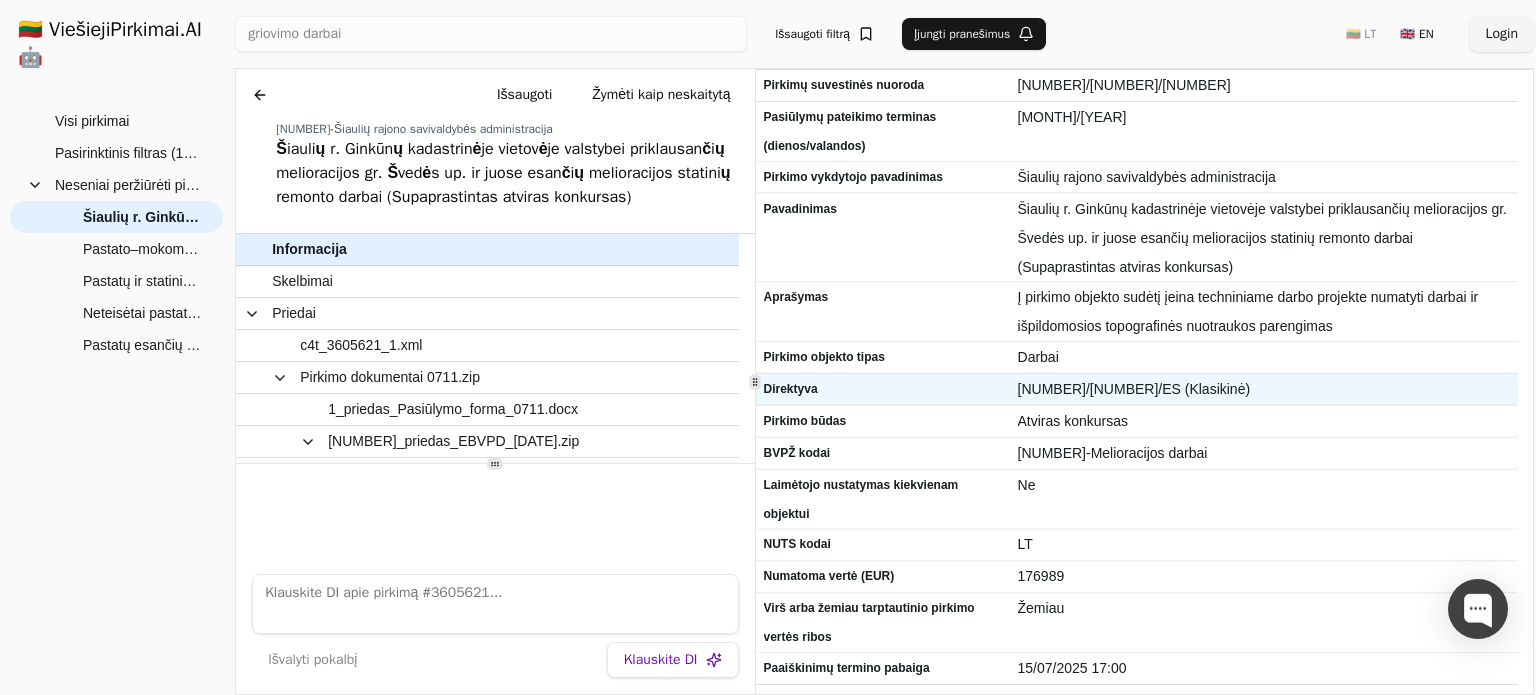 scroll, scrollTop: 68, scrollLeft: 0, axis: vertical 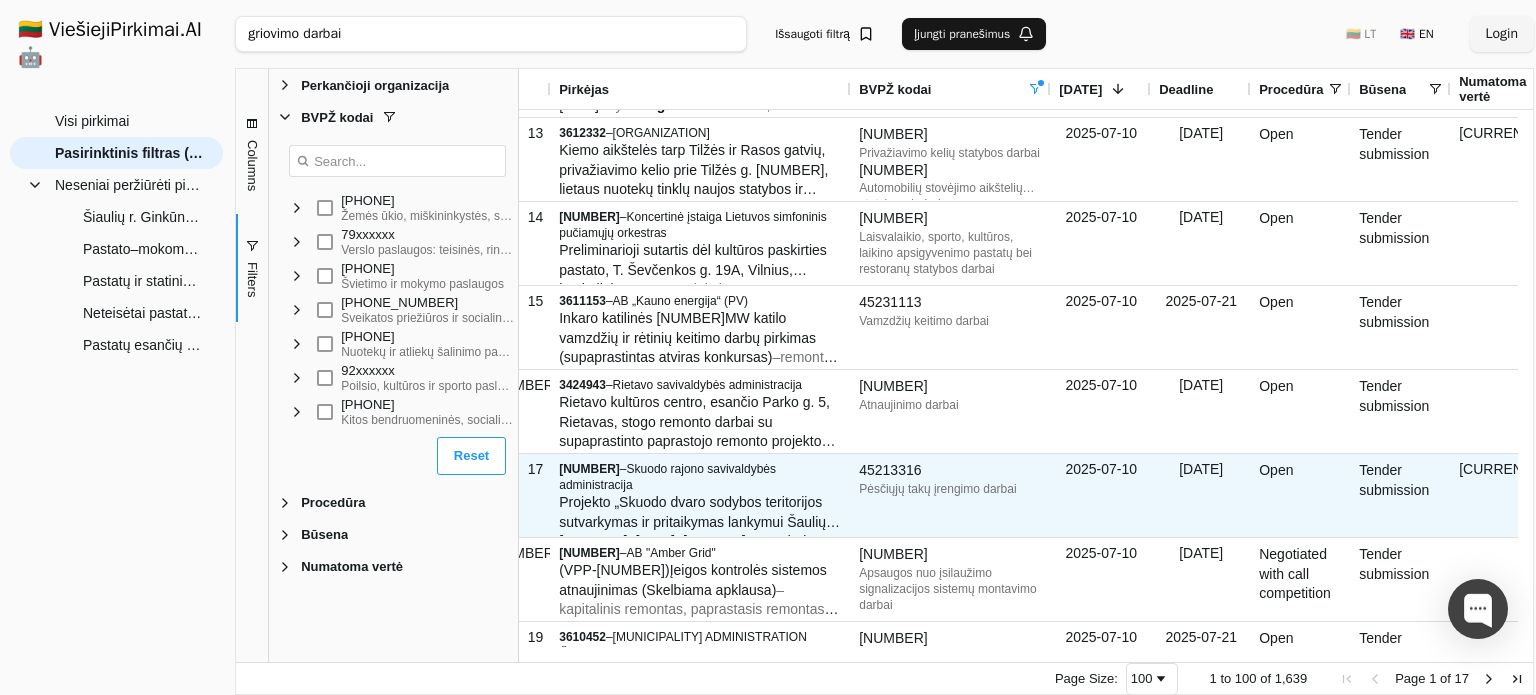 click on "45213316" at bounding box center (951, 471) 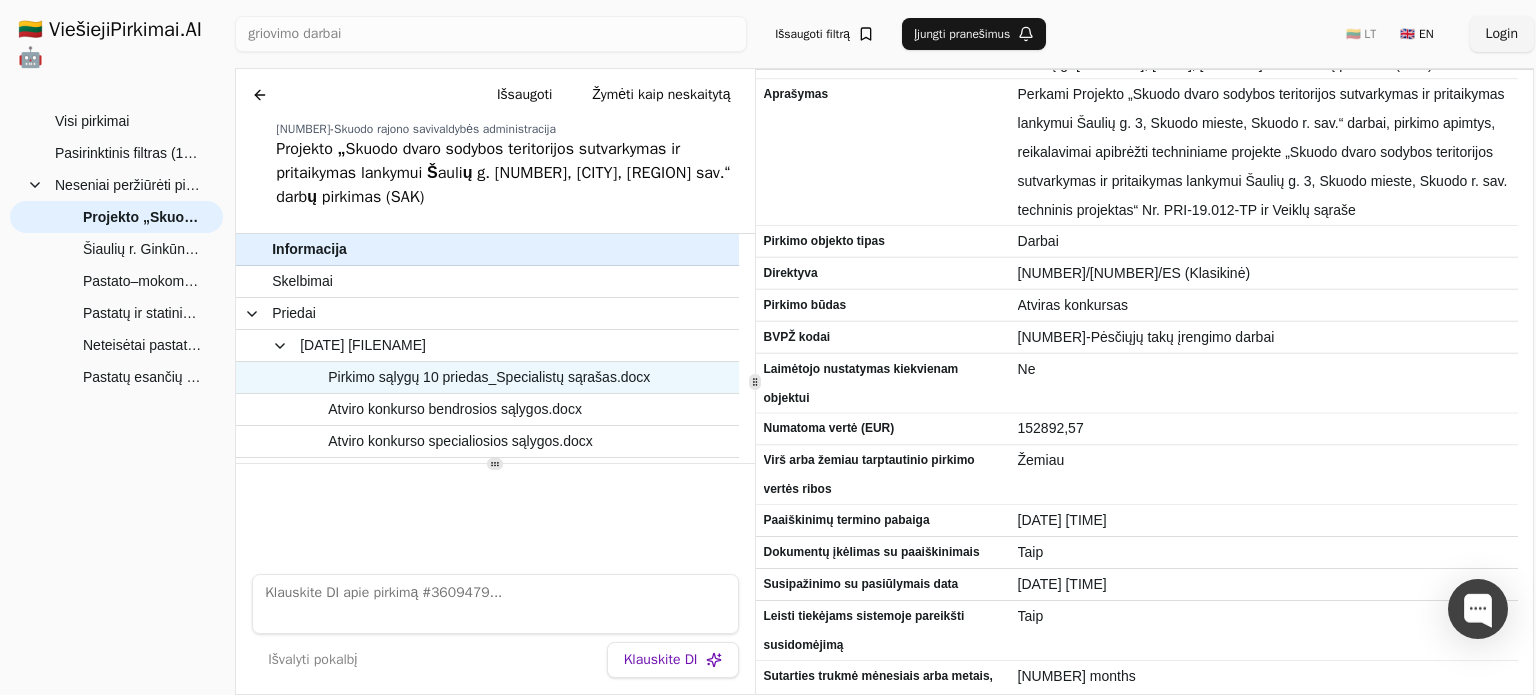 click on "Pirkimo sąlygų 10 priedas_Specialistų sąrašas.docx" at bounding box center [489, 377] 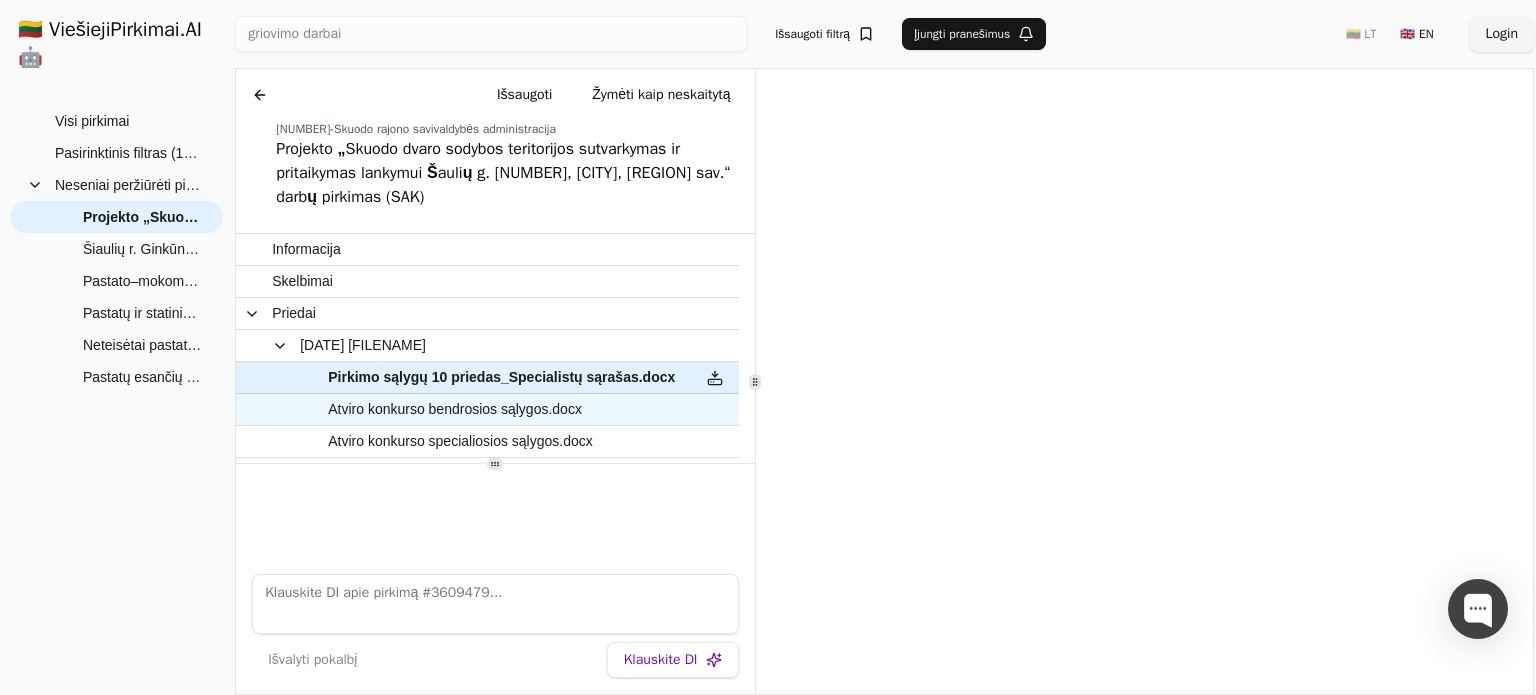 click on "Atviro konkurso bendrosios sąlygos.docx" at bounding box center [455, 409] 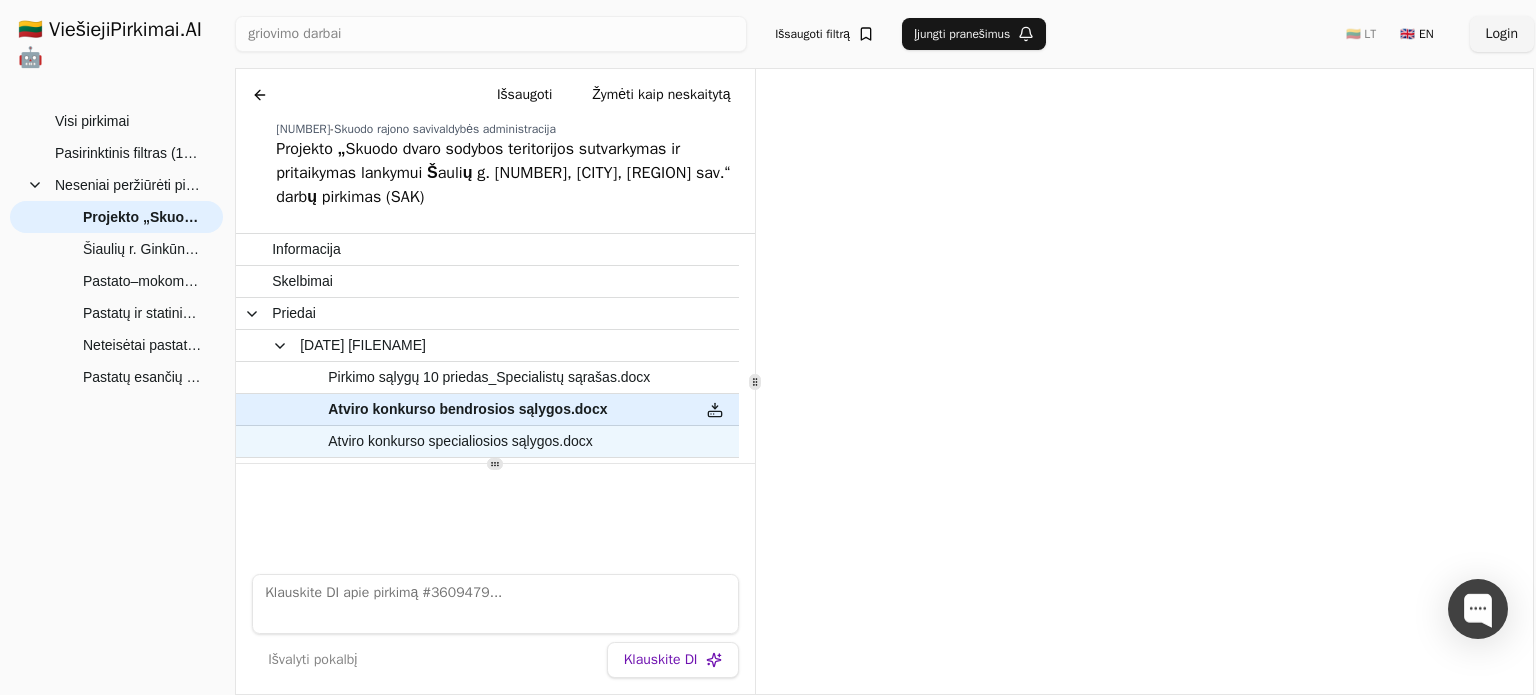 click on "Atviro konkurso specialiosios sąlygos.docx" at bounding box center [460, 441] 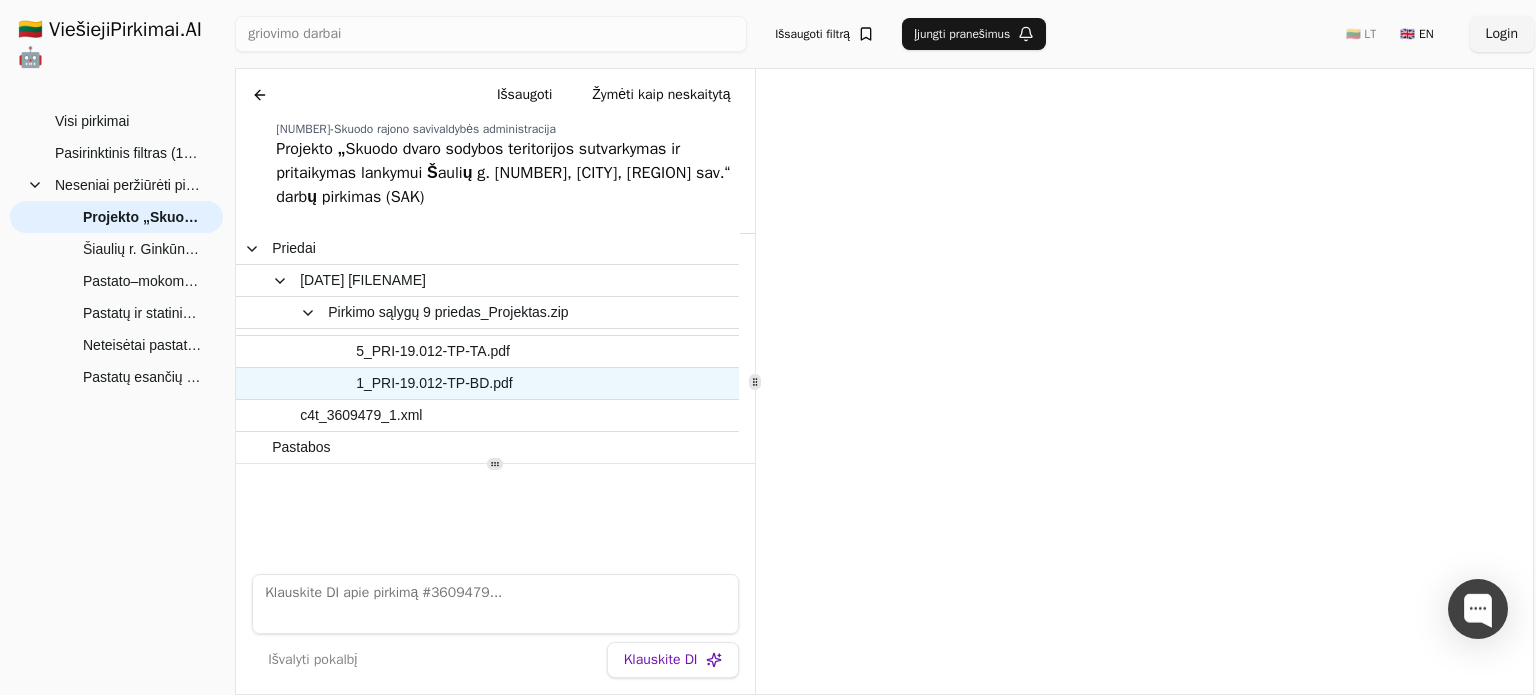 click on "1_PRI-19.012-TP-BD.pdf" at bounding box center (477, 383) 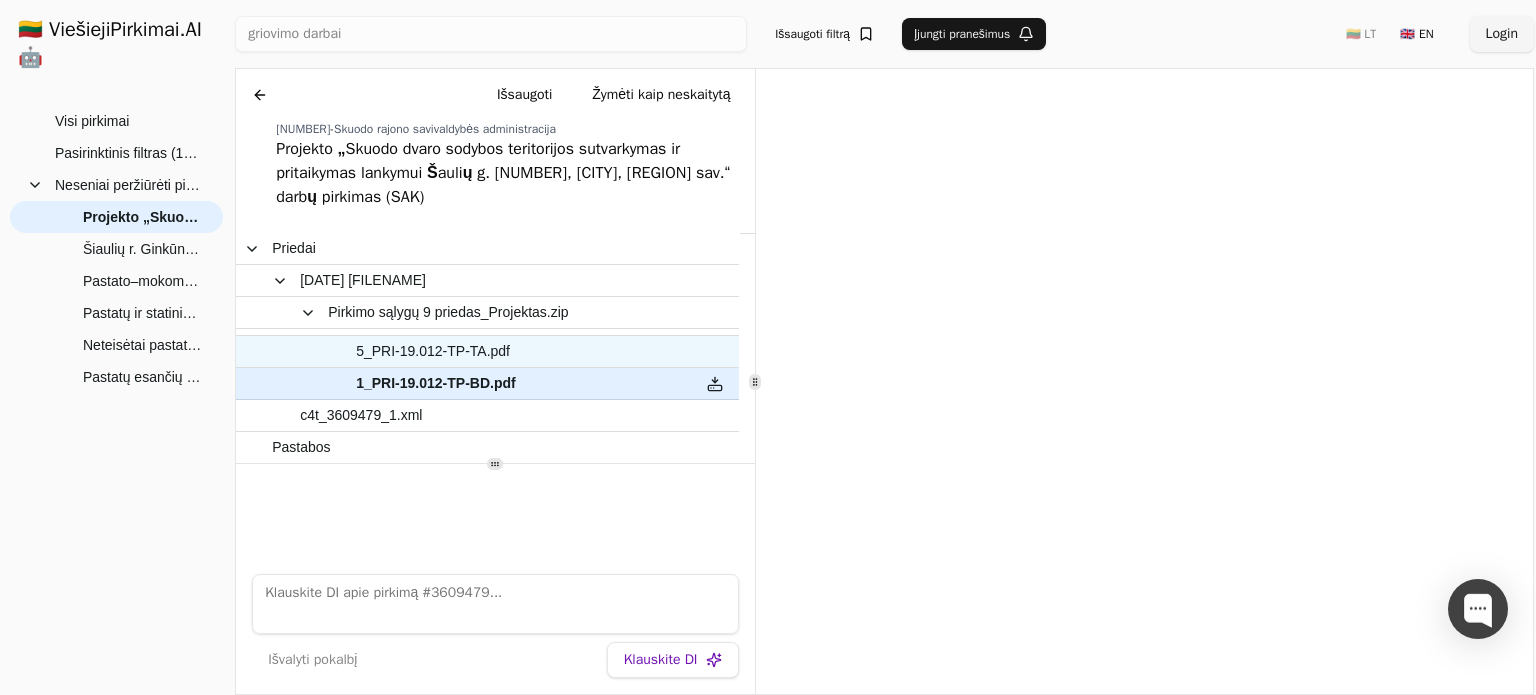 click on "5_PRI-19.012-TP-TA.pdf" at bounding box center (433, 351) 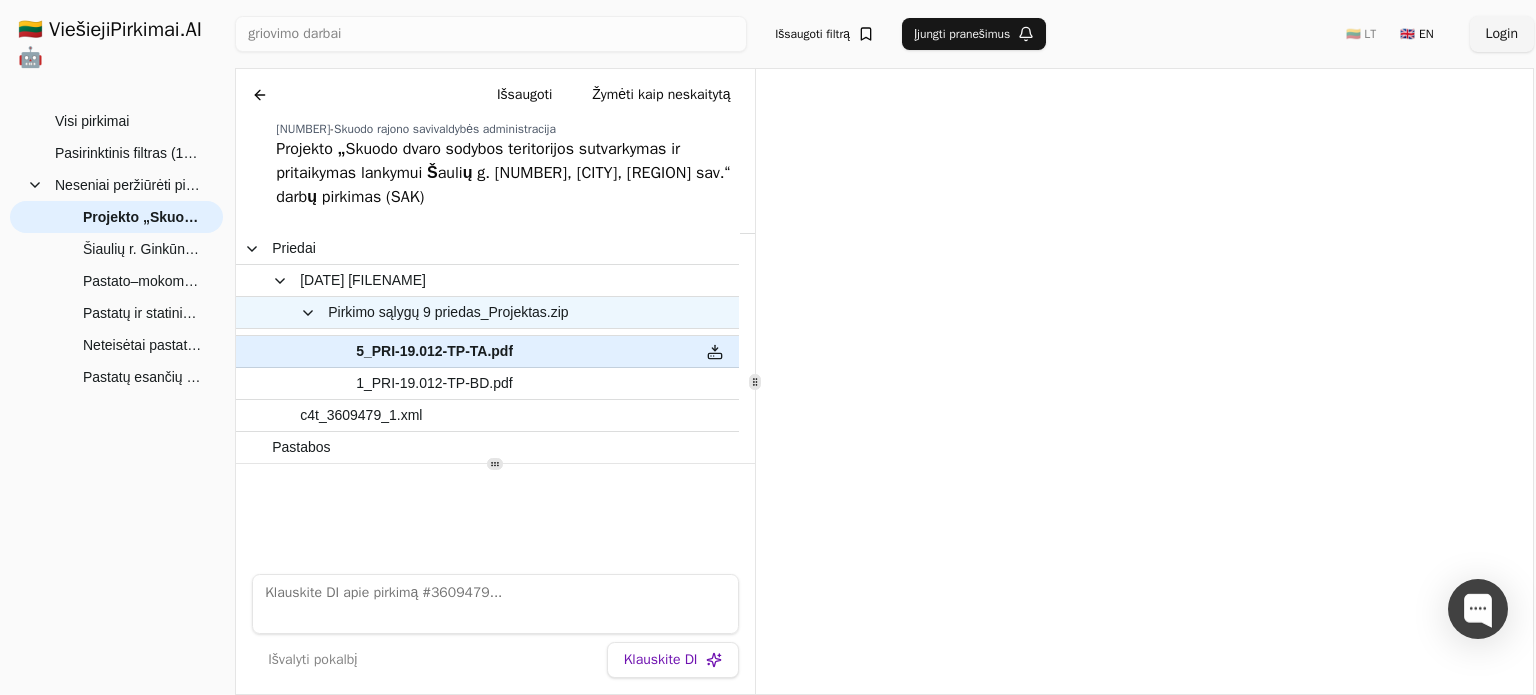 click on "Pirkimo sąlygų 9 priedas_Projektas.zip" at bounding box center [448, 312] 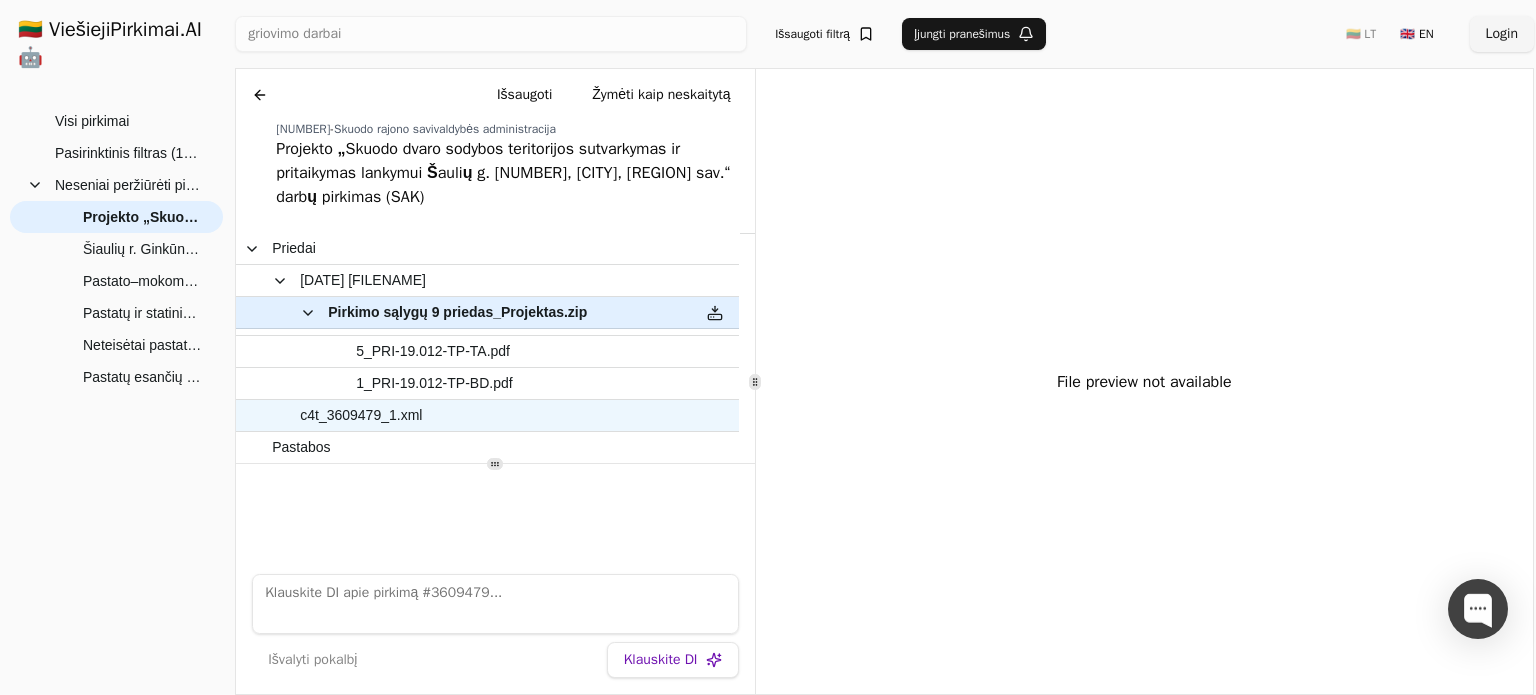 click on "c4t_3609479_1.xml" at bounding box center [477, 415] 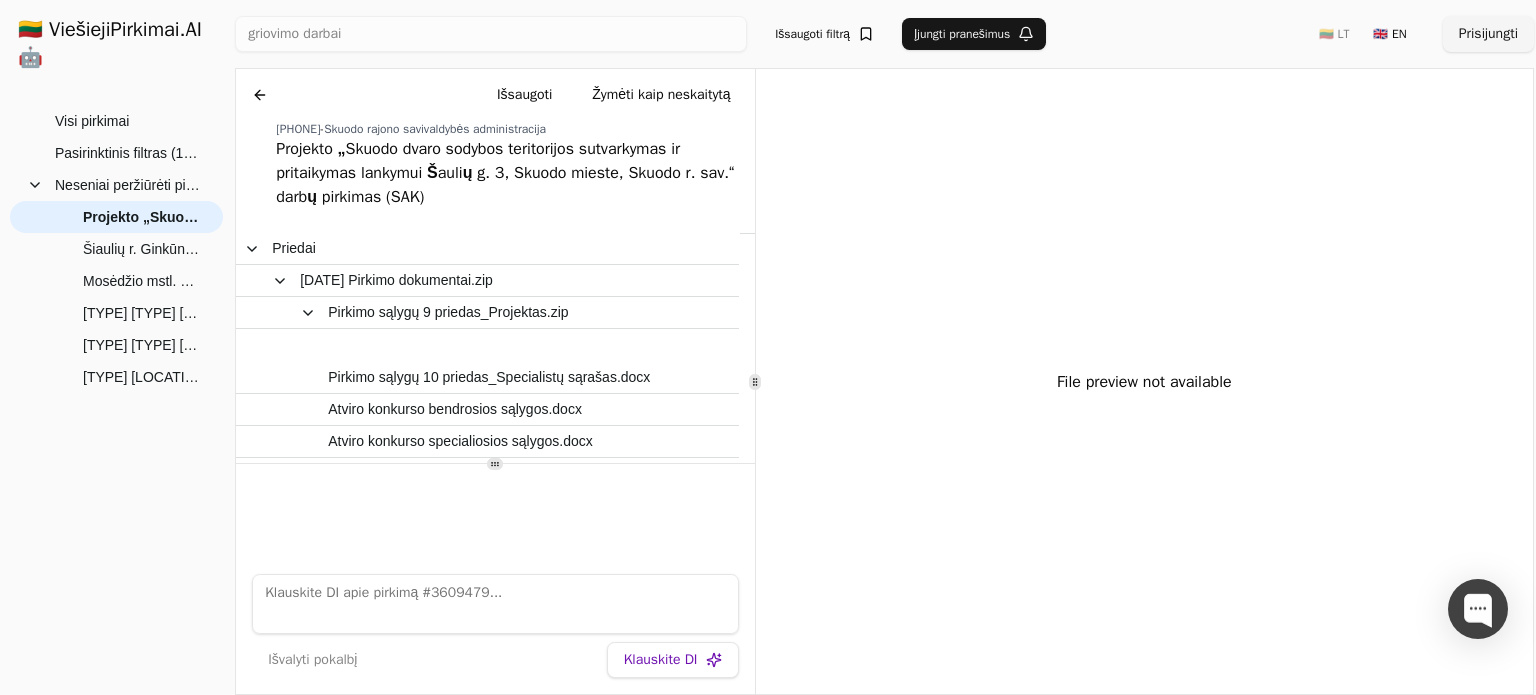 scroll, scrollTop: 0, scrollLeft: 0, axis: both 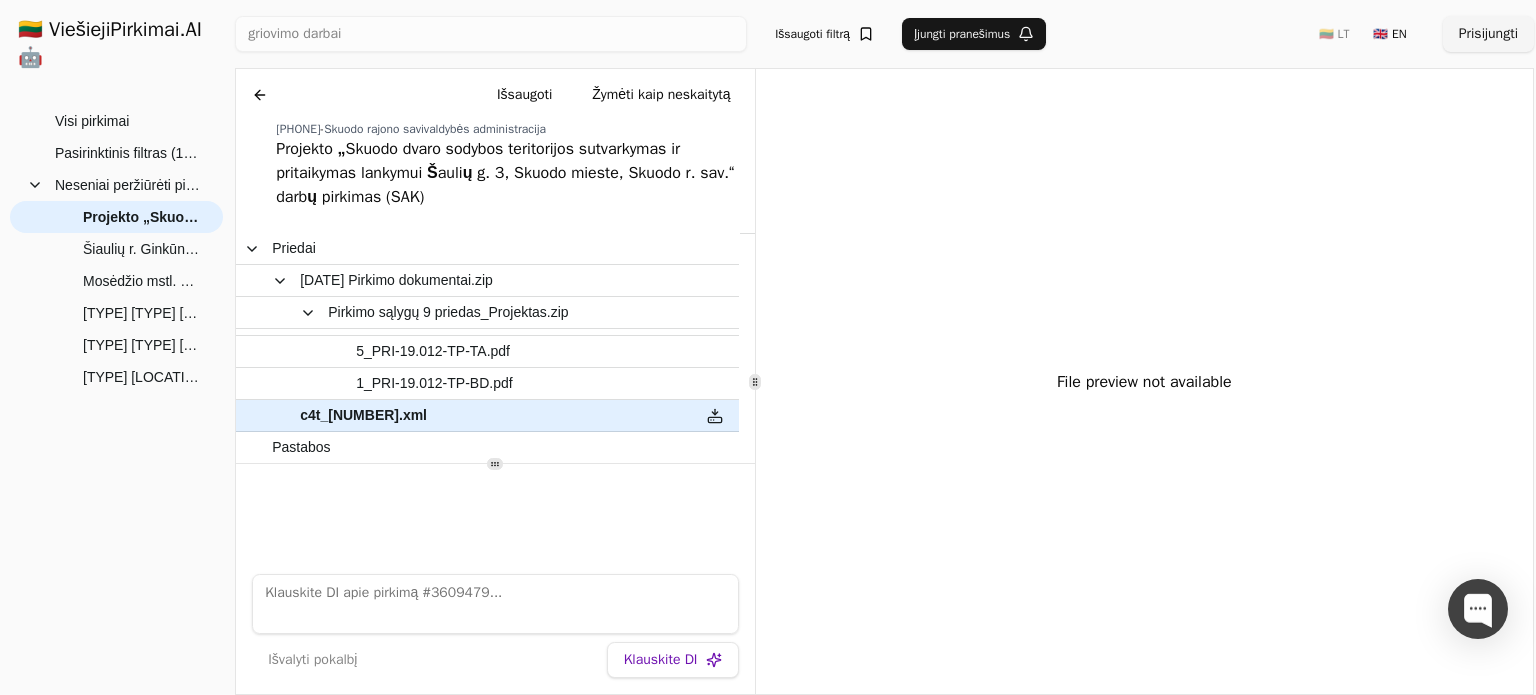 click at bounding box center (260, 95) 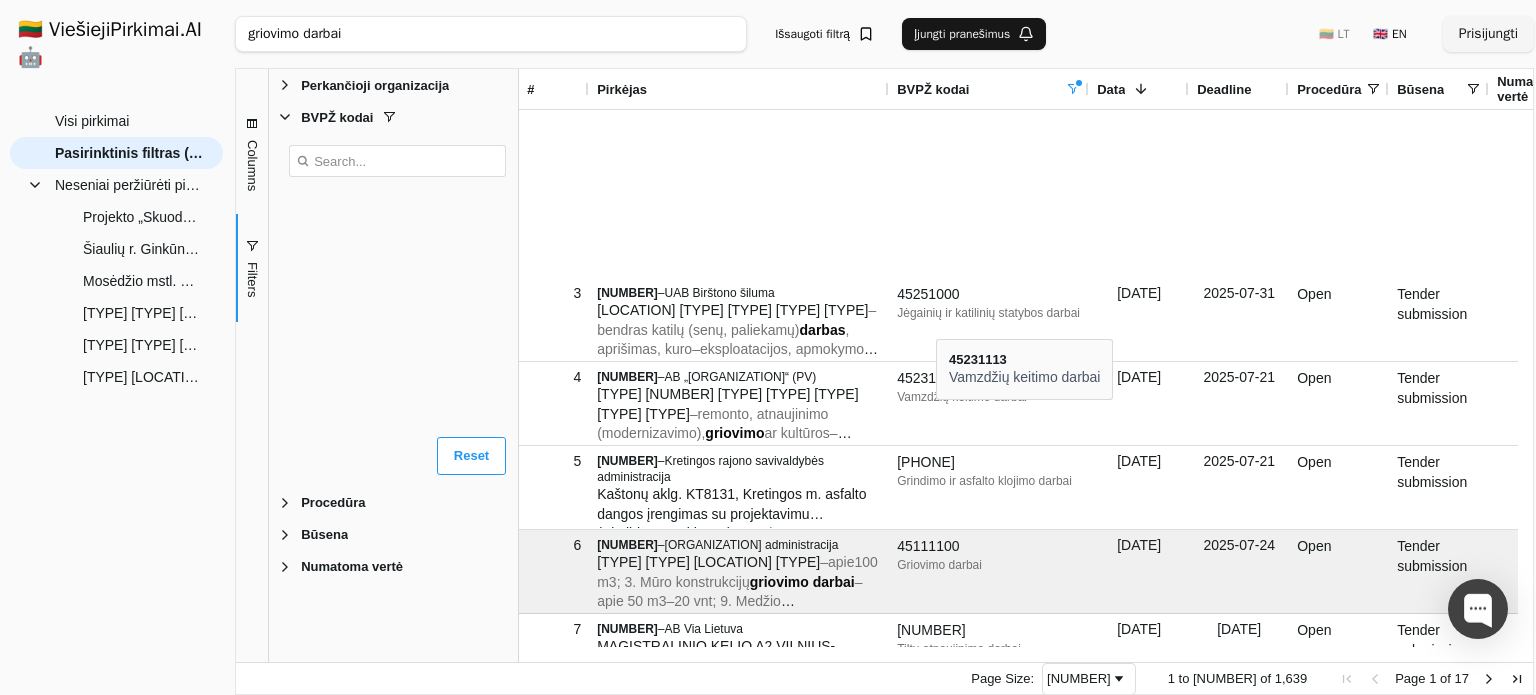 scroll, scrollTop: 1100, scrollLeft: 0, axis: vertical 